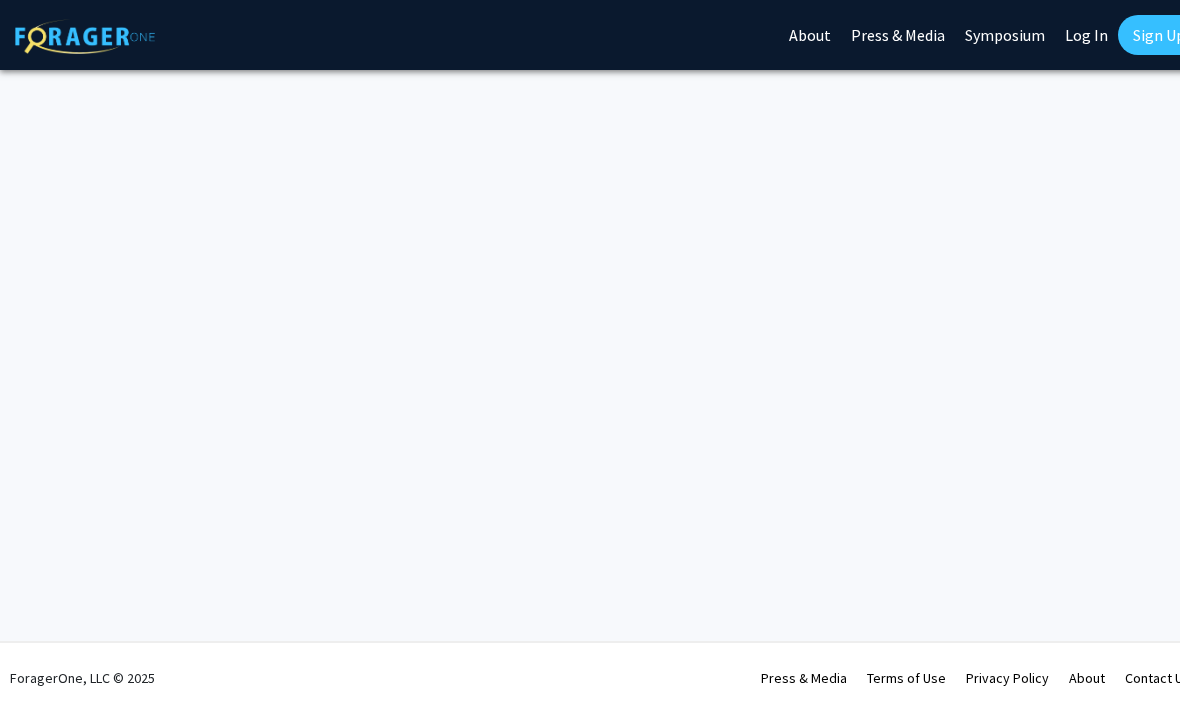 scroll, scrollTop: 0, scrollLeft: 0, axis: both 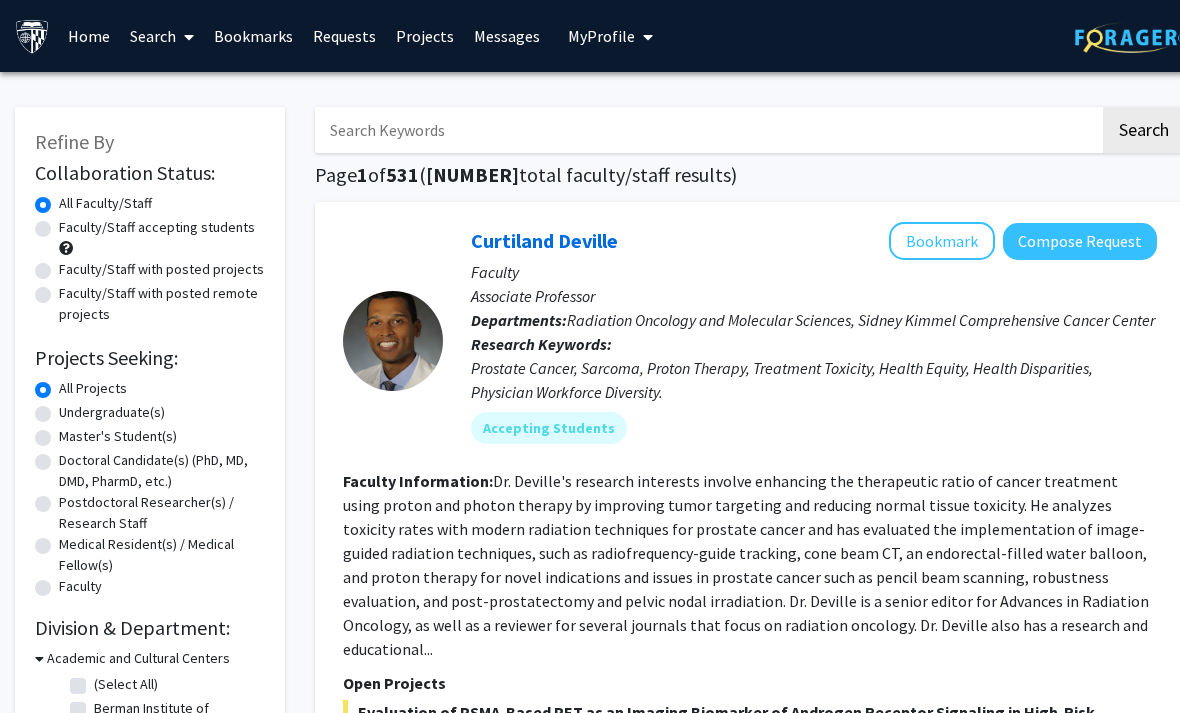 click on "Faculty/Staff accepting students" 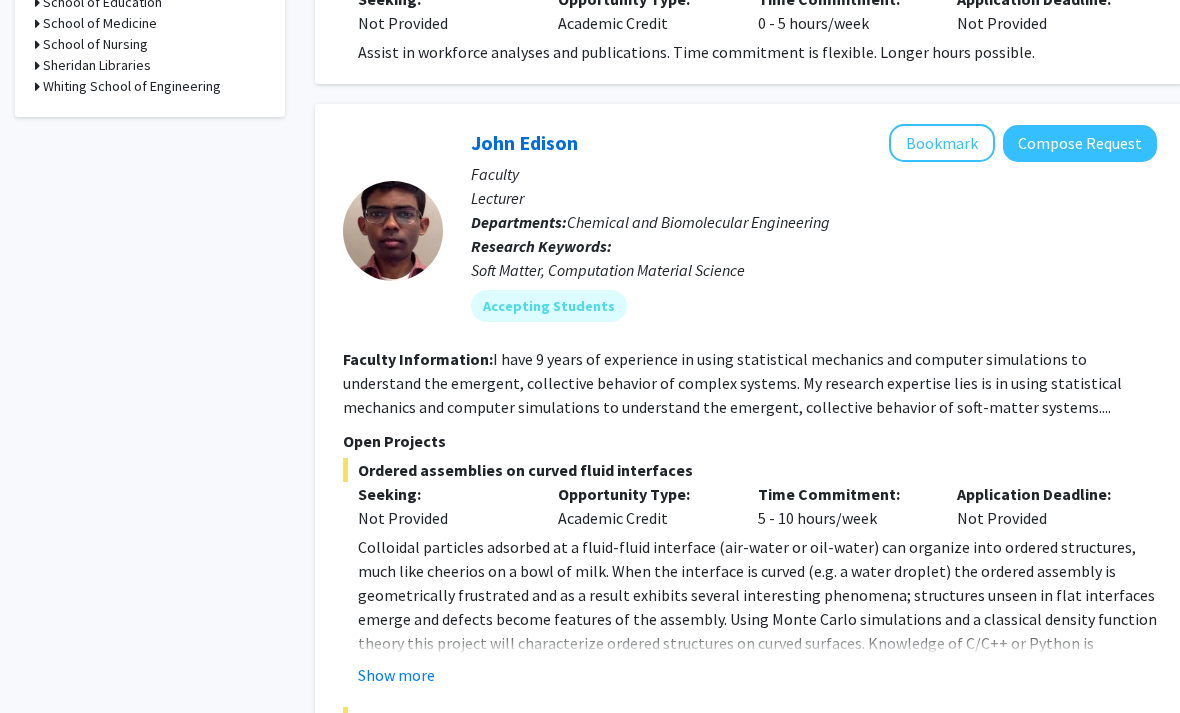 scroll, scrollTop: 1001, scrollLeft: 0, axis: vertical 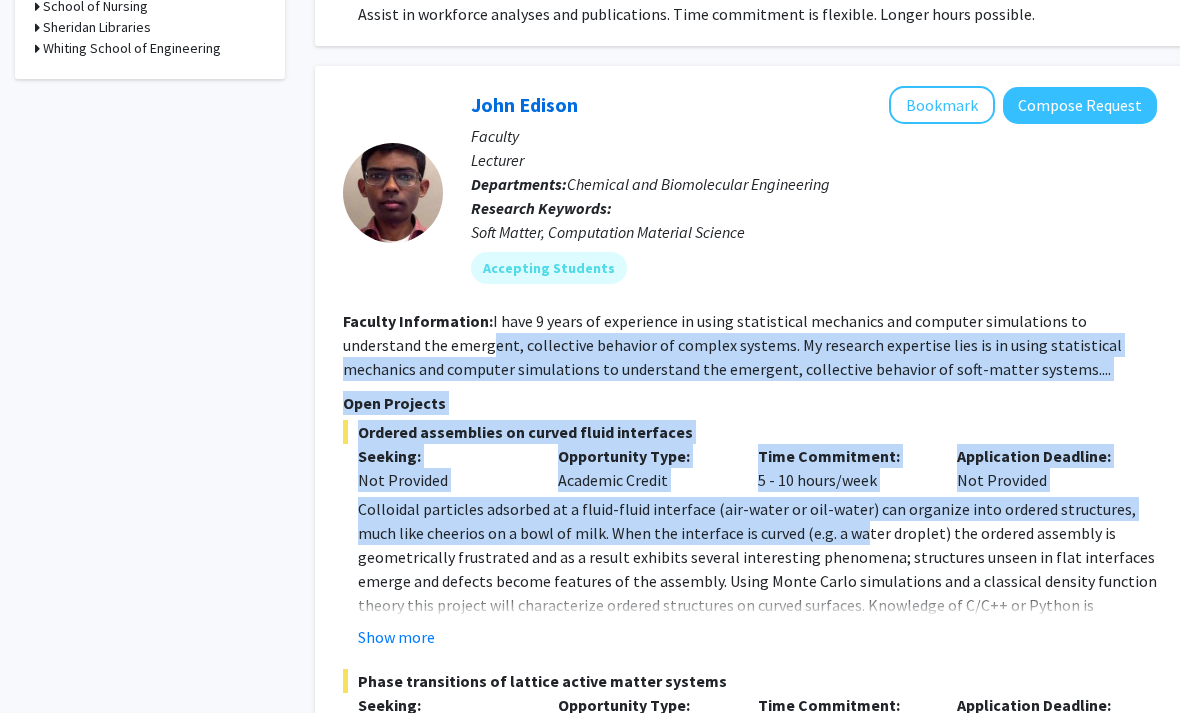 drag, startPoint x: 413, startPoint y: 313, endPoint x: 886, endPoint y: 537, distance: 523.3593 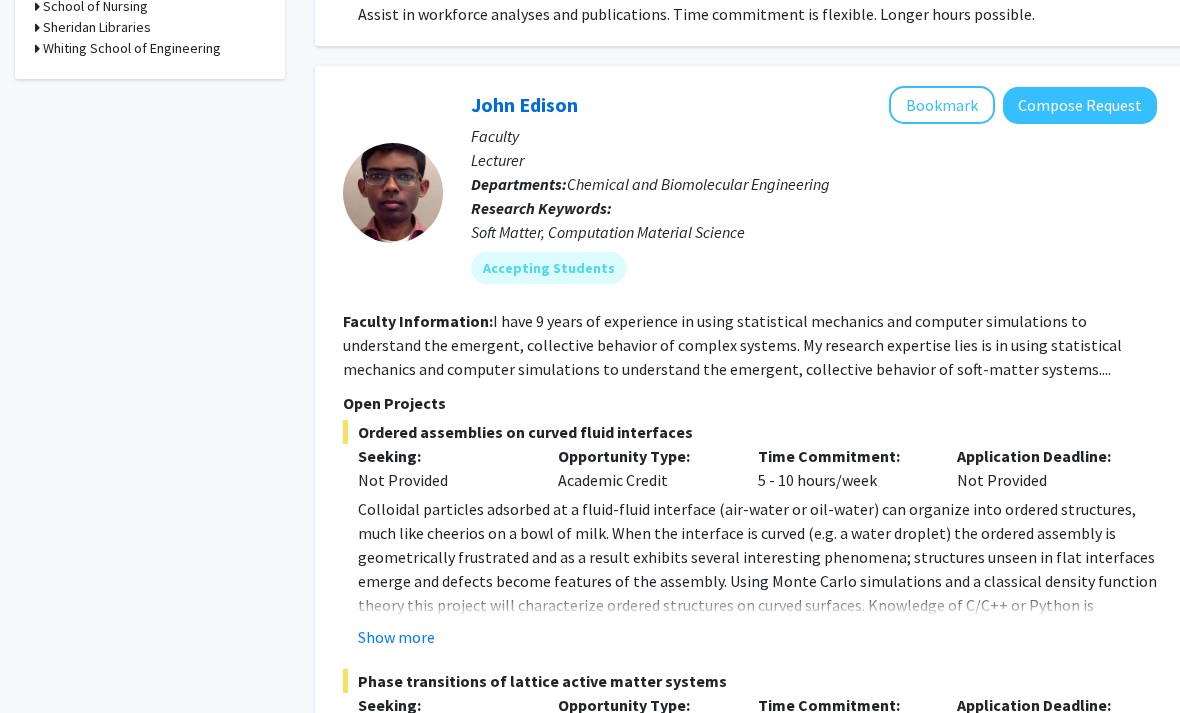 click on "Colloidal particles adsorbed at a fluid-fluid interface (air-water or oil-water) can organize into ordered structures, much like cheerios on a bowl of milk. When the interface is curved (e.g. a water droplet) the ordered assembly is geometrically frustrated and as a result exhibits several interesting phenomena; structures unseen in flat interfaces emerge and defects become features of the assembly. Using Monte Carlo simulations and a classical density function theory this project will characterize ordered structures on curved surfaces. Knowledge of C/C++ or Python is preferred. For more information please write to dayakaran@jhu.edu" 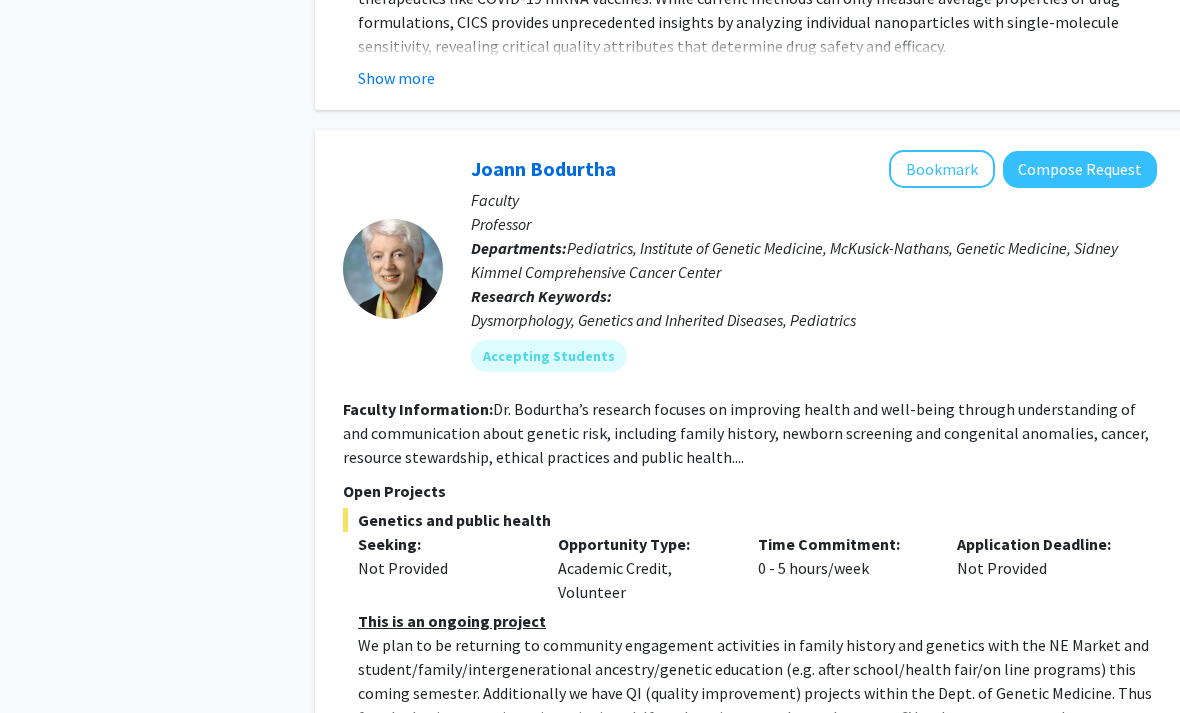 scroll, scrollTop: 4014, scrollLeft: 0, axis: vertical 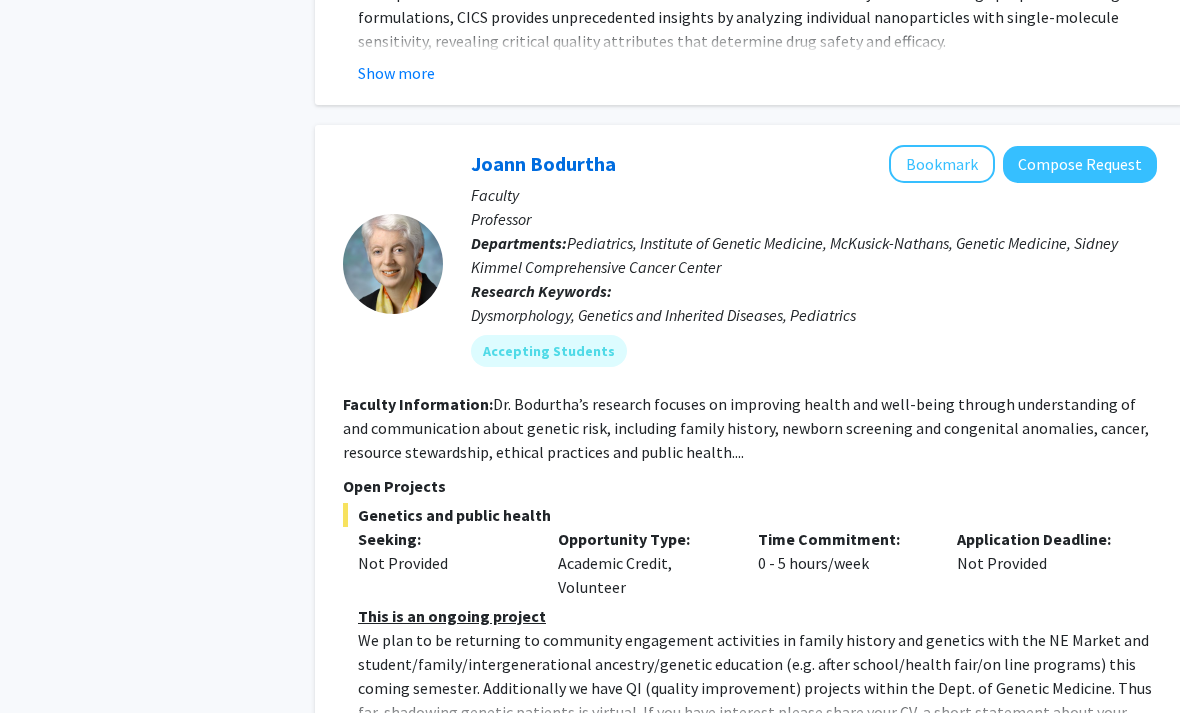 click on "Open Projects" 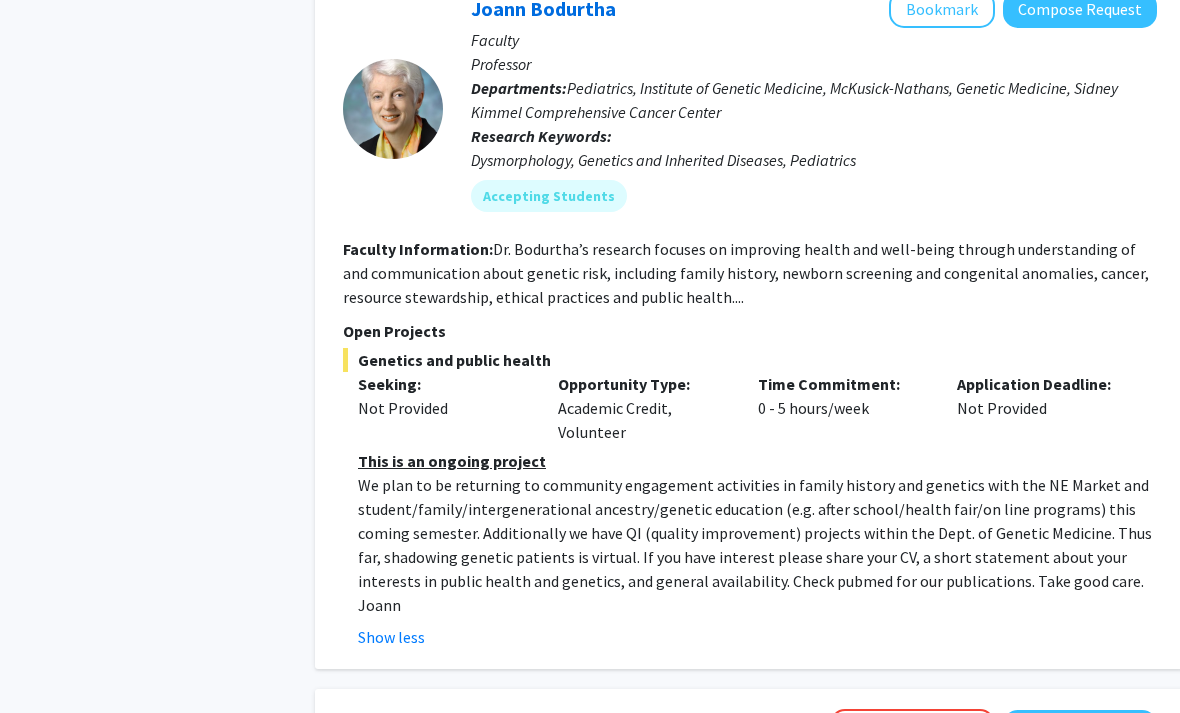 scroll, scrollTop: 4173, scrollLeft: 0, axis: vertical 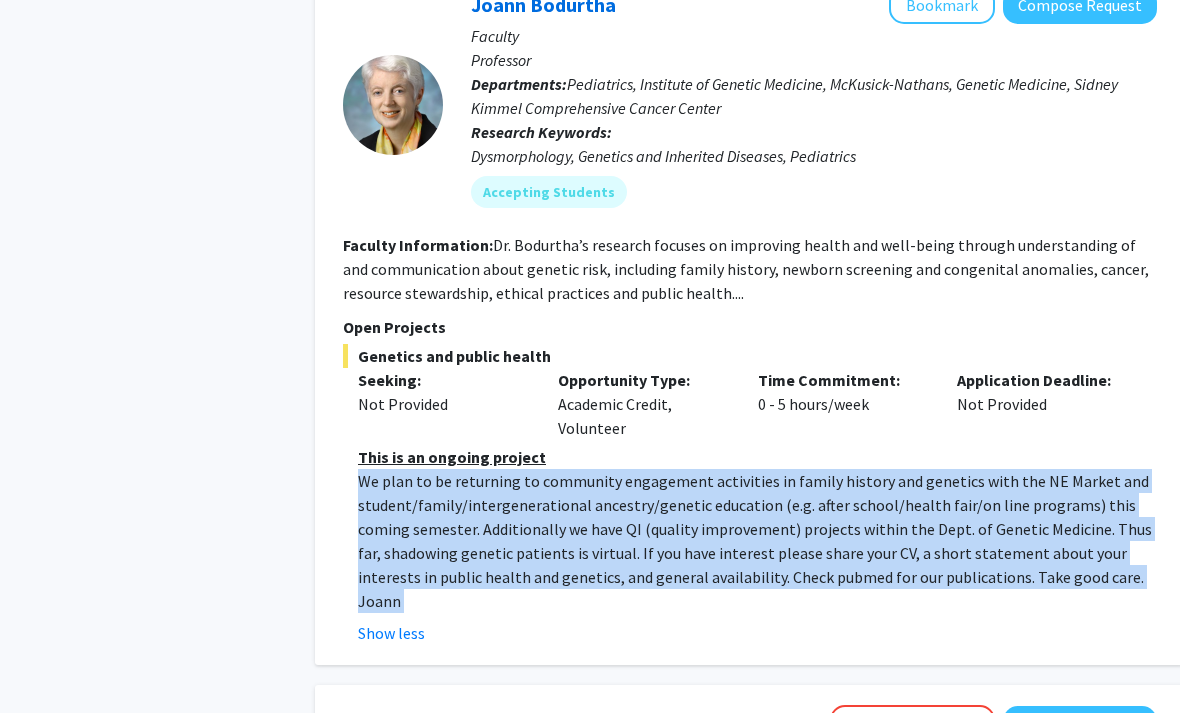 drag, startPoint x: 1132, startPoint y: 568, endPoint x: 338, endPoint y: 442, distance: 803.9353 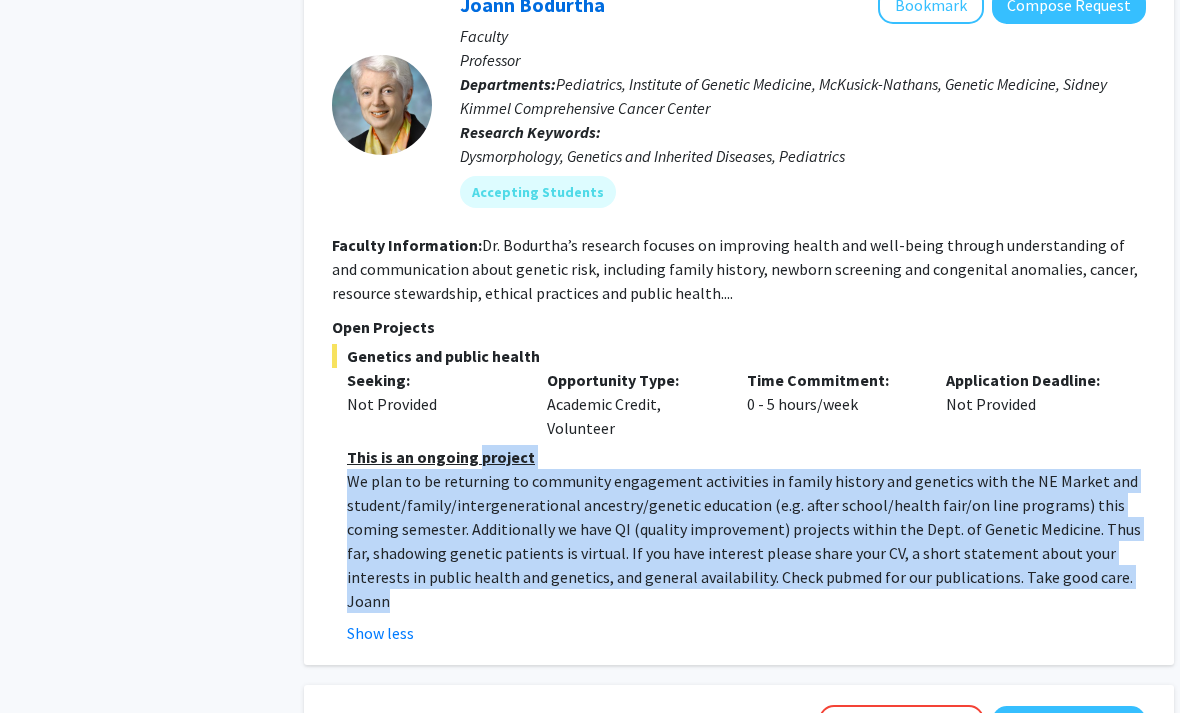 scroll, scrollTop: 4174, scrollLeft: 20, axis: both 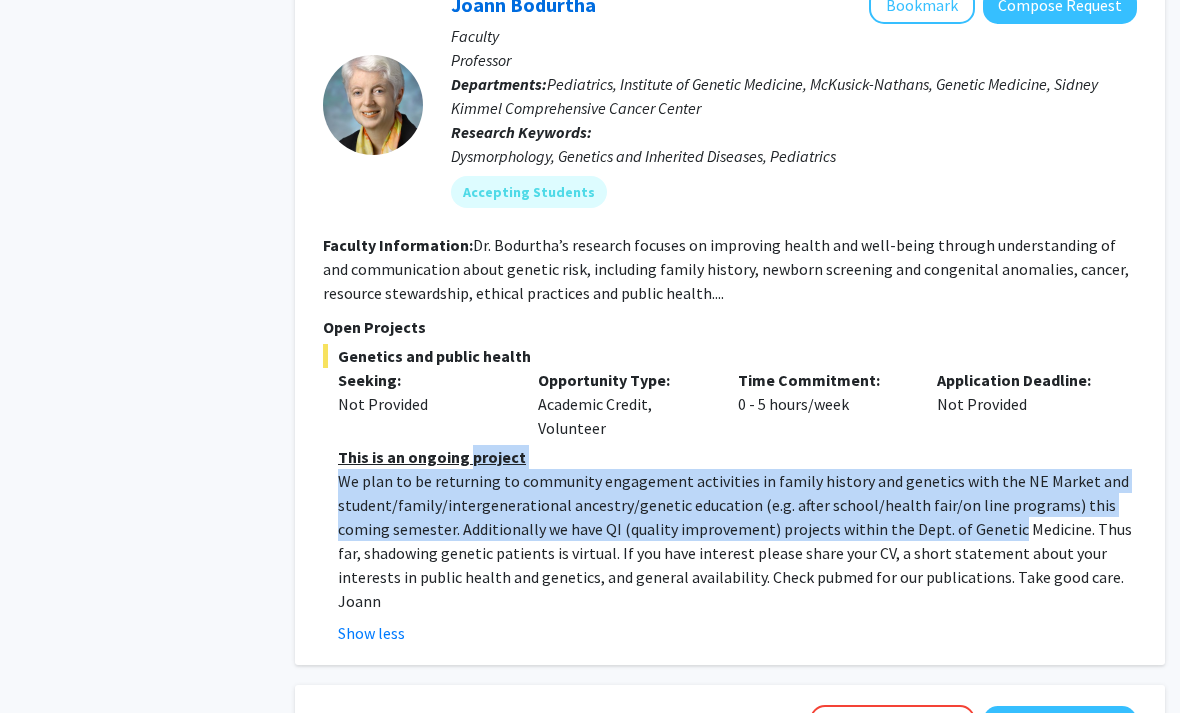 drag, startPoint x: 338, startPoint y: 442, endPoint x: 905, endPoint y: 499, distance: 569.85785 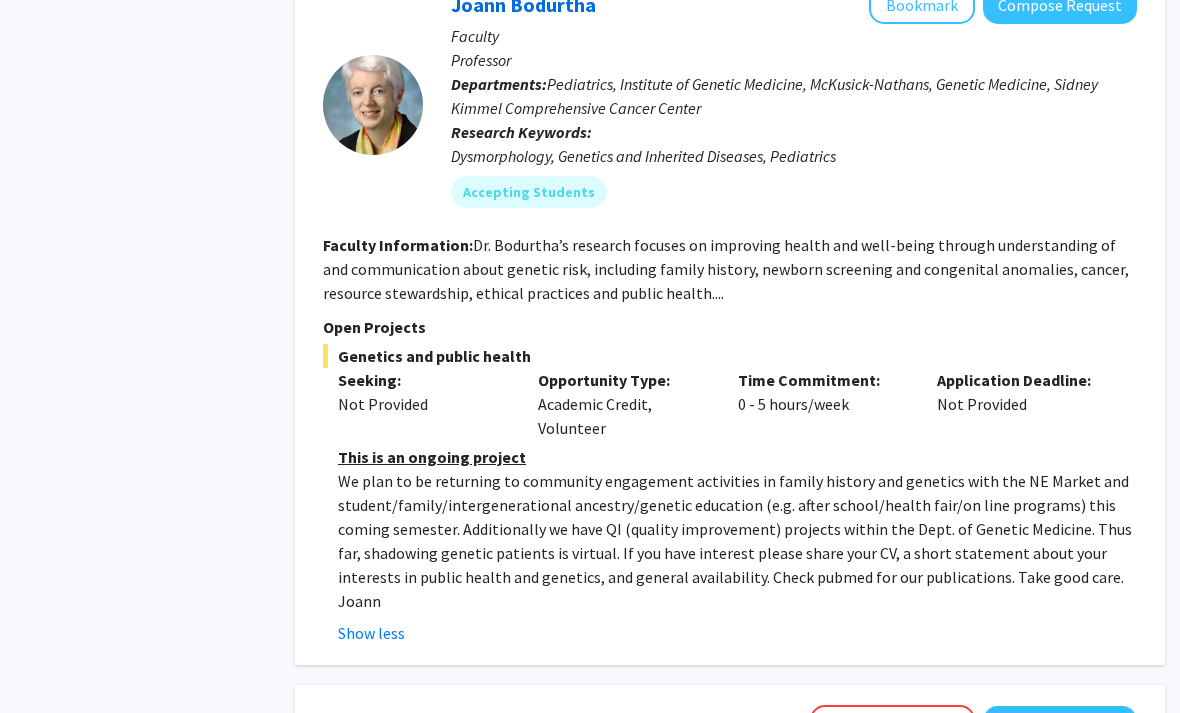 click on "We plan to be returning to community engagement activities in family history and genetics with the NE Market and student/family/intergenerational ancestry/genetic education (e.g. after school/health fair/on line programs) this coming semester. Additionally we have QI (quality improvement) projects within the Dept. of Genetic Medicine. Thus far, shadowing genetic patients is virtual. If you have interest please share your CV, a short statement about your interests in public health and genetics, and general availability. Check pubmed for our publications. Take good care. Joann" 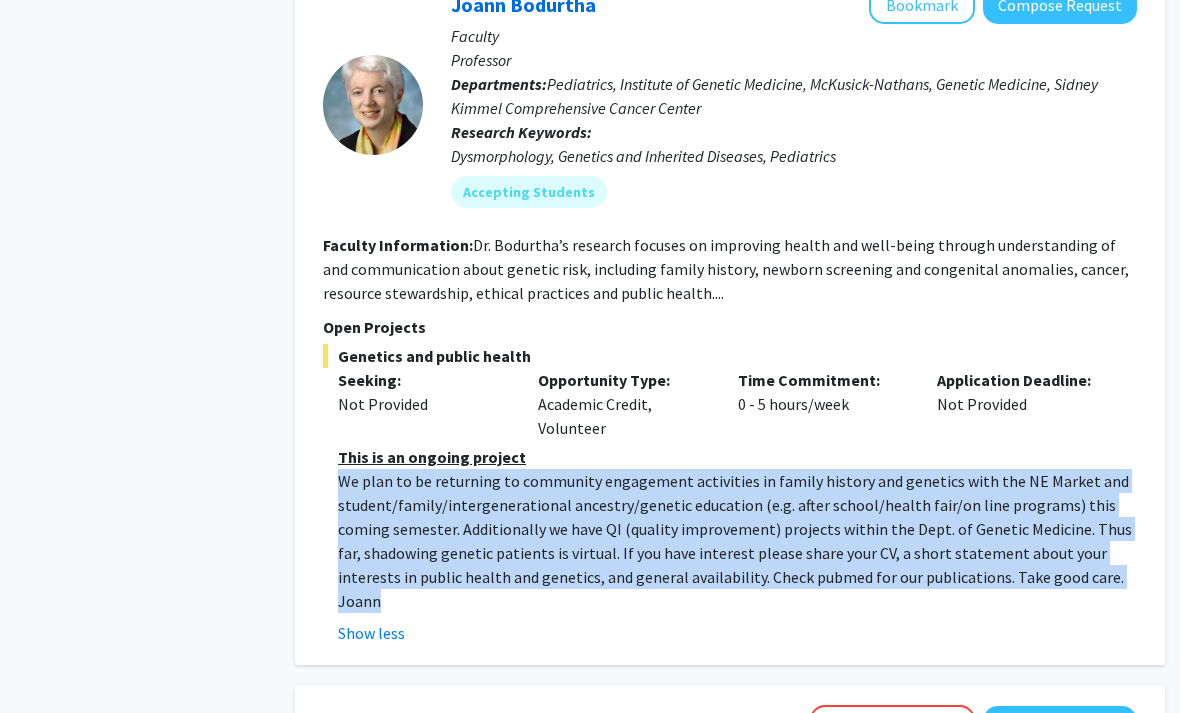 click on "We plan to be returning to community engagement activities in family history and genetics with the NE Market and student/family/intergenerational ancestry/genetic education (e.g. after school/health fair/on line programs) this coming semester. Additionally we have QI (quality improvement) projects within the Dept. of Genetic Medicine. Thus far, shadowing genetic patients is virtual. If you have interest please share your CV, a short statement about your interests in public health and genetics, and general availability. Check pubmed for our publications. Take good care. Joann" 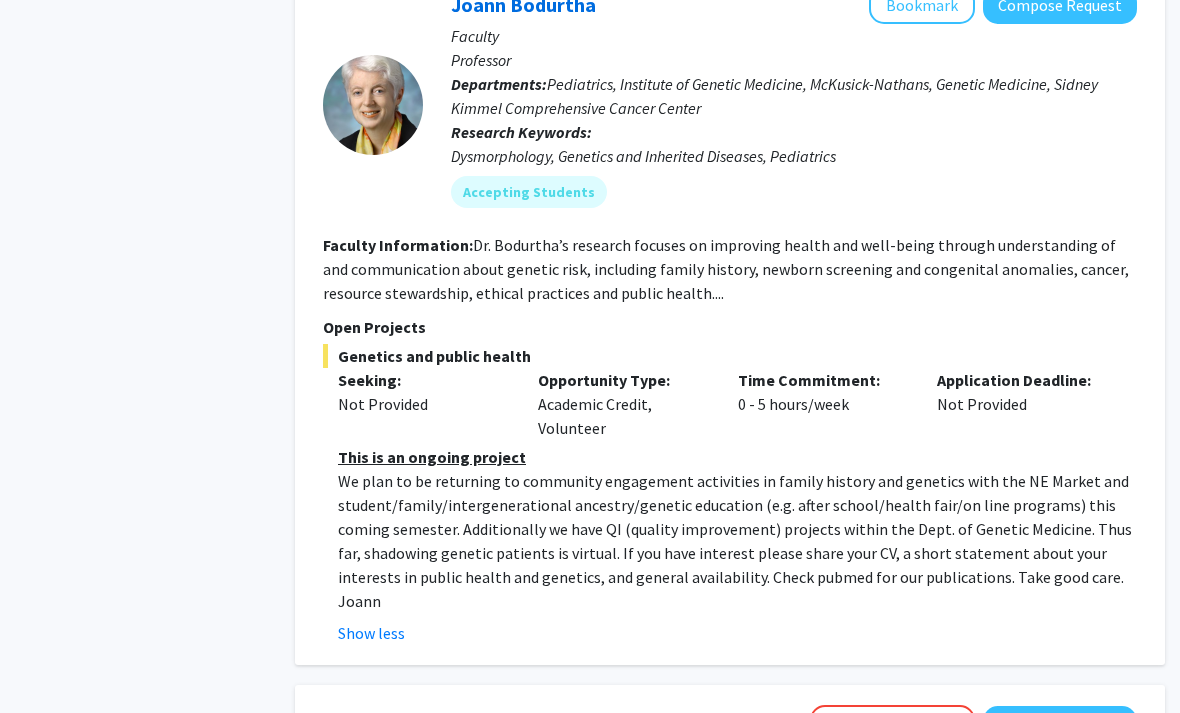 drag, startPoint x: 1099, startPoint y: 551, endPoint x: 256, endPoint y: 456, distance: 848.336 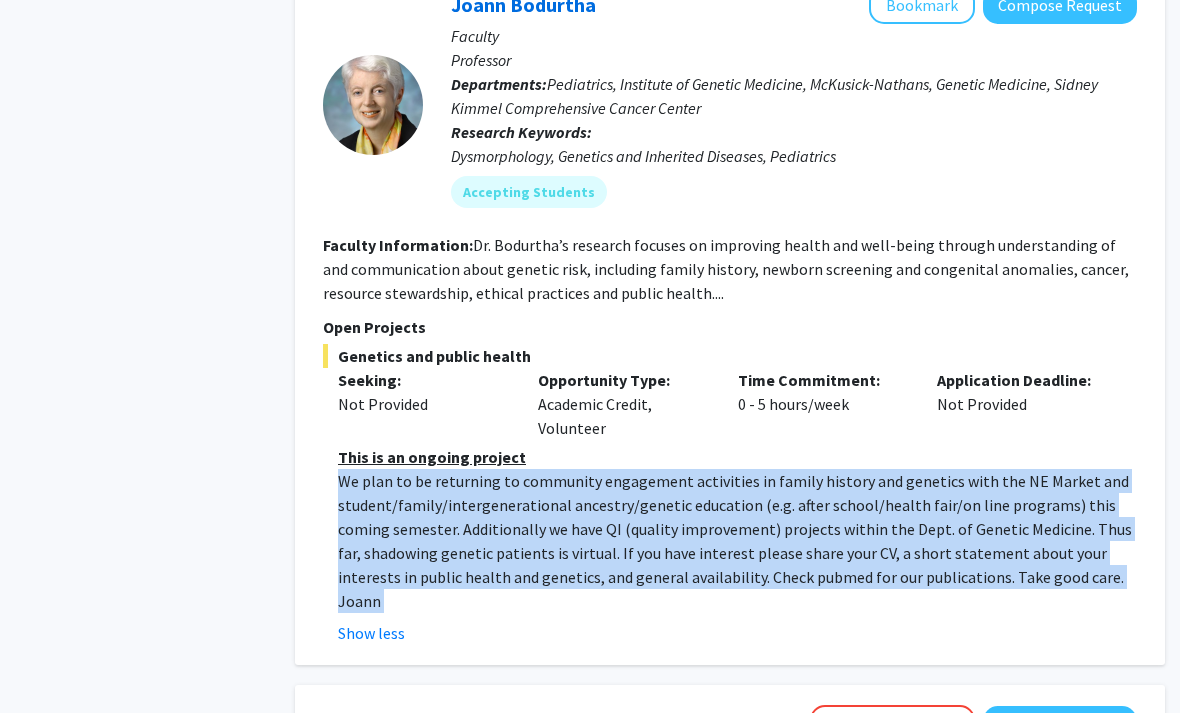 drag, startPoint x: 313, startPoint y: 456, endPoint x: 1119, endPoint y: 571, distance: 814.1628 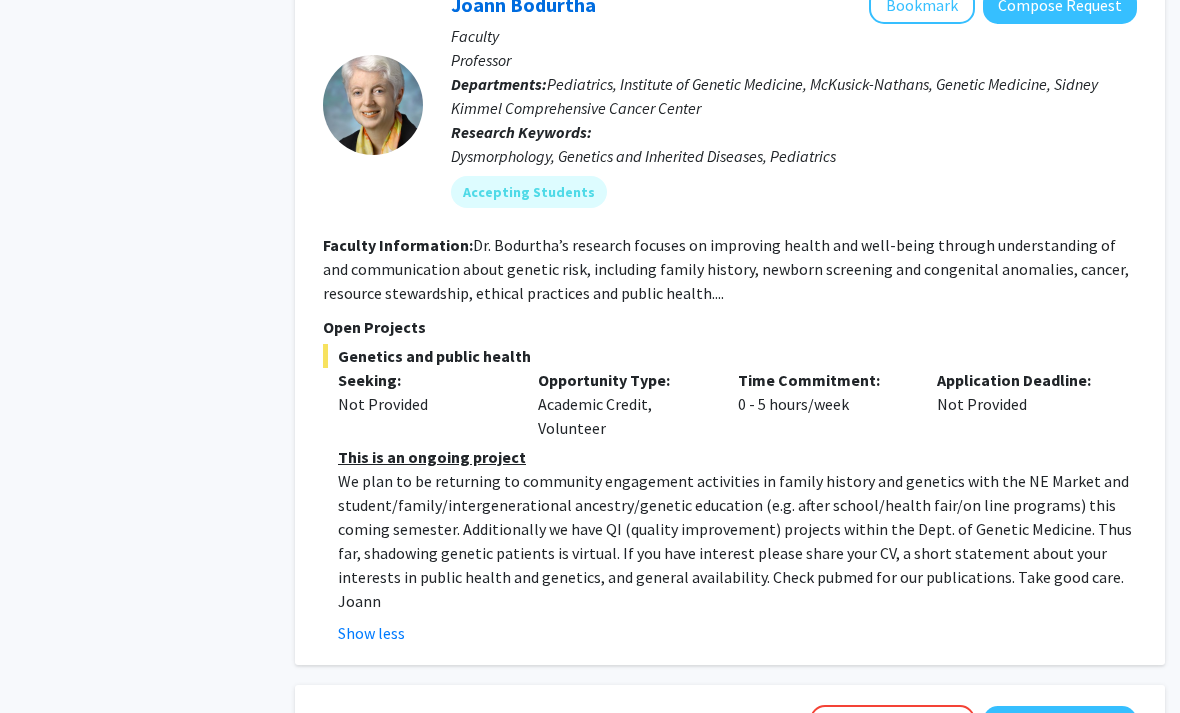 click on "Show less" 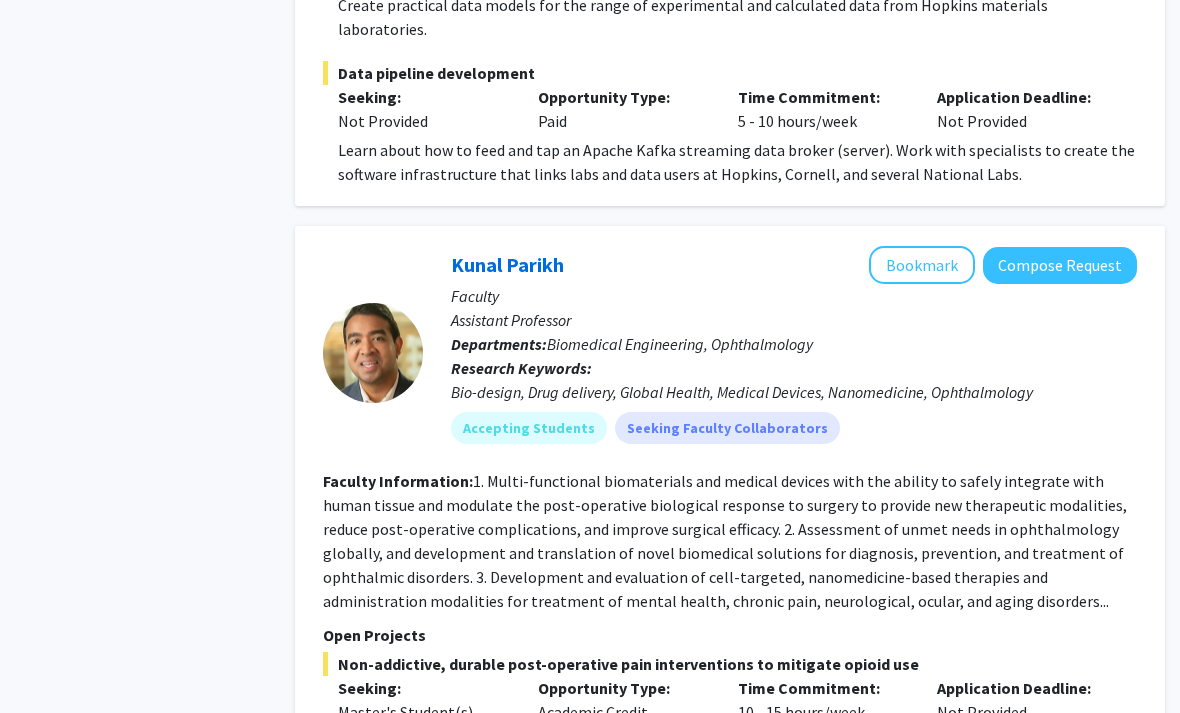 scroll, scrollTop: 8452, scrollLeft: 20, axis: both 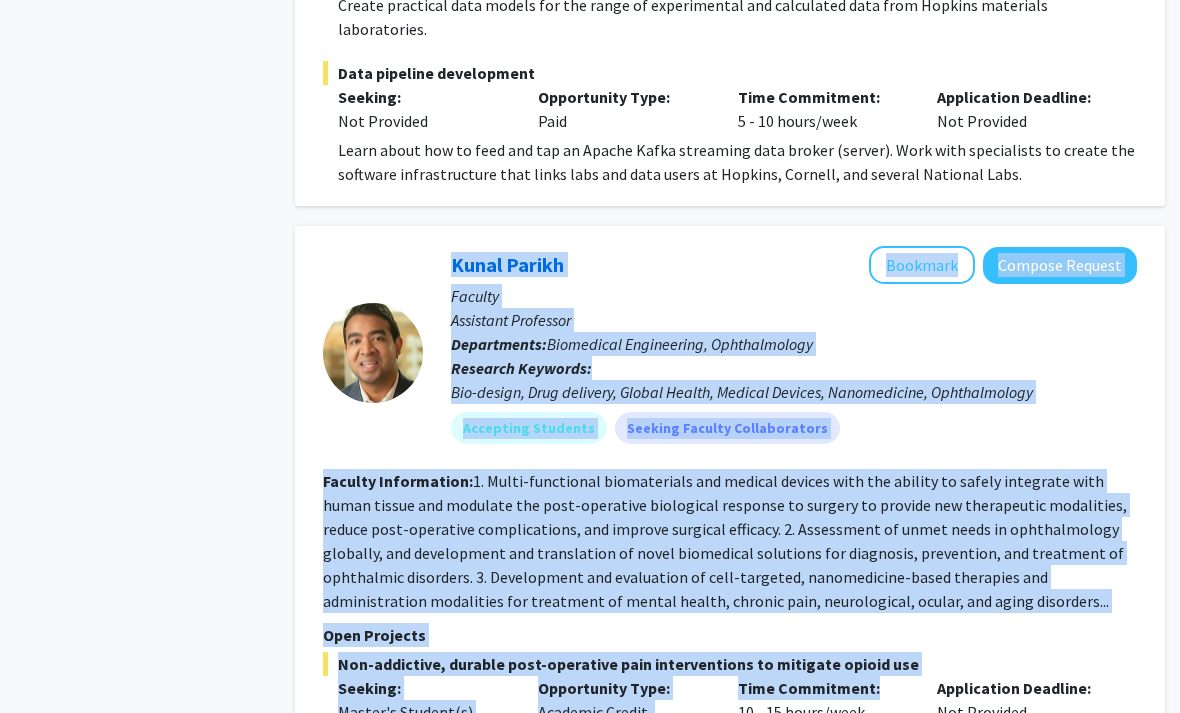 drag, startPoint x: 286, startPoint y: 364, endPoint x: 974, endPoint y: 635, distance: 739.4491 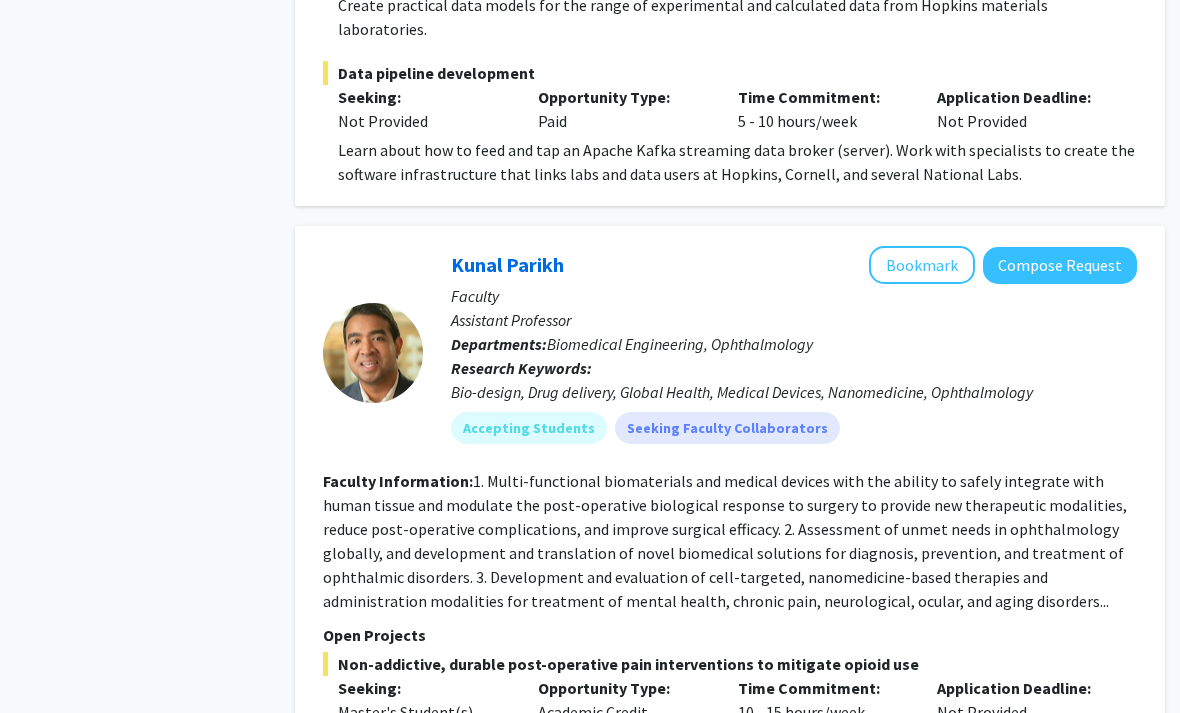 click on "Pain is the primary complaint for 80% of patients who visit the doctor, and affects up to 2 billion individuals at any time (more than heart disease, diabetes, and cancer combined). Opioids are an effective treatment for chronic pain and post-operative pain, but they have significant potential for tolerance and dependency/addiction (which increases in likelihood with long-term use), leading to an annual economic burden of $78.5 billion in the US, and 35 million individuals suffering from addiction and 115,000 deaths annually around the world. There is an urgent need for development of a highly effective alternative to narcotic analgesics with targeted pain-deadening effects without significant side effects and risk of abuse." 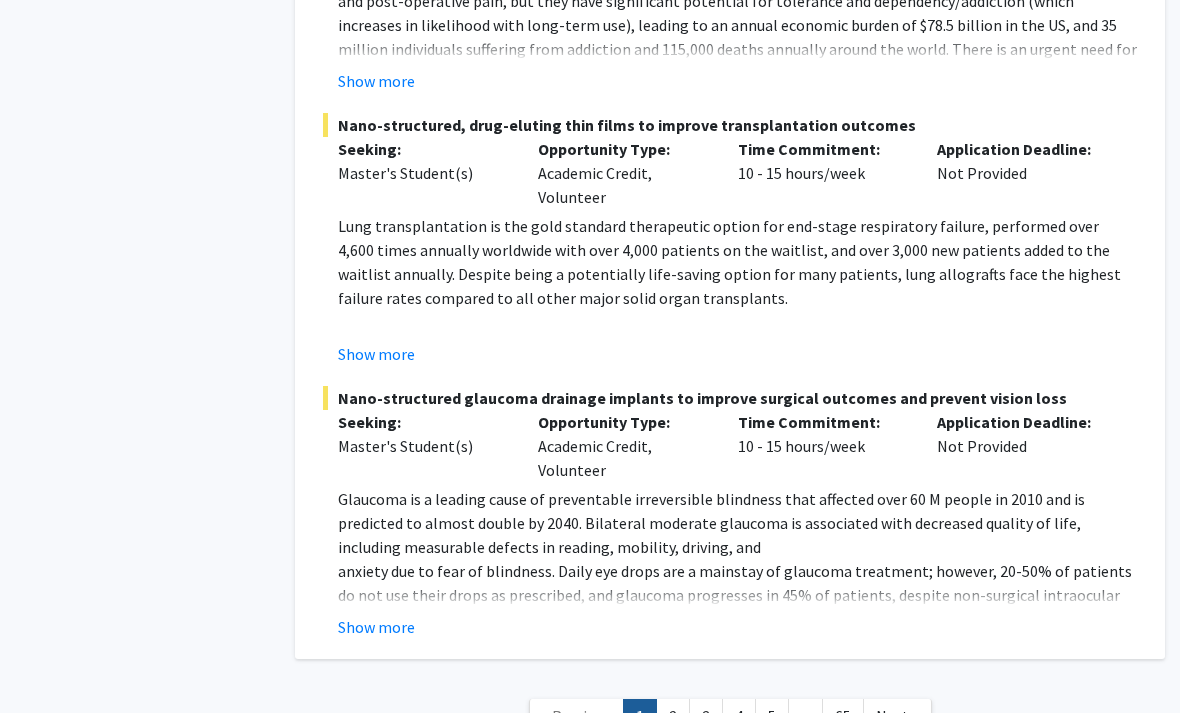 scroll, scrollTop: 9269, scrollLeft: 20, axis: both 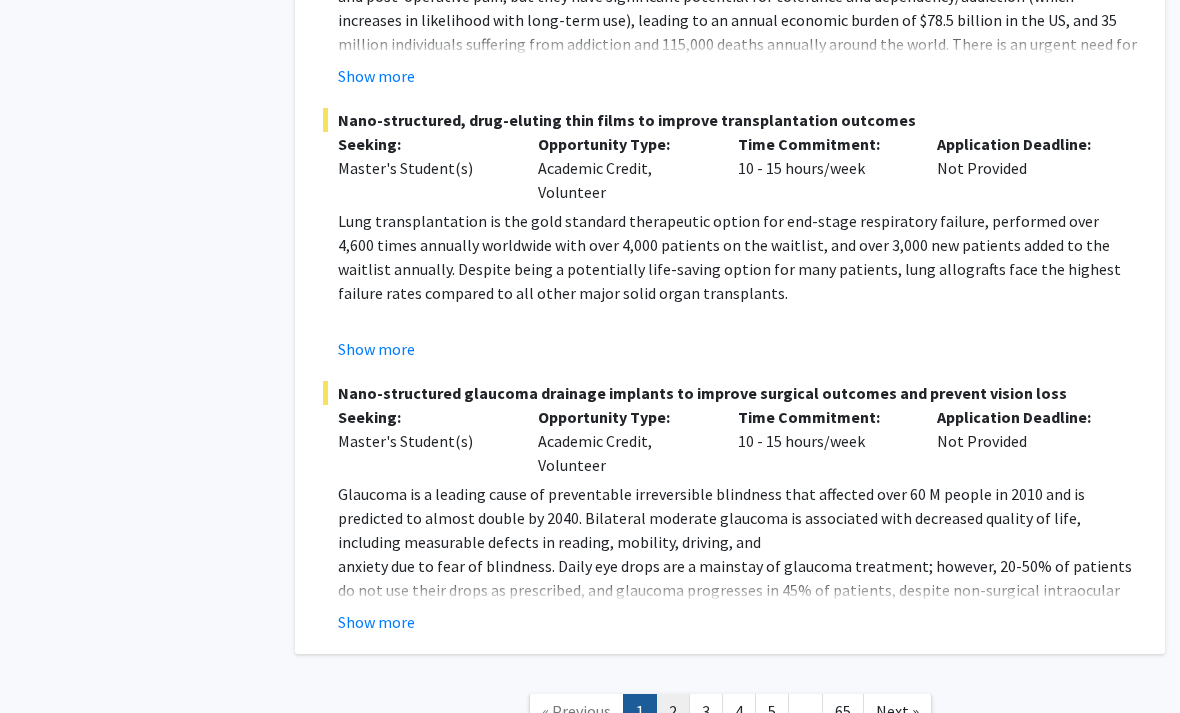 click on "2" 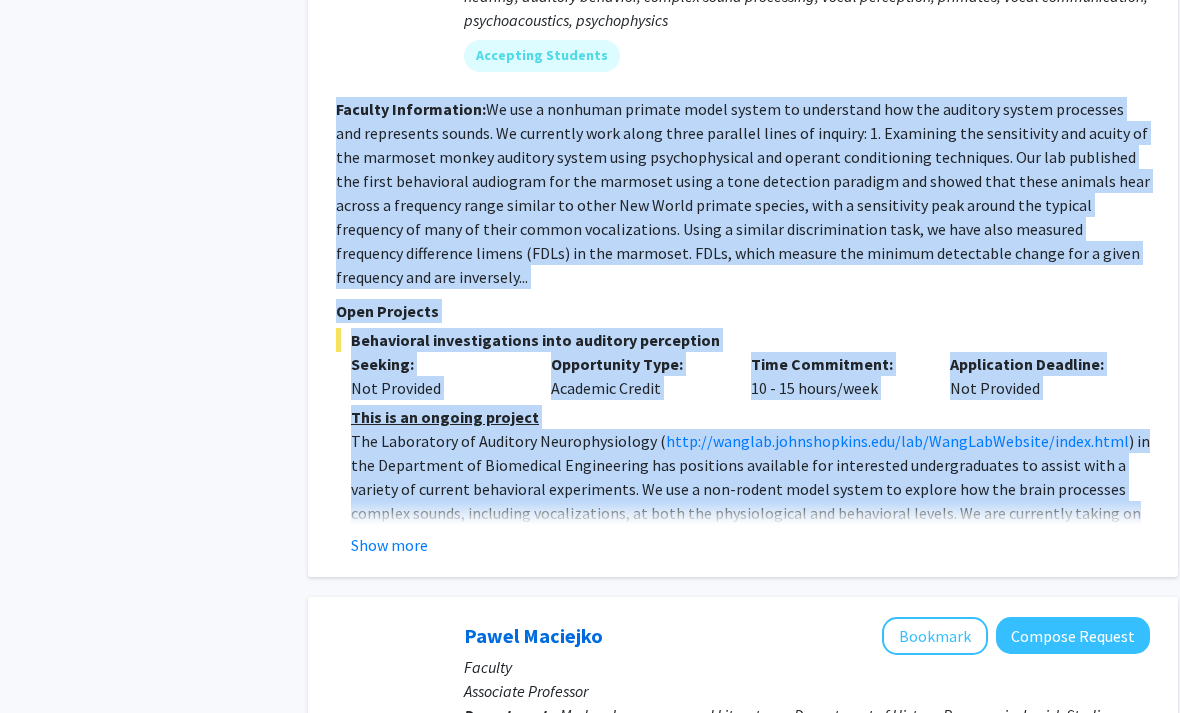 scroll, scrollTop: 3437, scrollLeft: 20, axis: both 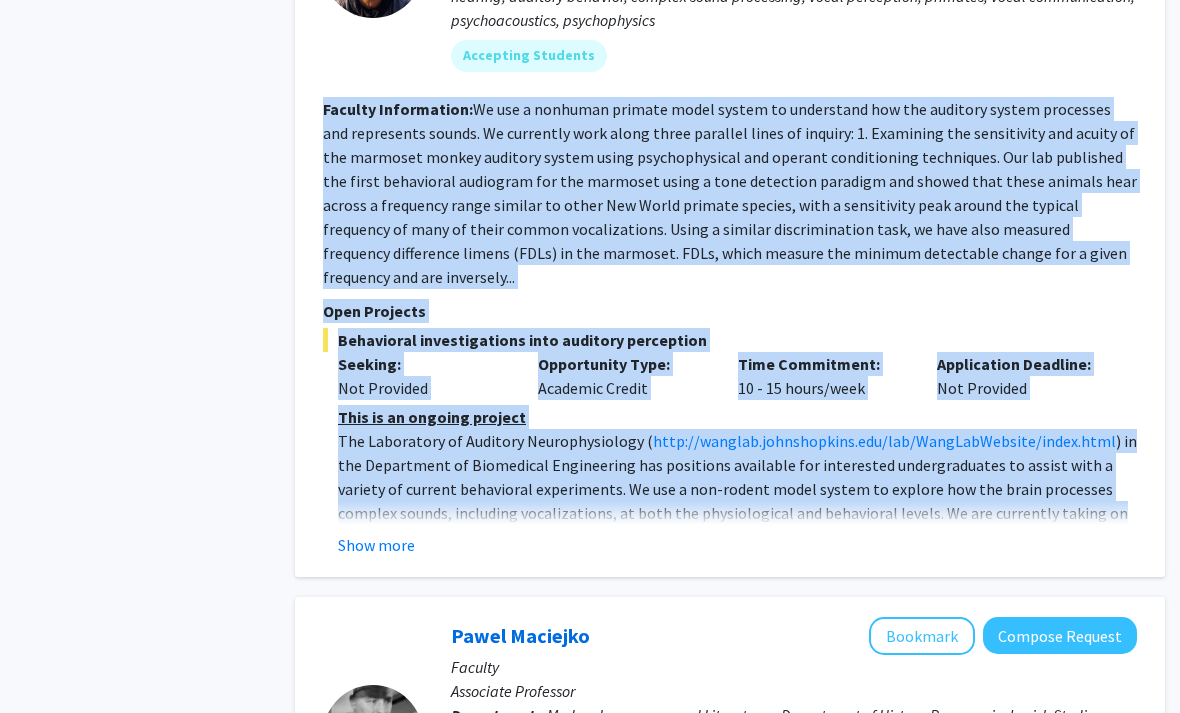 drag, startPoint x: 353, startPoint y: 44, endPoint x: 1161, endPoint y: 442, distance: 900.70416 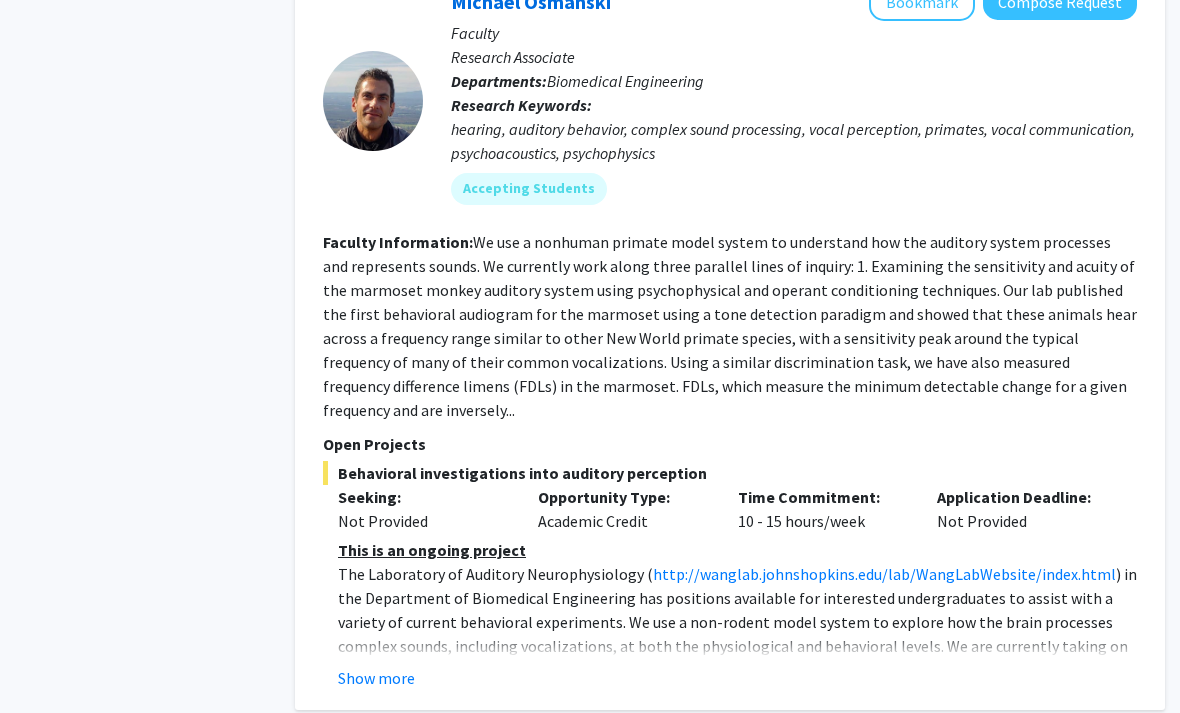click on "Show more" 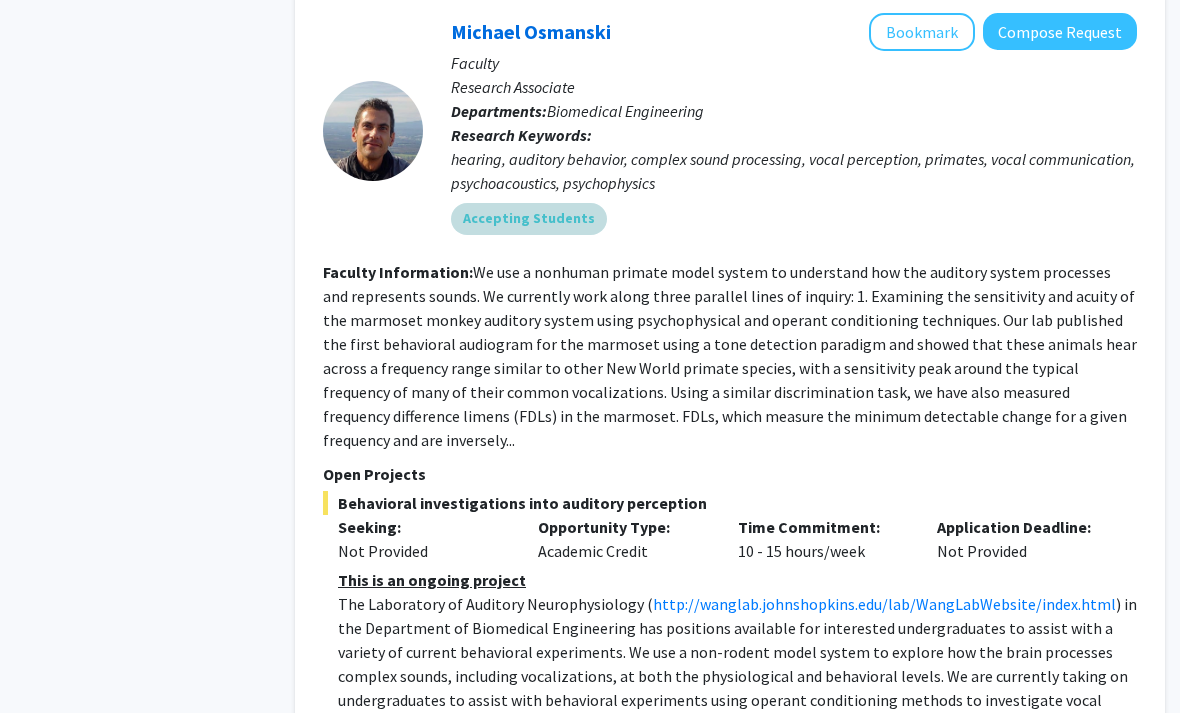 scroll, scrollTop: 3272, scrollLeft: 20, axis: both 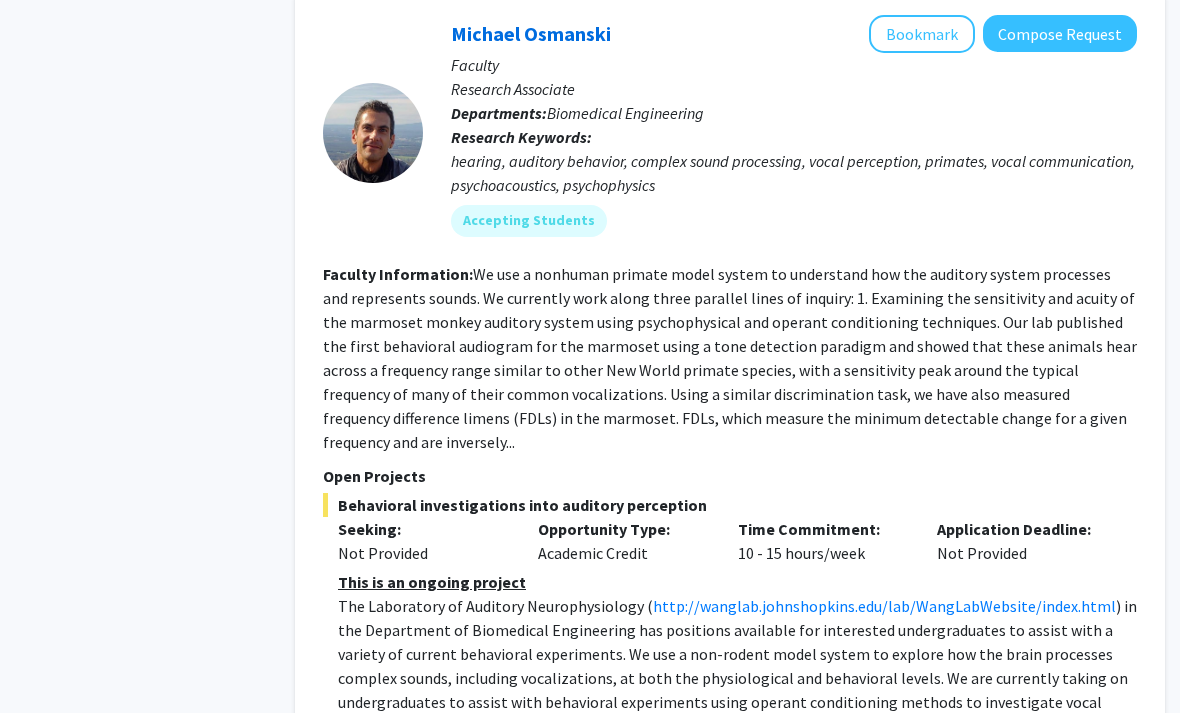 drag, startPoint x: 702, startPoint y: 126, endPoint x: 452, endPoint y: 114, distance: 250.28784 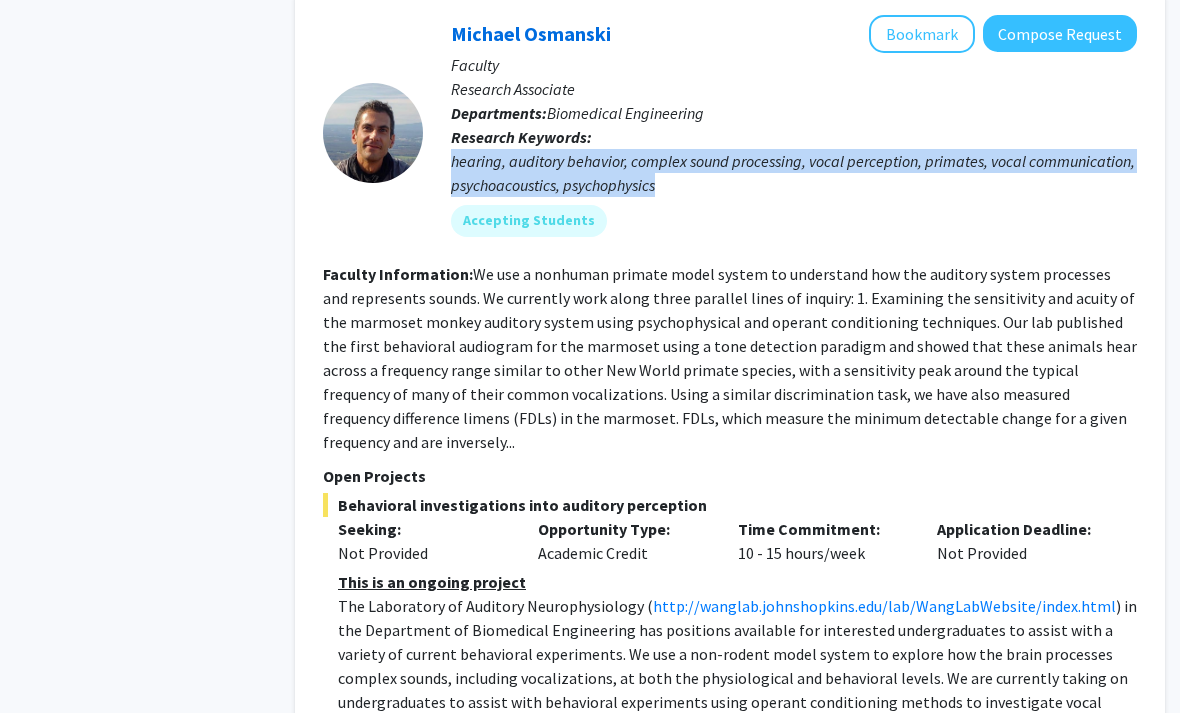 drag, startPoint x: 452, startPoint y: 114, endPoint x: 665, endPoint y: 139, distance: 214.46211 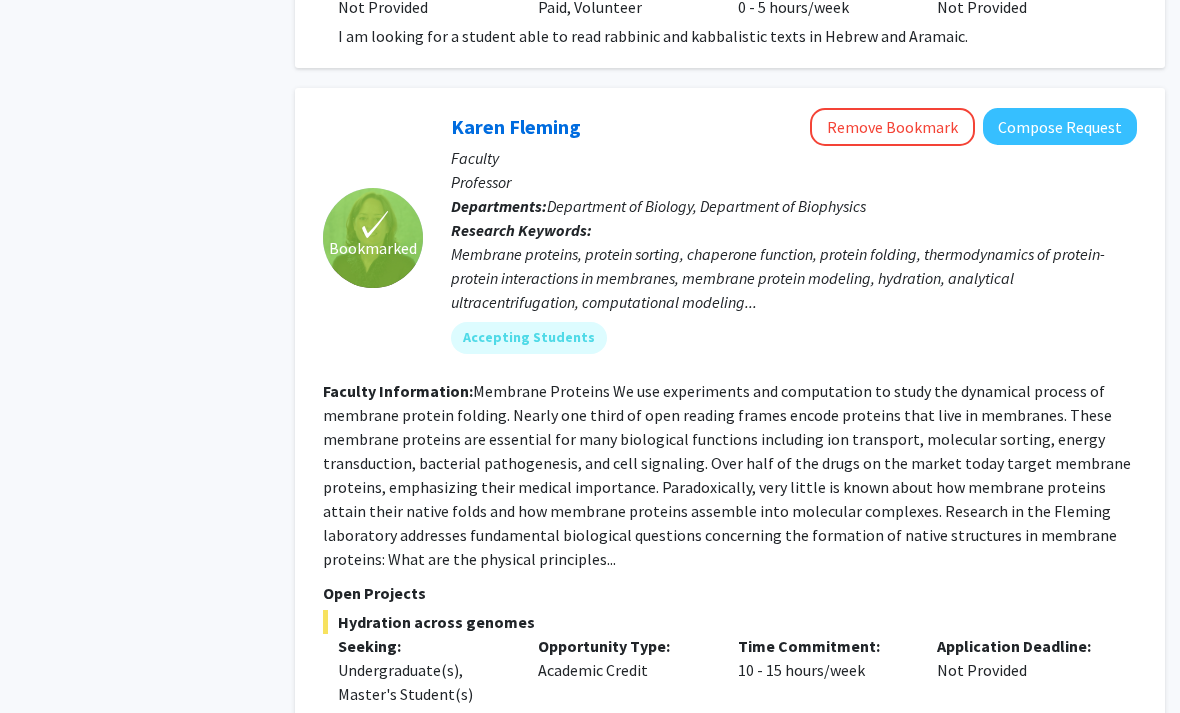 scroll, scrollTop: 4807, scrollLeft: 20, axis: both 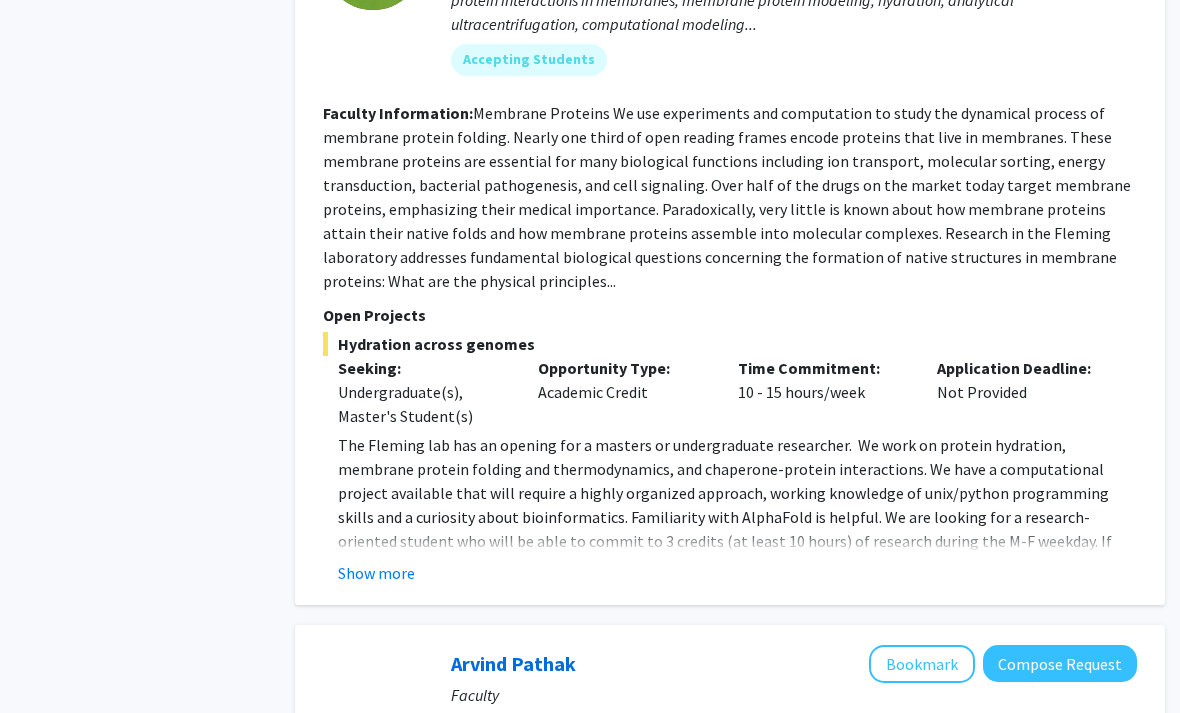 click on "Show more" 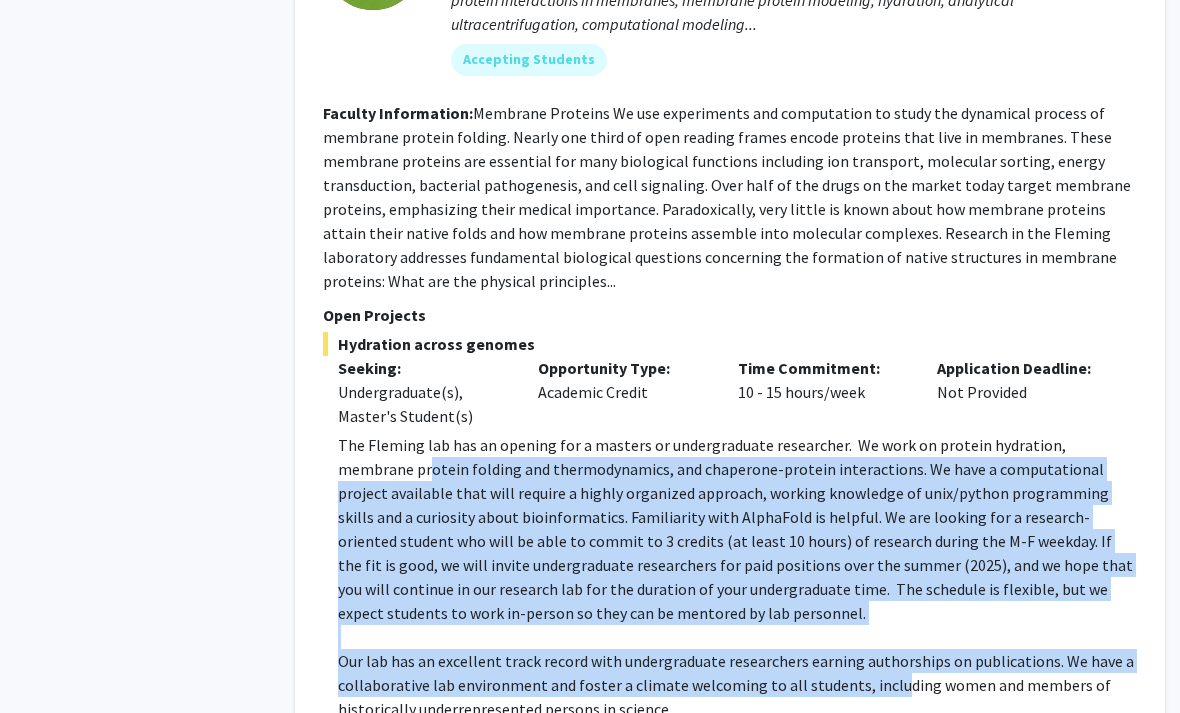 drag, startPoint x: 353, startPoint y: 404, endPoint x: 888, endPoint y: 614, distance: 574.7391 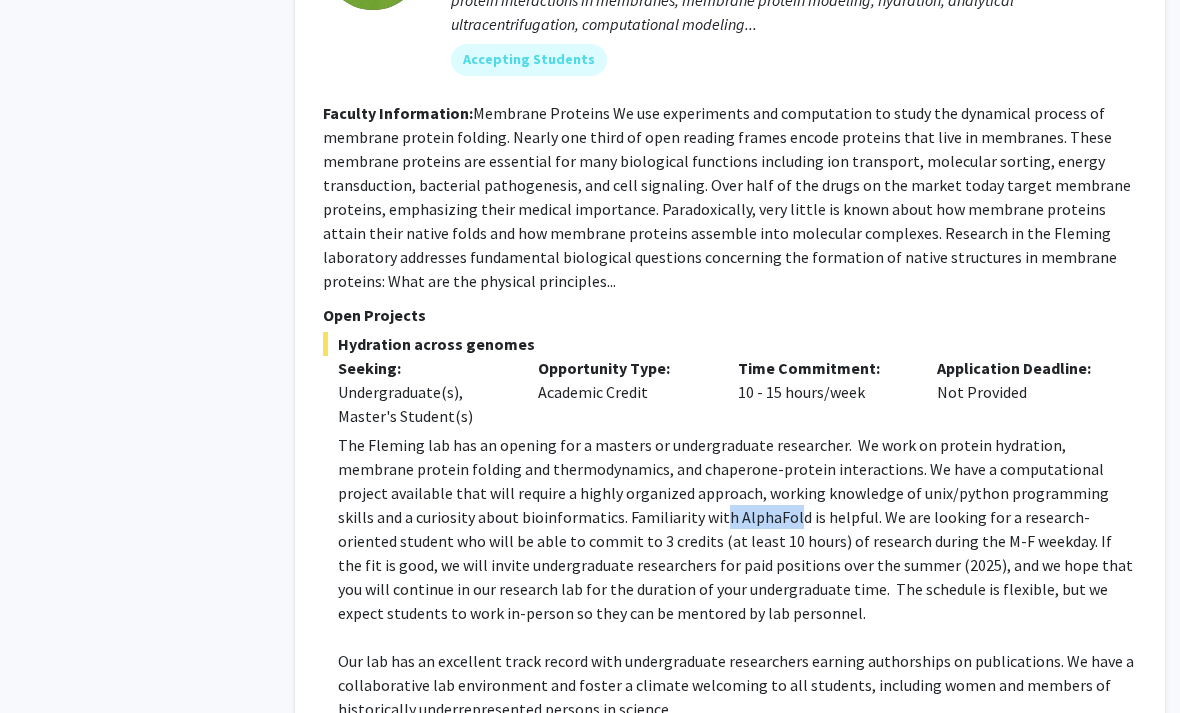 drag, startPoint x: 578, startPoint y: 436, endPoint x: 655, endPoint y: 439, distance: 77.05842 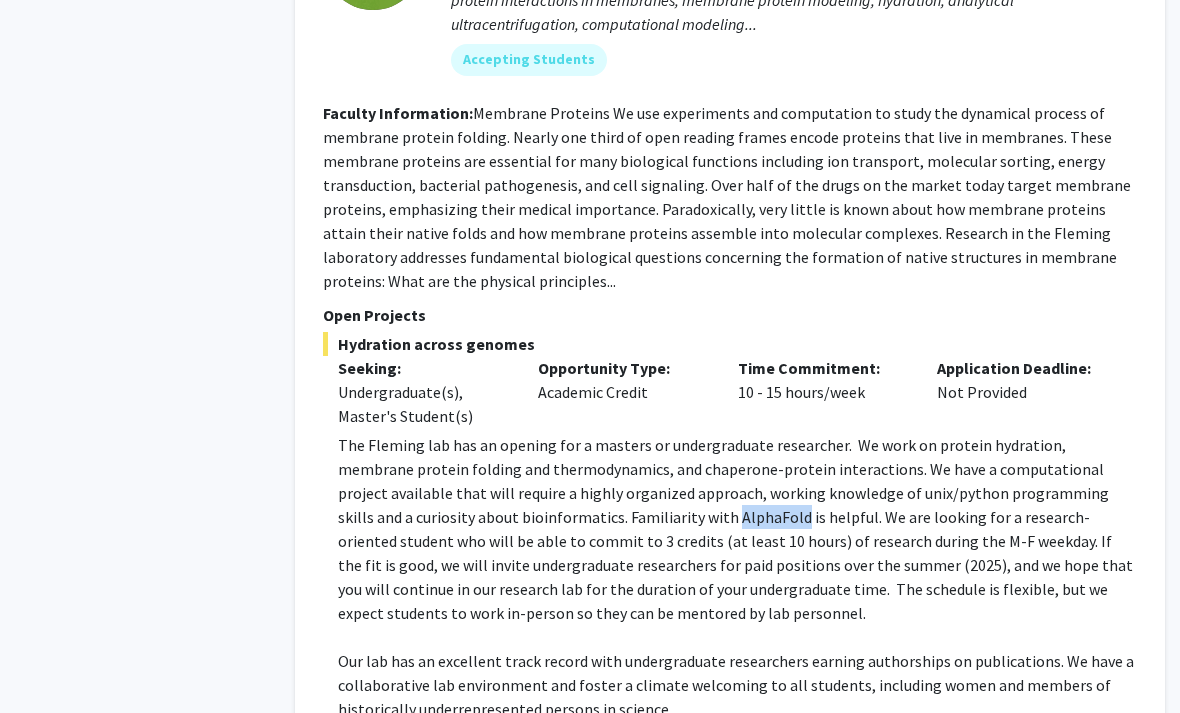 drag, startPoint x: 655, startPoint y: 439, endPoint x: 624, endPoint y: 439, distance: 31 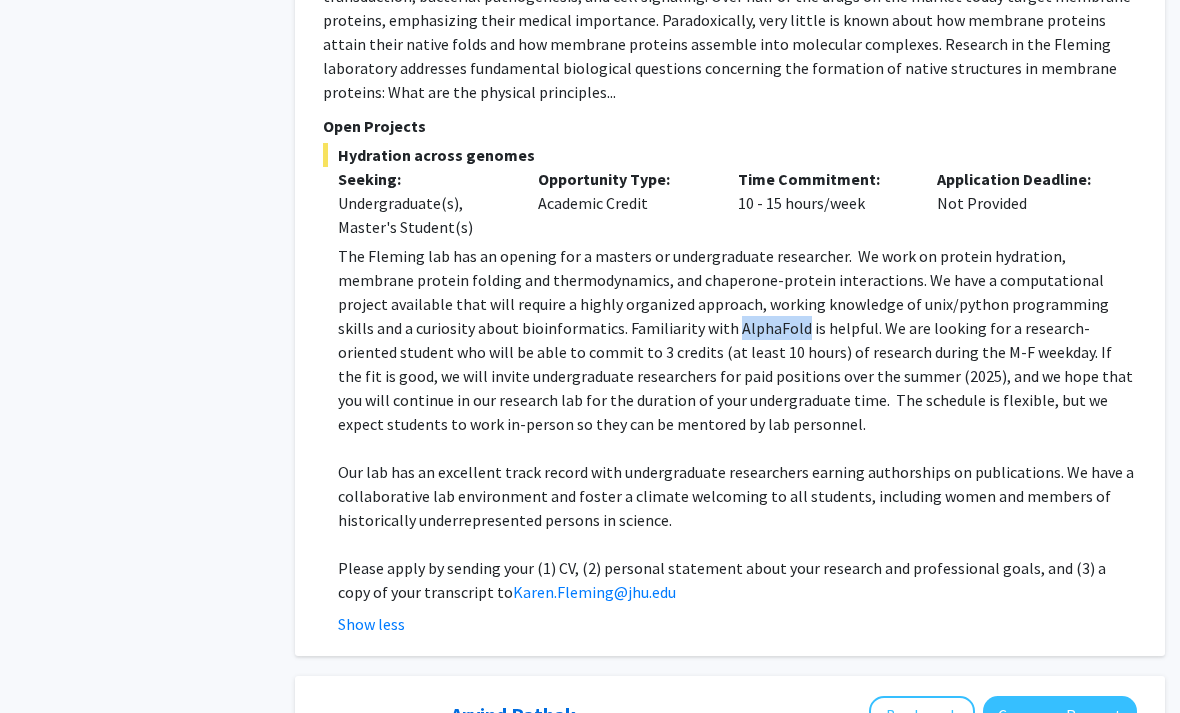 scroll, scrollTop: 5281, scrollLeft: 20, axis: both 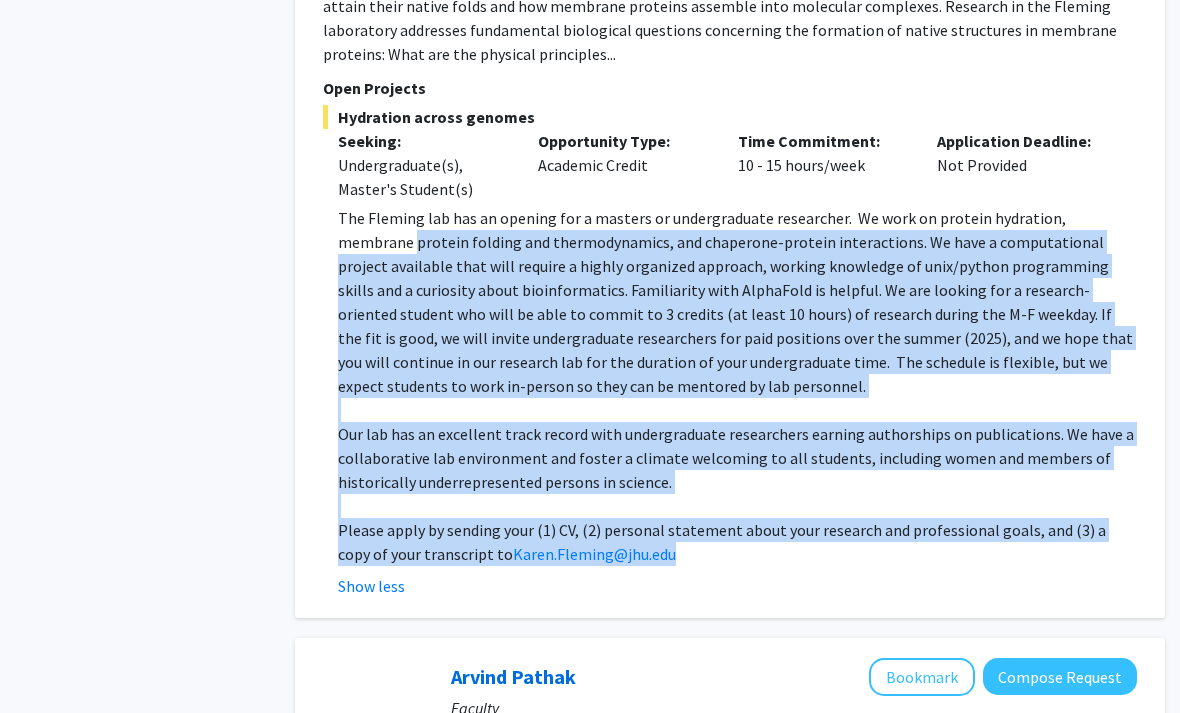 drag, startPoint x: 658, startPoint y: 486, endPoint x: 311, endPoint y: 159, distance: 476.79974 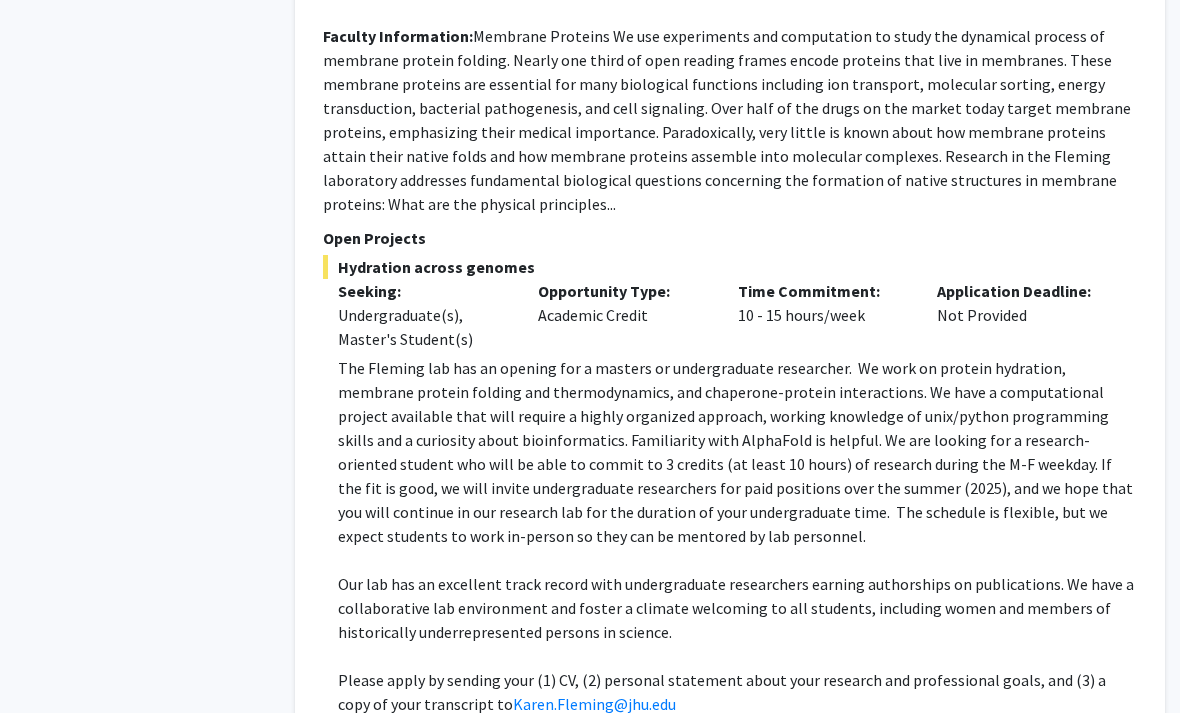 scroll, scrollTop: 5138, scrollLeft: 20, axis: both 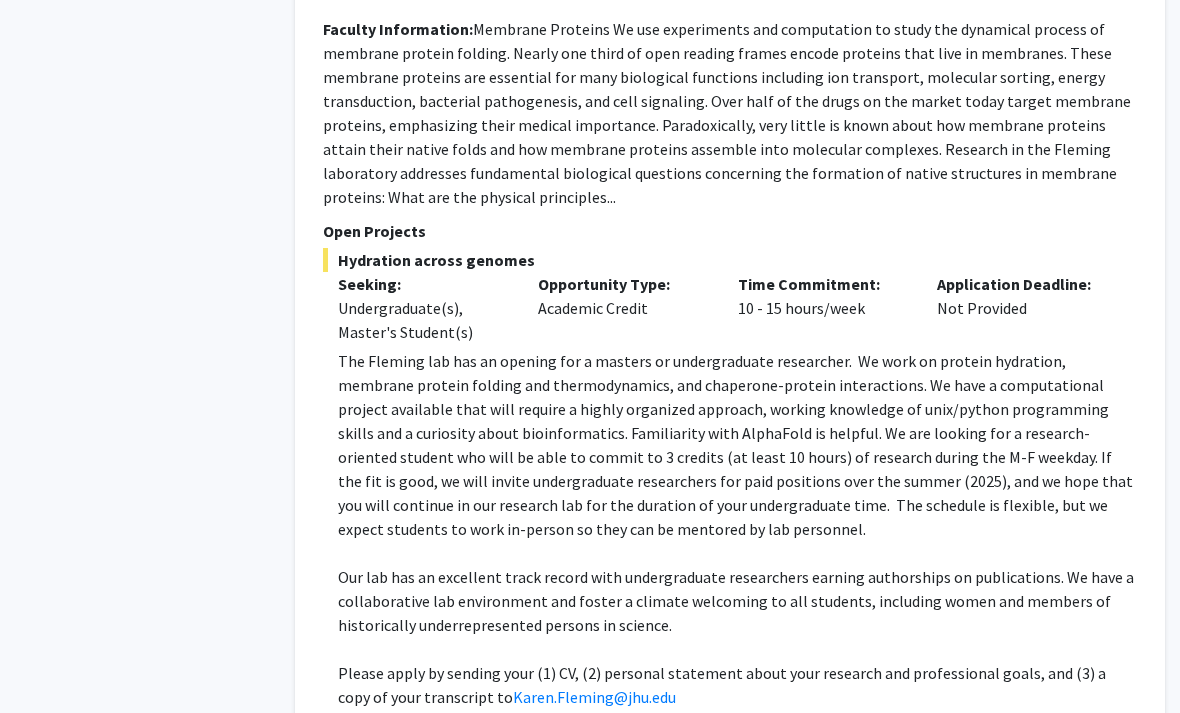 drag, startPoint x: 311, startPoint y: 161, endPoint x: 742, endPoint y: 117, distance: 433.2401 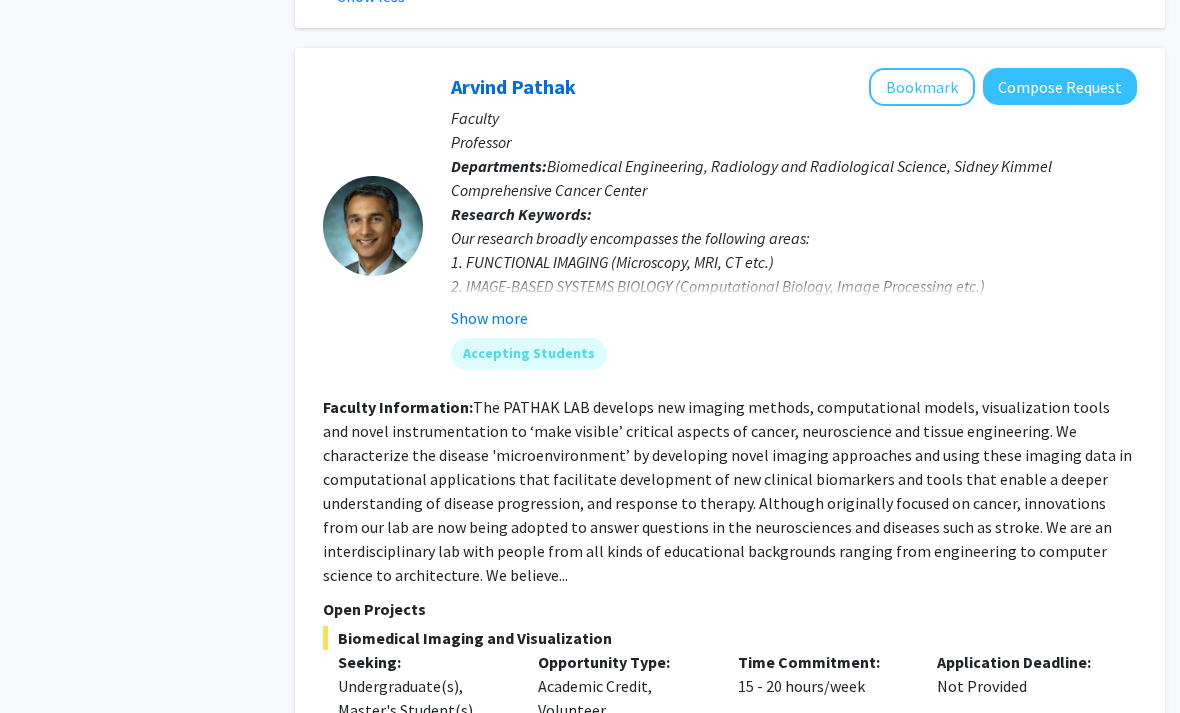 scroll, scrollTop: 5903, scrollLeft: 20, axis: both 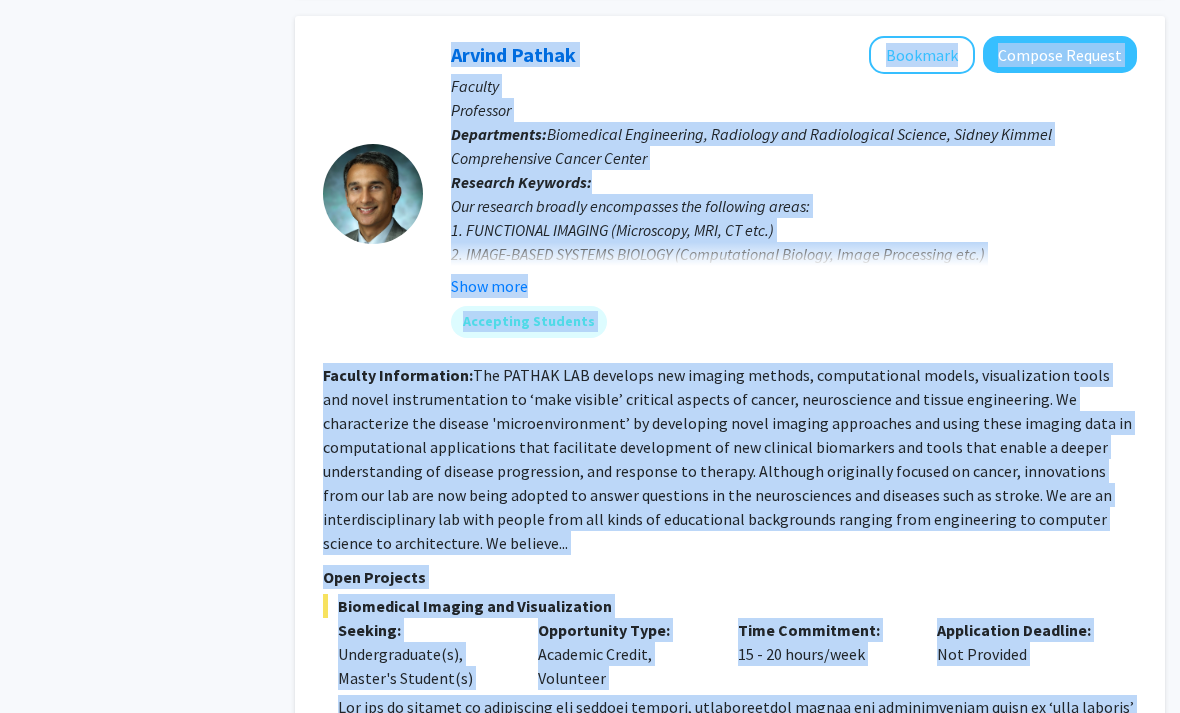 drag, startPoint x: 330, startPoint y: 280, endPoint x: 964, endPoint y: 656, distance: 737.1106 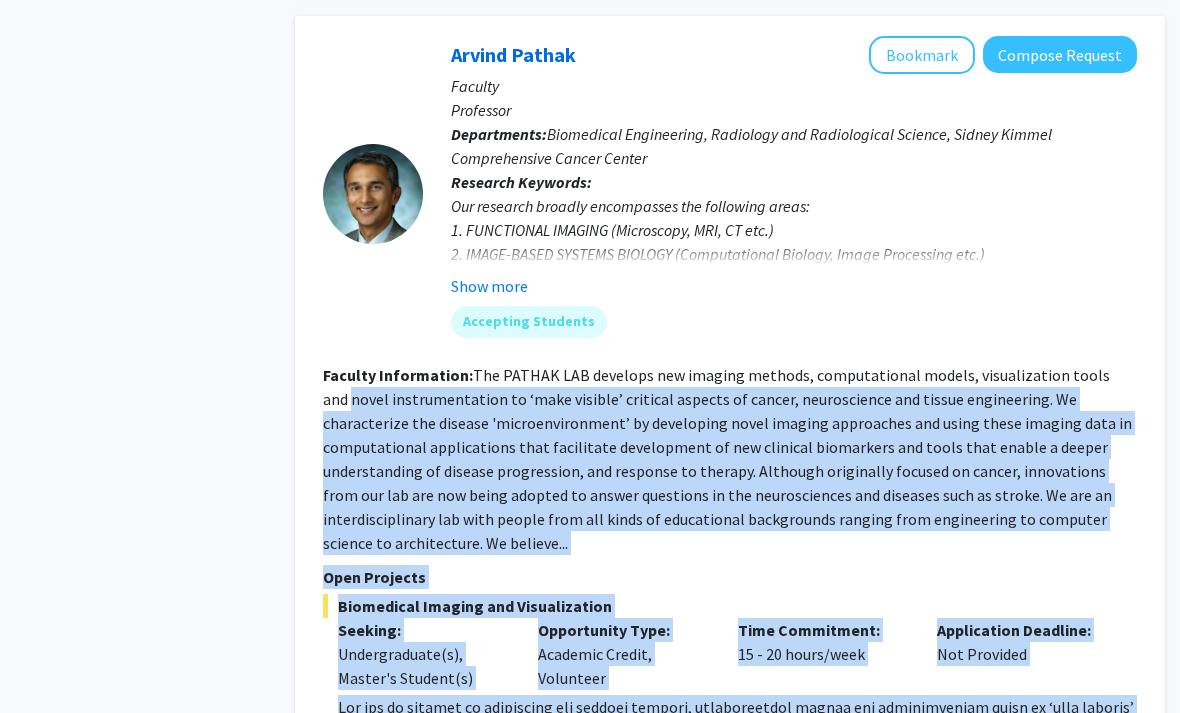 drag, startPoint x: 964, startPoint y: 656, endPoint x: 280, endPoint y: 311, distance: 766.0816 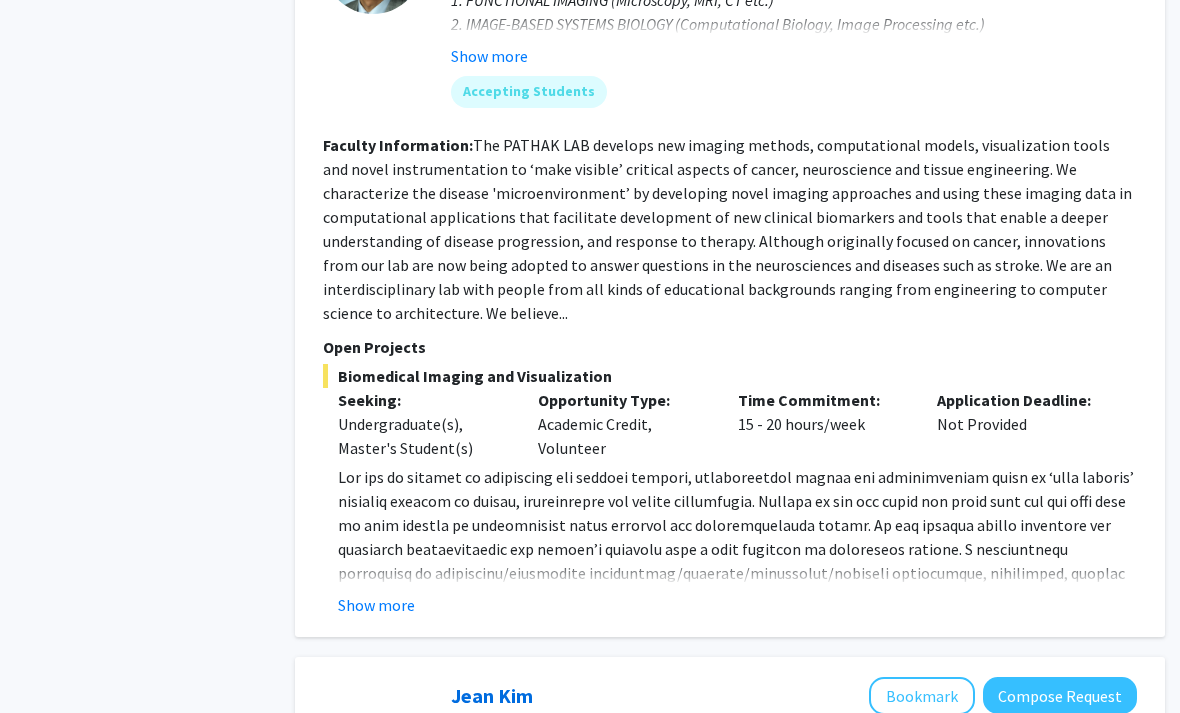 click on "Show more" 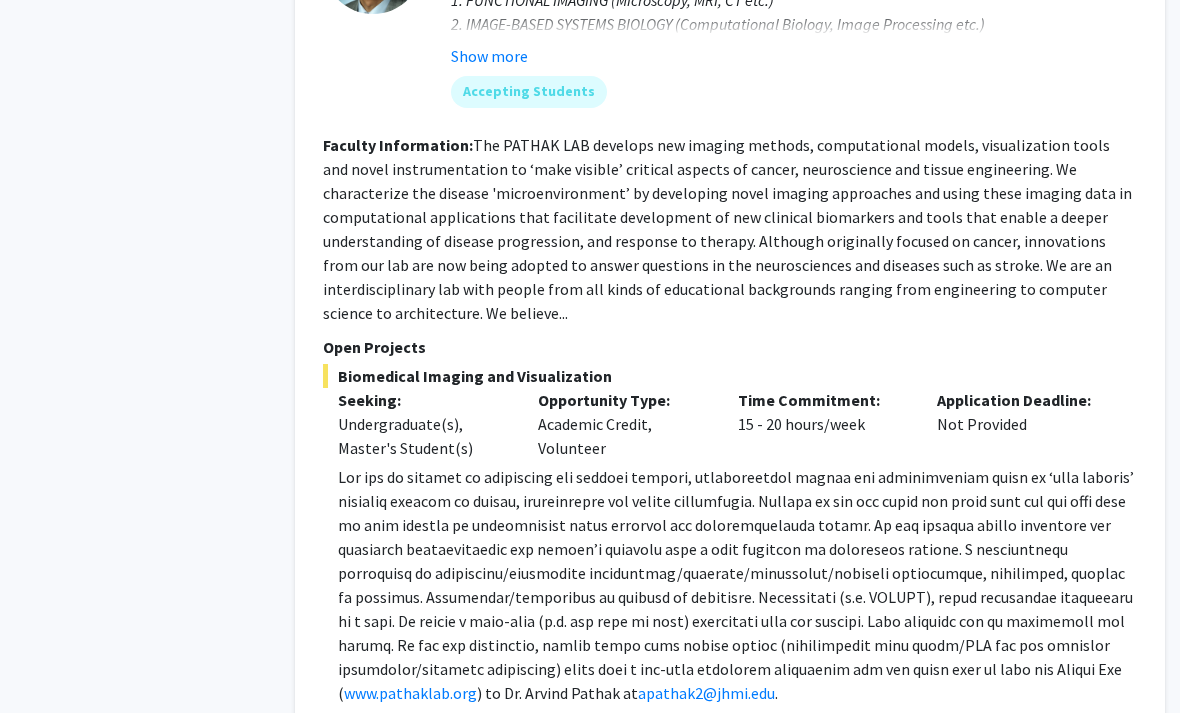 drag, startPoint x: 351, startPoint y: 377, endPoint x: 906, endPoint y: 614, distance: 603.48486 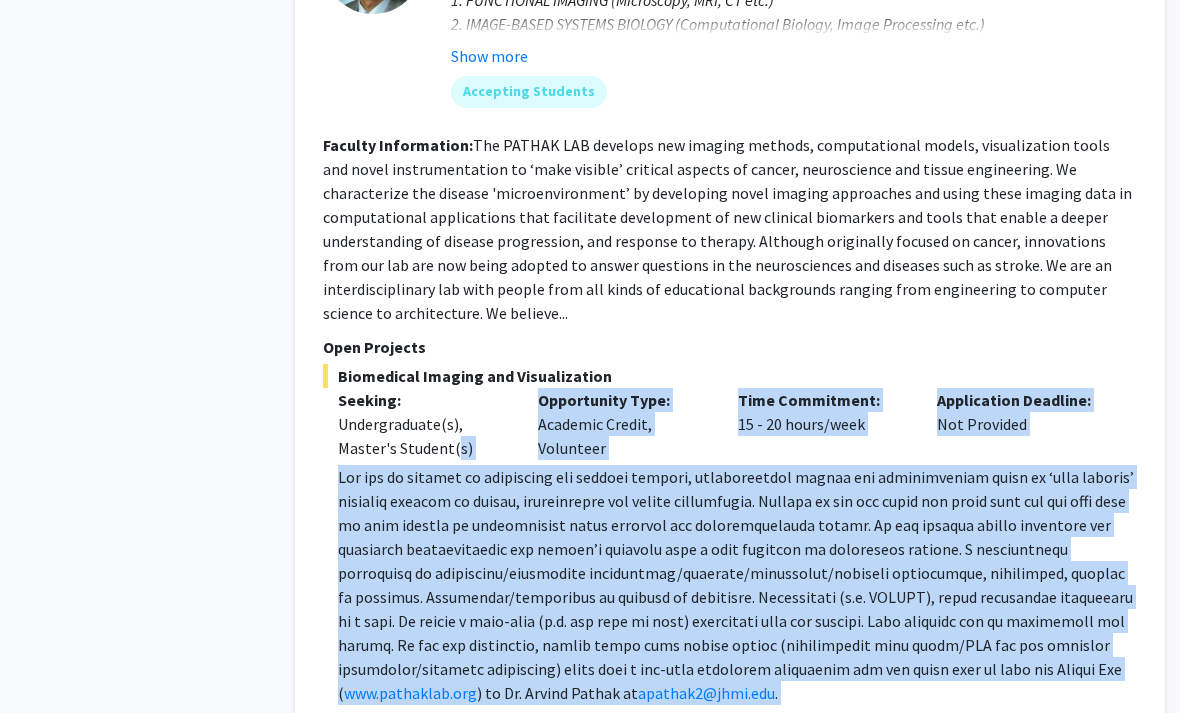 drag, startPoint x: 320, startPoint y: 403, endPoint x: 969, endPoint y: 641, distance: 691.26337 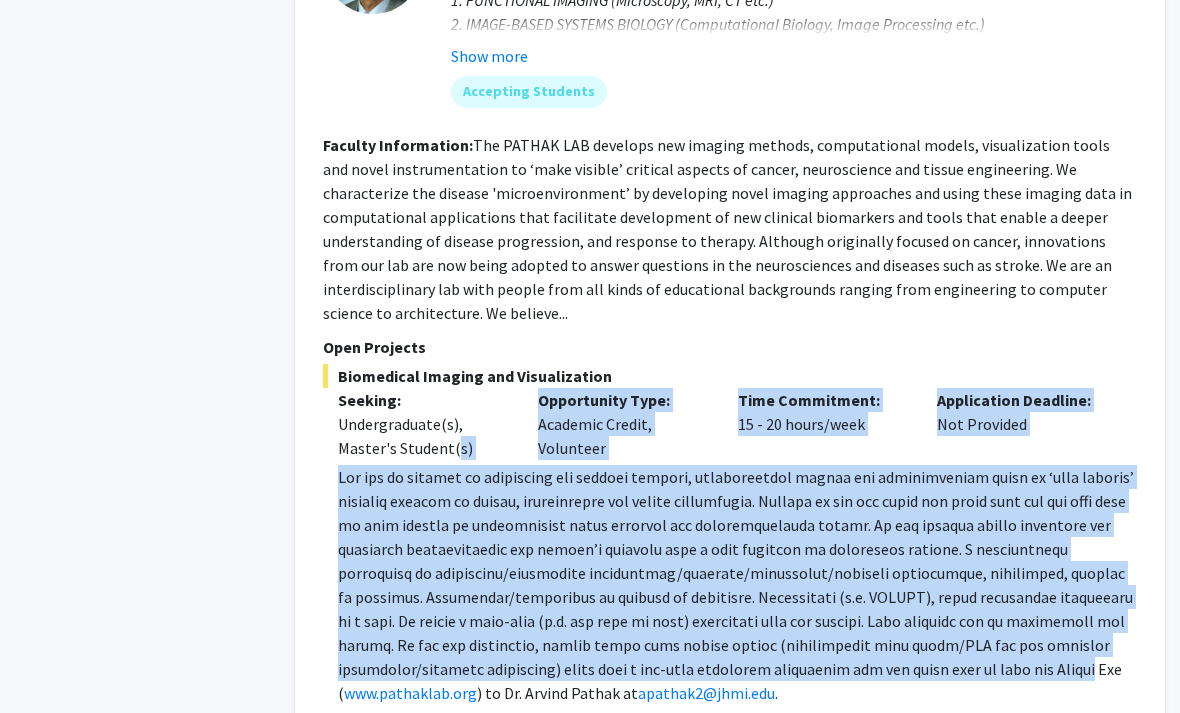 drag, startPoint x: 937, startPoint y: 602, endPoint x: 387, endPoint y: 388, distance: 590.1661 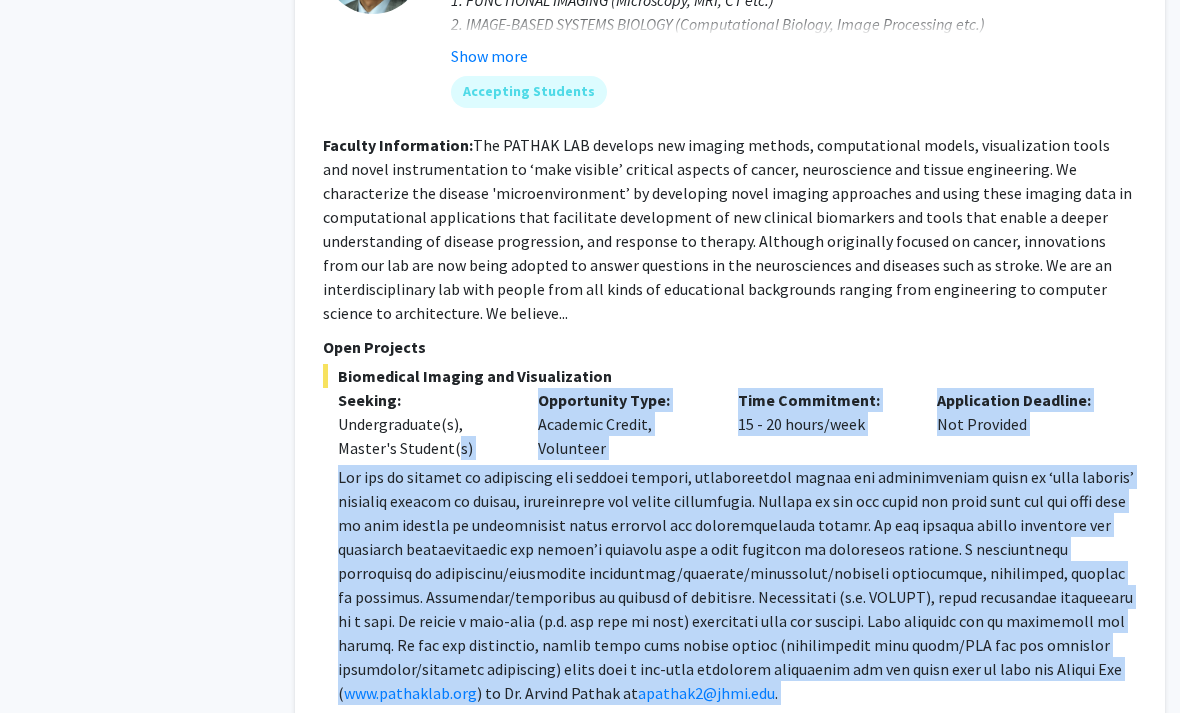 drag, startPoint x: 387, startPoint y: 388, endPoint x: 1029, endPoint y: 646, distance: 691.90173 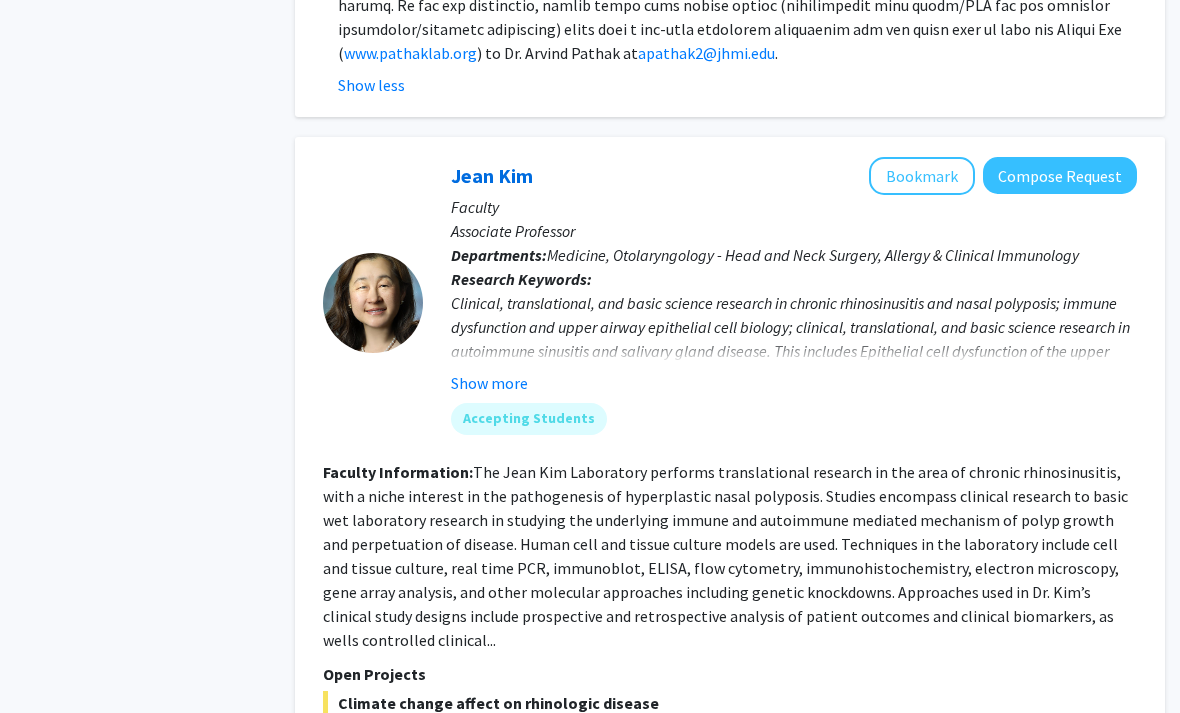 scroll, scrollTop: 6789, scrollLeft: 20, axis: both 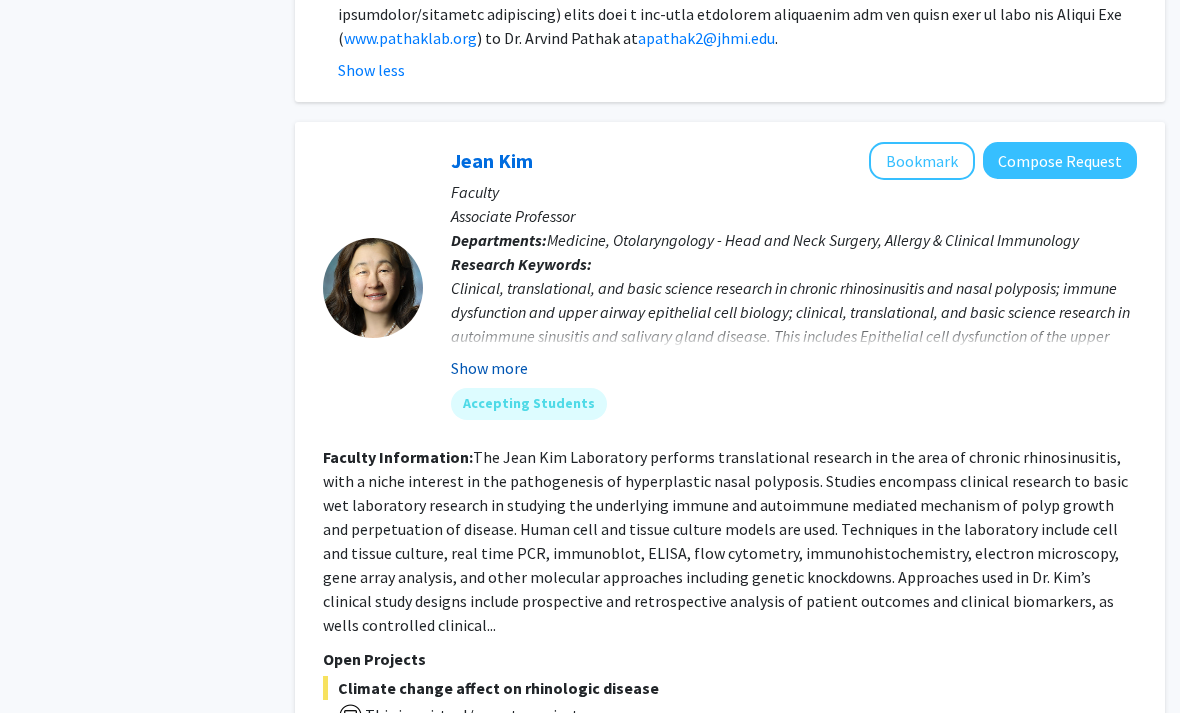 click on "Show more" 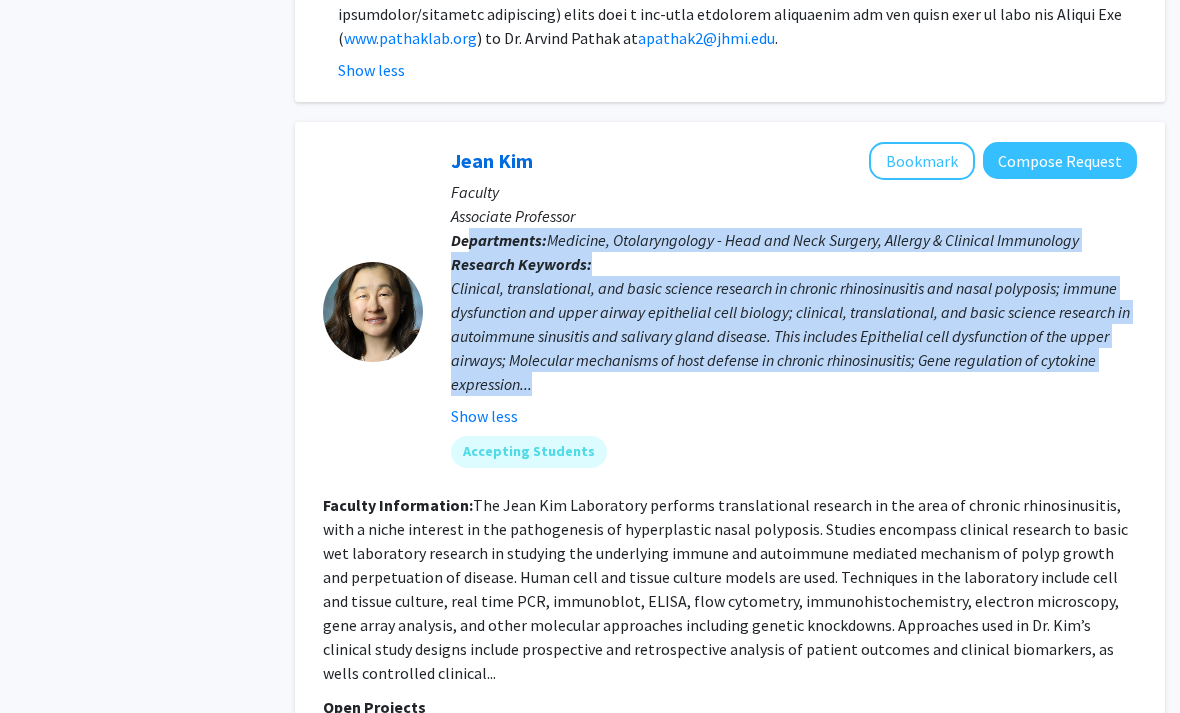 drag, startPoint x: 465, startPoint y: 166, endPoint x: 889, endPoint y: 324, distance: 452.48206 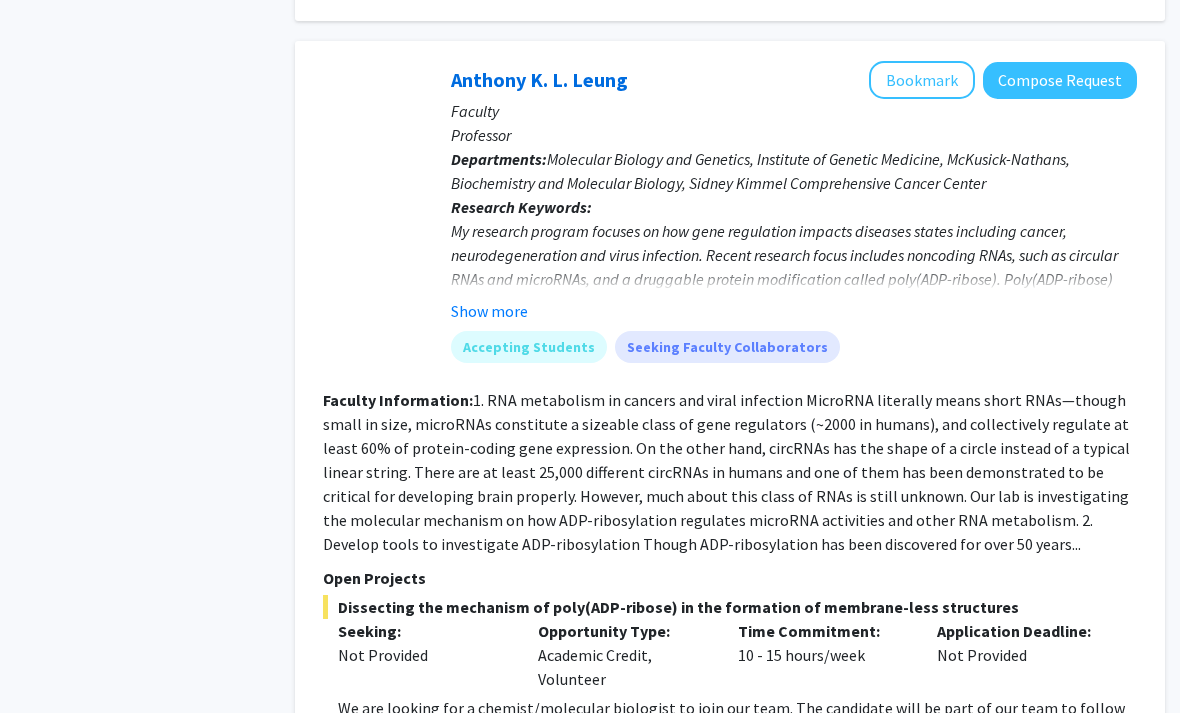 scroll, scrollTop: 7826, scrollLeft: 20, axis: both 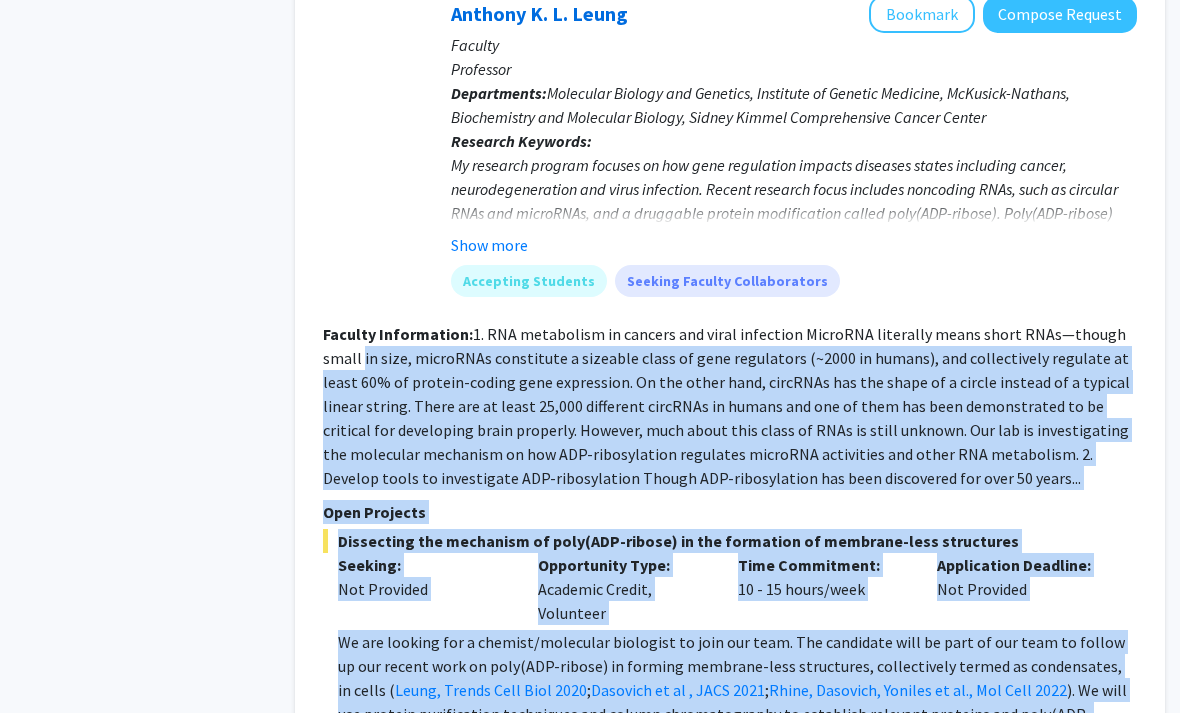 drag, startPoint x: 301, startPoint y: 275, endPoint x: 1056, endPoint y: 683, distance: 858.1894 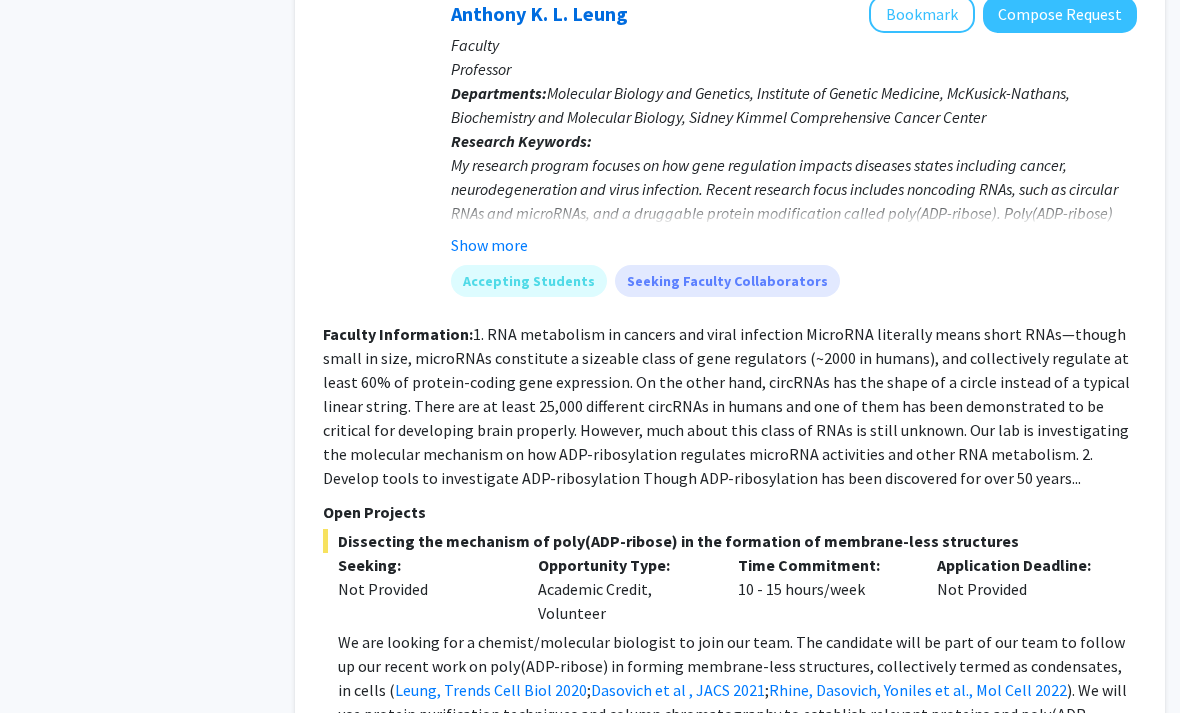 click on "We are looking for a chemist/molecular biologist to join our team. The candidate will be part of our team to follow up our recent work on poly(ADP-ribose) in forming membrane-less structures, collectively termed as condensates, in cells ( Leung, Trends Cell Biol 2020 ;  Dasovich et al , JACS 2021 ;  Rhine, Dasovich, Yoniles et al., Mol Cell 2022 ). We will use protein purification techniques and column chromatography to establish relevant proteins and poly(ADP-ribose) to recapitulate the cellular features in test tubes. Advanced candidates will further practise additional molecular biology, biochemical and cellular imaging techniques to dissect scientific questions. Show more" 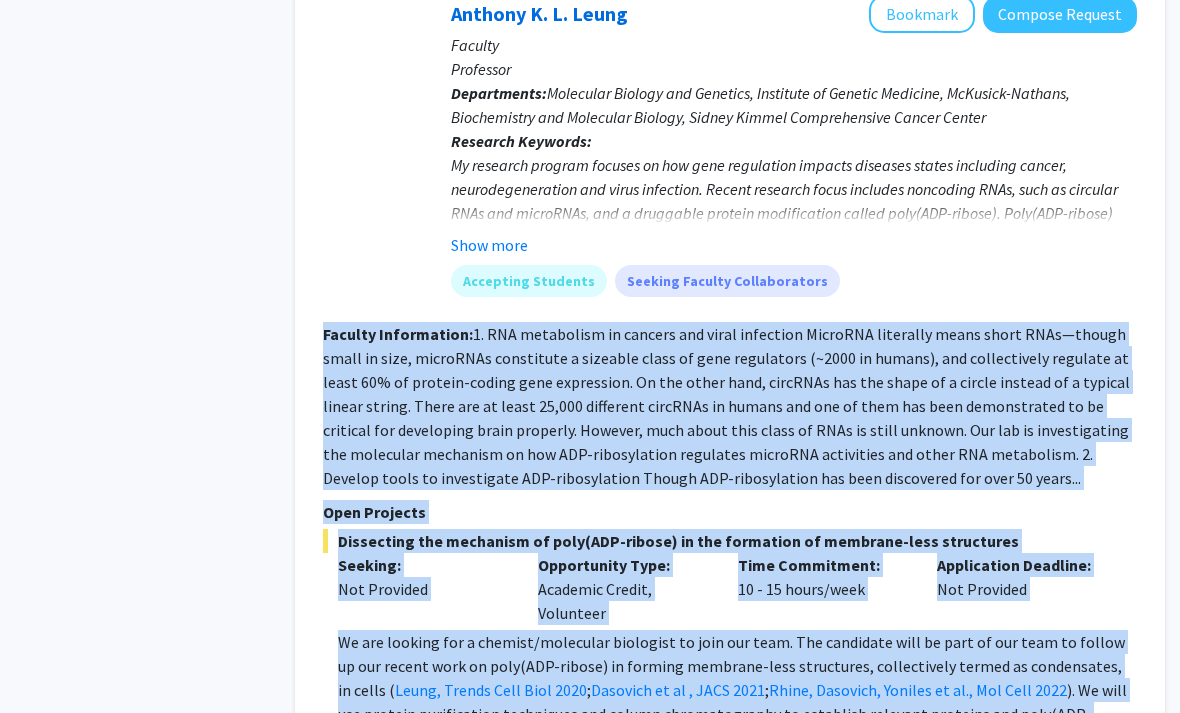 drag, startPoint x: 1056, startPoint y: 683, endPoint x: 308, endPoint y: 257, distance: 860.80194 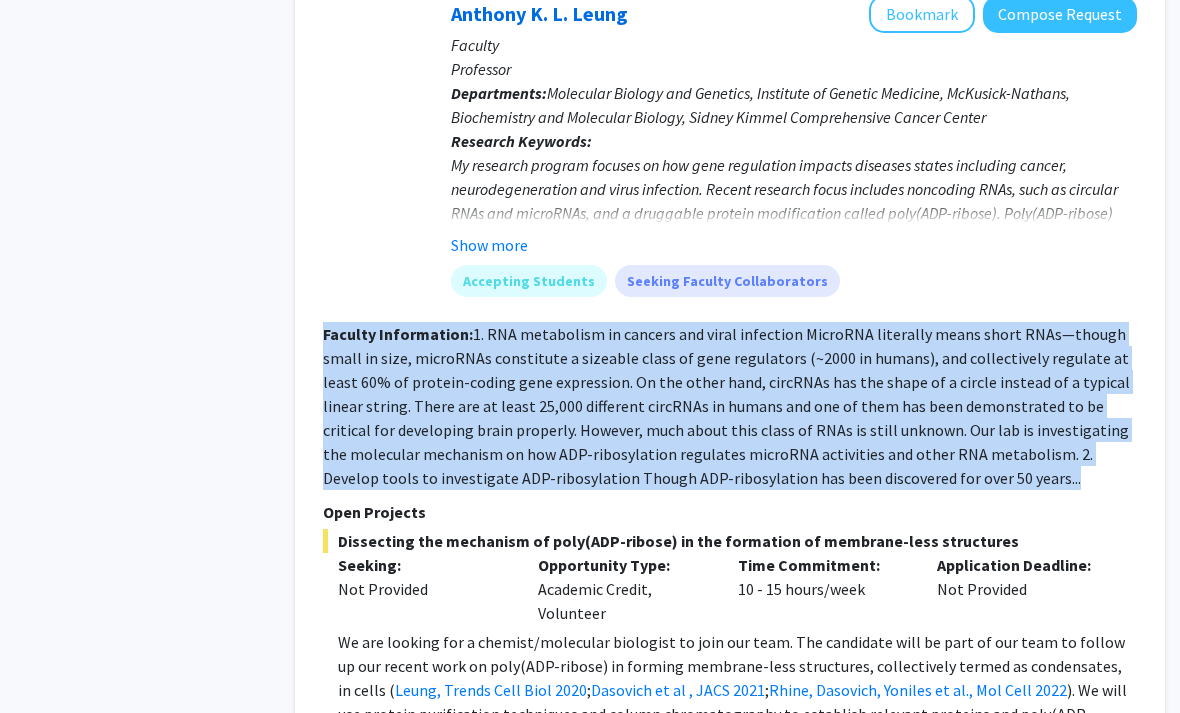 drag, startPoint x: 331, startPoint y: 248, endPoint x: 1018, endPoint y: 413, distance: 706.5366 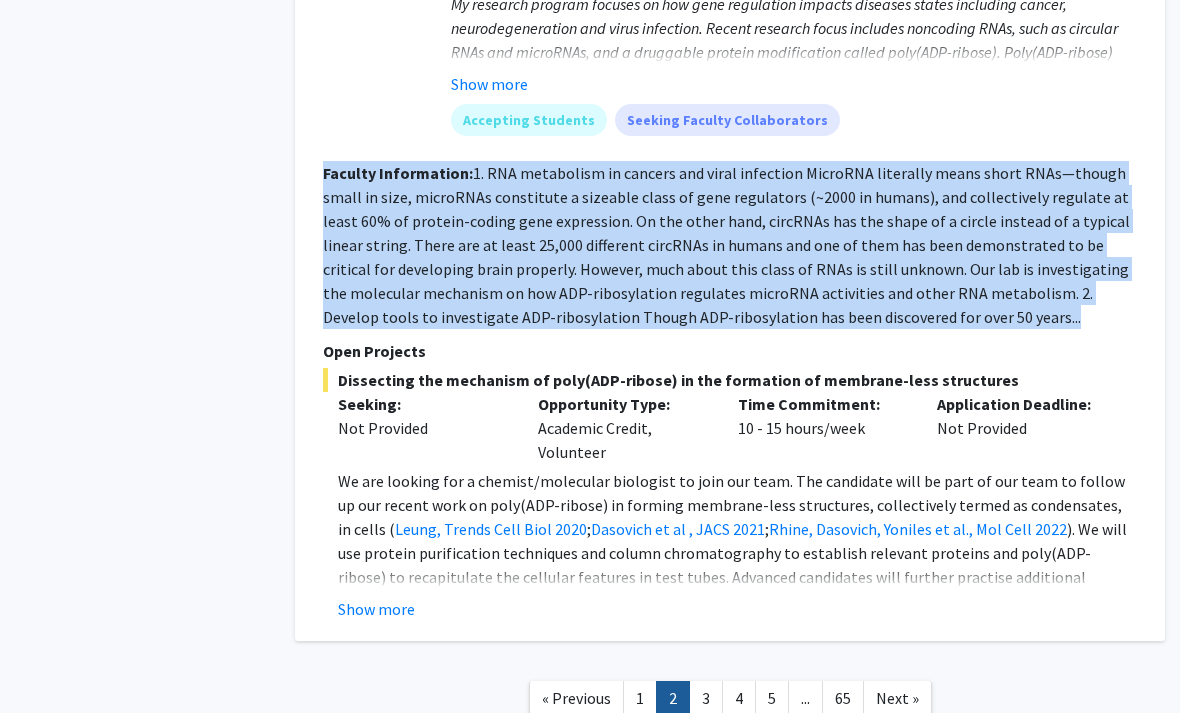 click on "Show more" 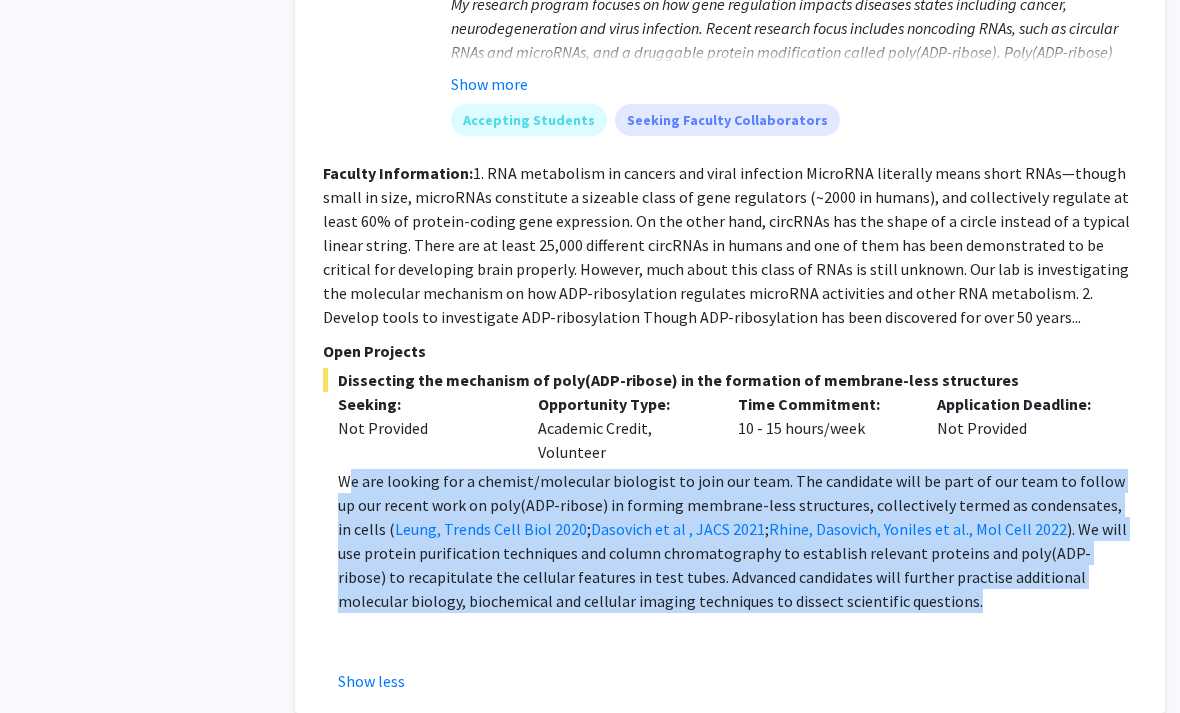 drag, startPoint x: 349, startPoint y: 405, endPoint x: 906, endPoint y: 521, distance: 568.9508 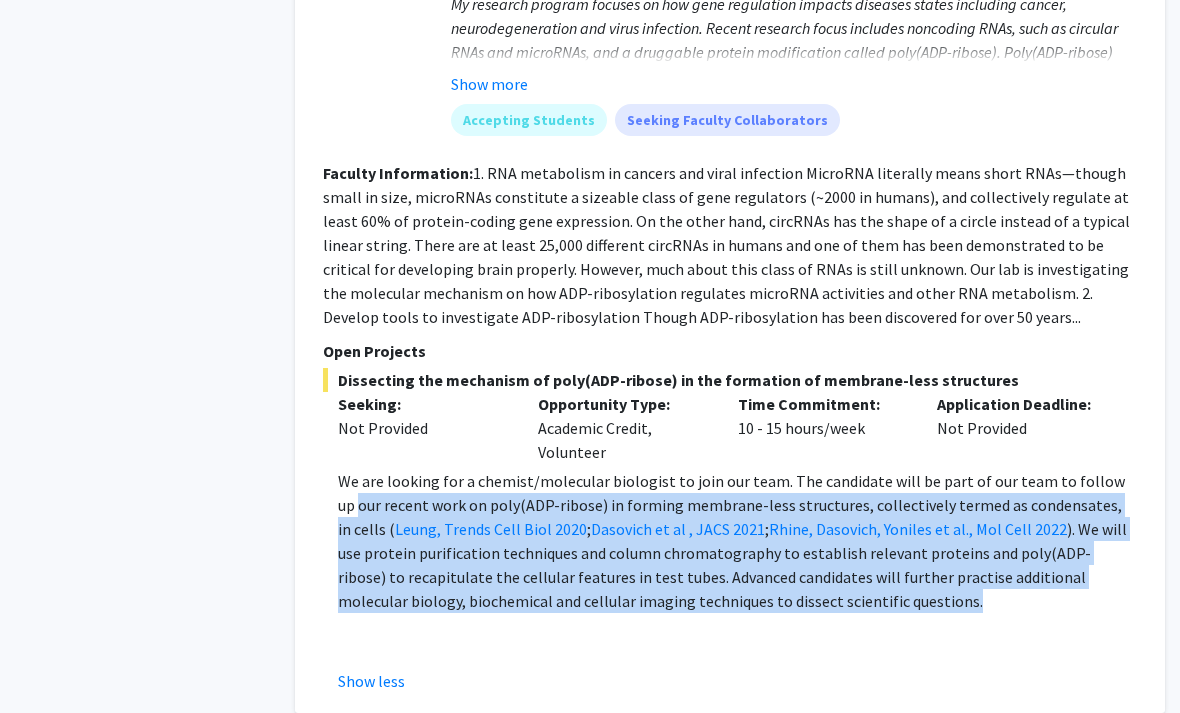 drag, startPoint x: 906, startPoint y: 521, endPoint x: 321, endPoint y: 429, distance: 592.19 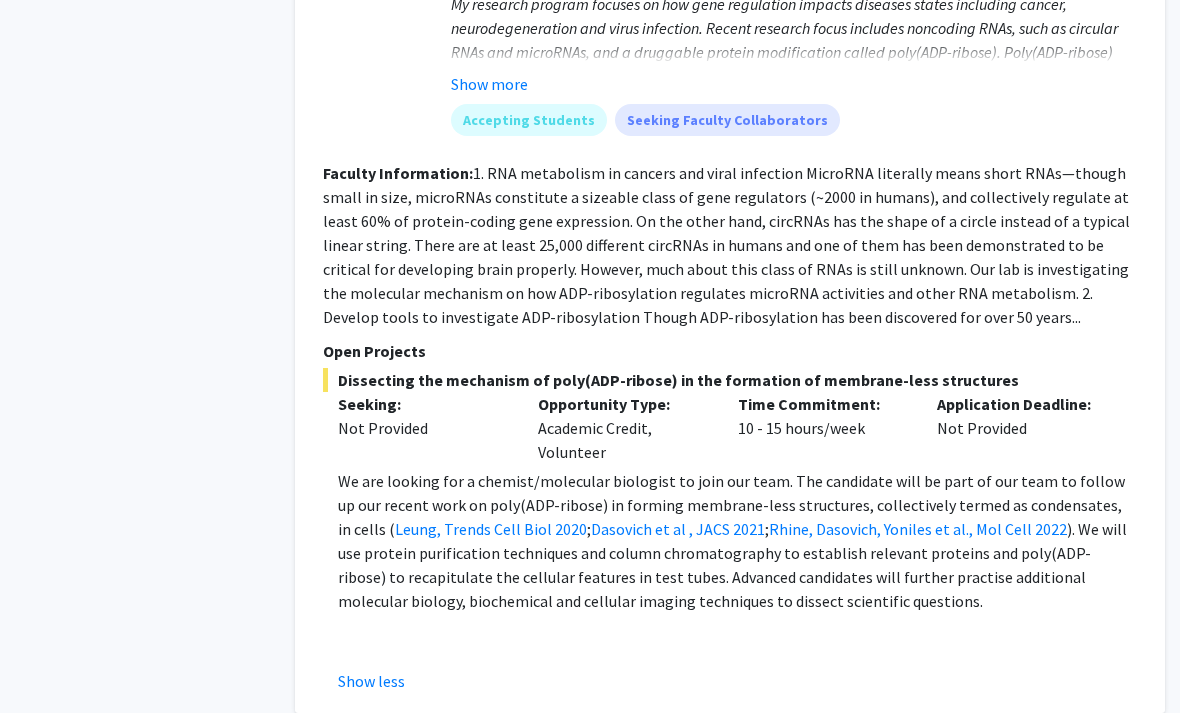 click on "3" 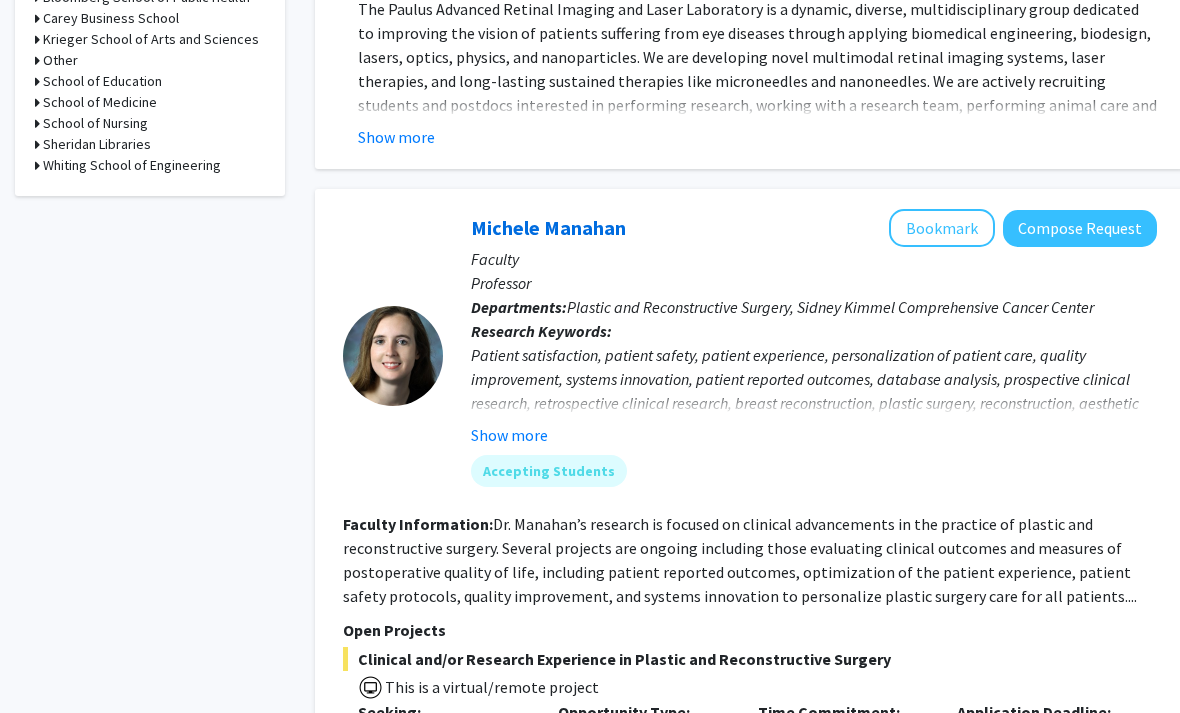 scroll, scrollTop: 884, scrollLeft: 0, axis: vertical 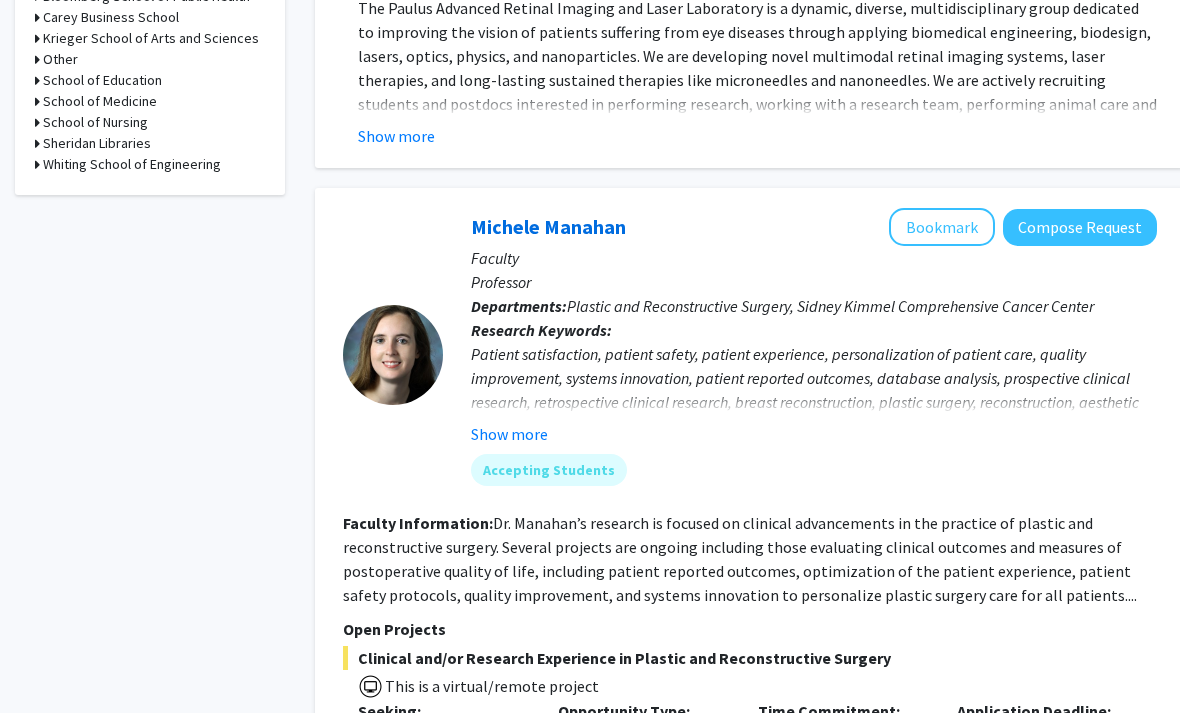 click on "Show more" 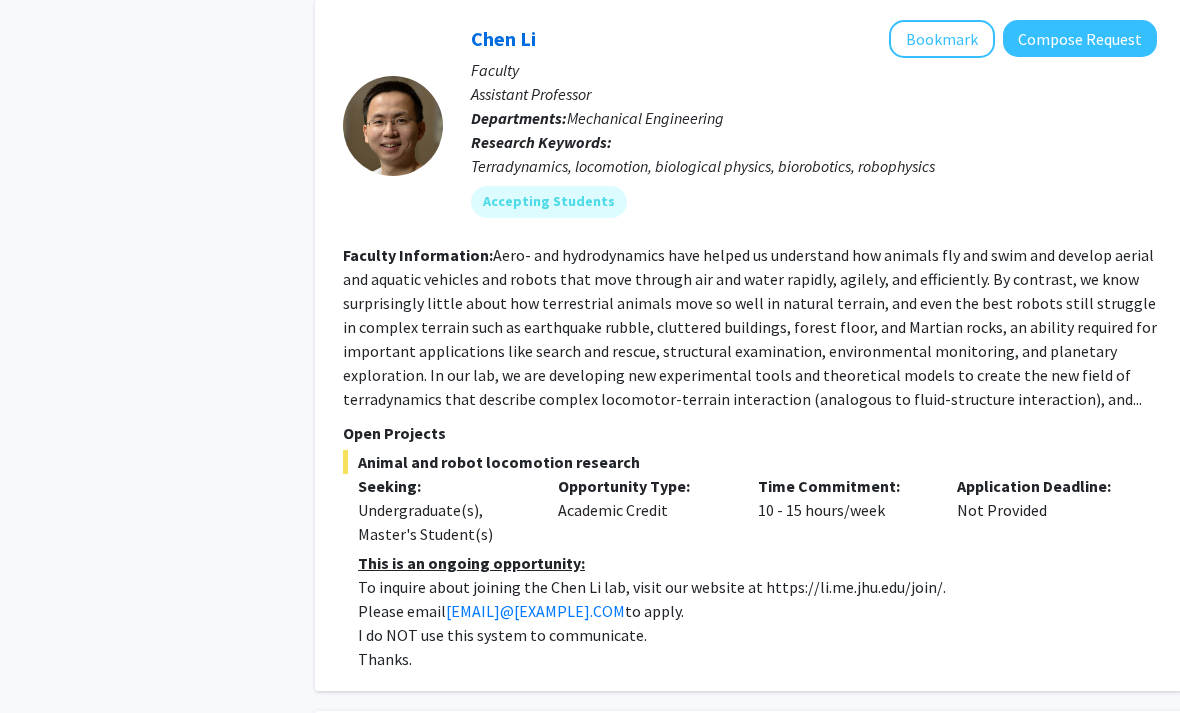 scroll, scrollTop: 3462, scrollLeft: 0, axis: vertical 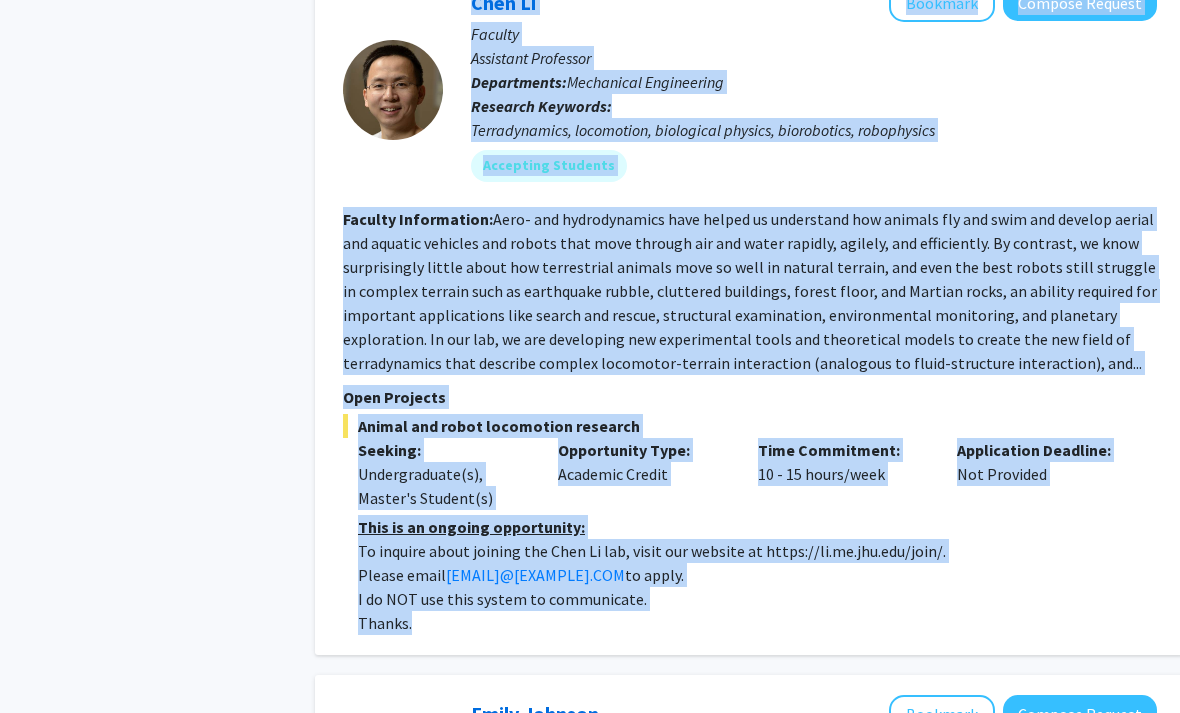 drag, startPoint x: 330, startPoint y: 86, endPoint x: 912, endPoint y: 561, distance: 751.2316 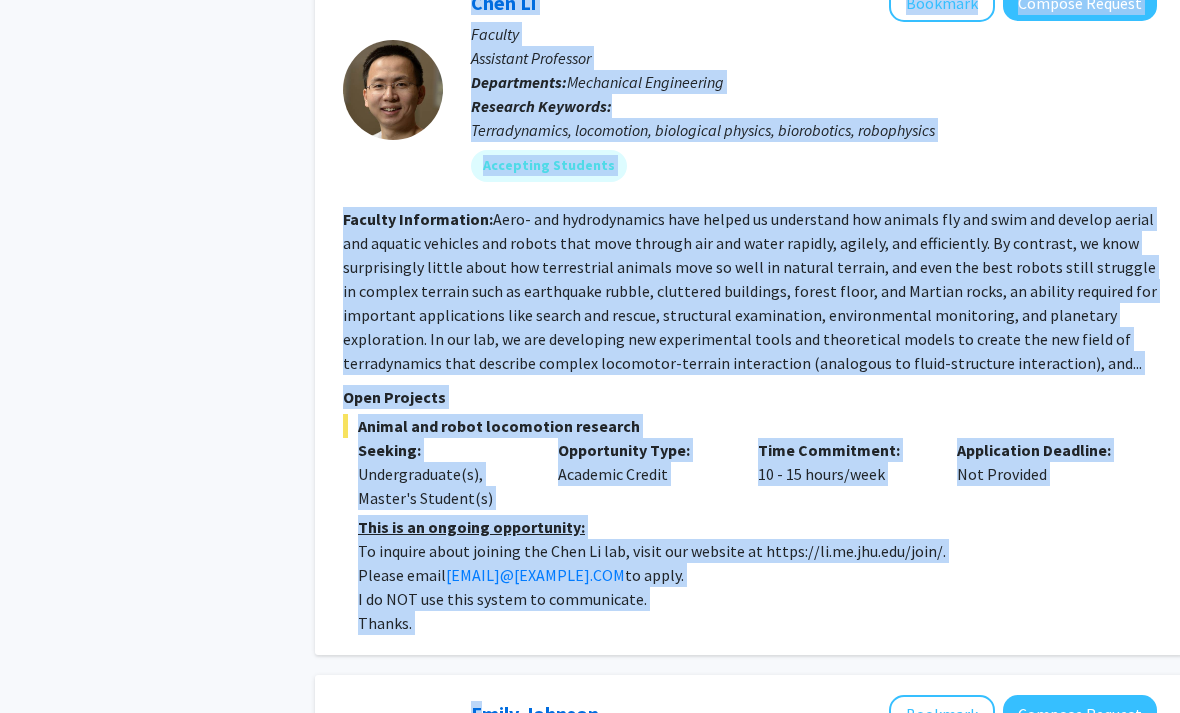 click on "✓ Bookmarked  [FIRST] [LAST]  Remove Bookmark  Compose Request  Faculty Jonas Friedenwald Professor Departments:  Ophthalmology Research Keywords:  retinal imaging ; eye imaging ; eye surgery ;  retinal surgery ;  multimodal imaging ;  molecular imaging ;  laser therapies ; laser treatment ;  stem cells ; regenerative medicine ; gene therapy ; photoacoustic ; optical imaging... Accepting Students  Seeking Faculty Collaborators Faculty Information:  Open Projects  Novel imaging and Treatment of Eye Diseases  Seeking: Undergraduate(s), Master's Student(s), Doctoral Candidate(s) (PhD, MD, DMD, PharmD, etc.), Postdoctoral Researcher(s) / Research Staff, Medical Resident(s) / Medical Fellow(s) Show more Opportunity Type:  Academic Credit, Volunteer  Time Commitment:  10 - 15 hours/week  Application Deadline:  Not Provided  Show more  [FIRST] [LAST]   Bookmark
Compose Request  Faculty Professor  Departments:  Plastic and Reconstructive Surgery, Sidney Kimmel Comprehensive Cancer Center Show less Seeking:" 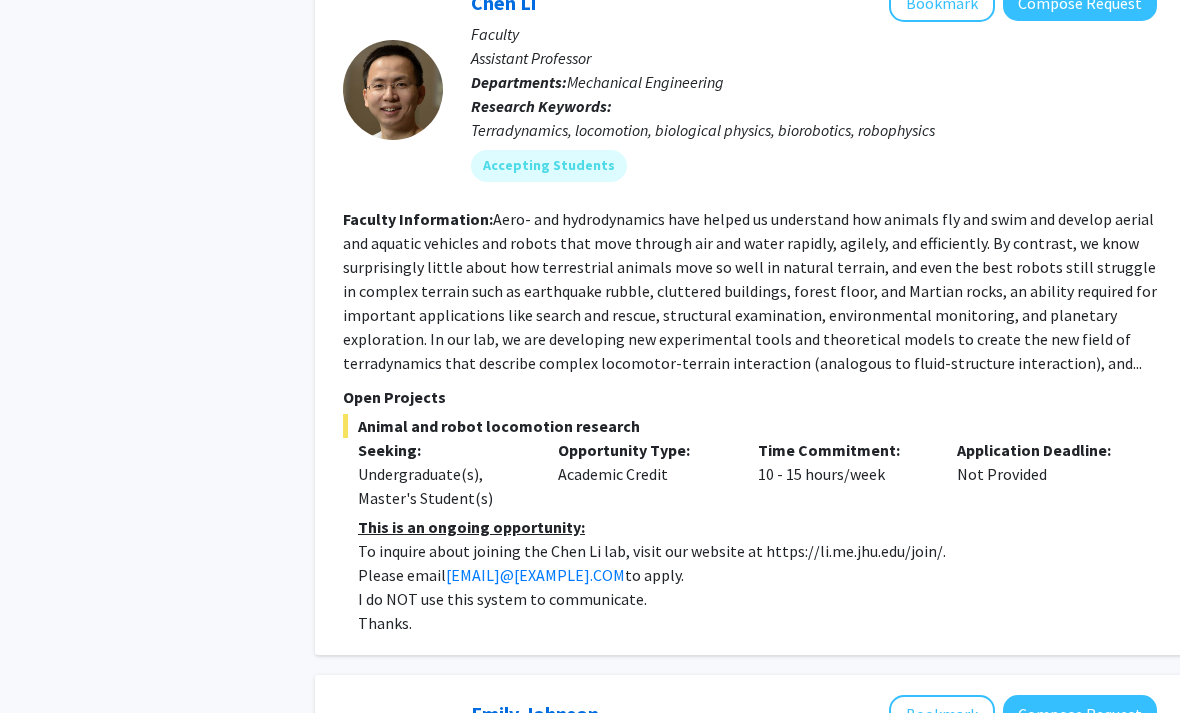 click on "✓ Bookmarked  [FIRST] [LAST]  Remove Bookmark  Compose Request  Faculty Jonas Friedenwald Professor Departments:  Ophthalmology Research Keywords:  retinal imaging ; eye imaging ; eye surgery ;  retinal surgery ;  multimodal imaging ;  molecular imaging ;  laser therapies ; laser treatment ;  stem cells ; regenerative medicine ; gene therapy ; photoacoustic ; optical imaging... Accepting Students  Seeking Faculty Collaborators Faculty Information:  Open Projects  Novel imaging and Treatment of Eye Diseases  Seeking: Undergraduate(s), Master's Student(s), Doctoral Candidate(s) (PhD, MD, DMD, PharmD, etc.), Postdoctoral Researcher(s) / Research Staff, Medical Resident(s) / Medical Fellow(s) Show more Opportunity Type:  Academic Credit, Volunteer  Time Commitment:  10 - 15 hours/week  Application Deadline:  Not Provided  Show more  [FIRST] [LAST]   Bookmark
Compose Request  Faculty Professor  Departments:  Plastic and Reconstructive Surgery, Sidney Kimmel Comprehensive Cancer Center Show less Seeking:" 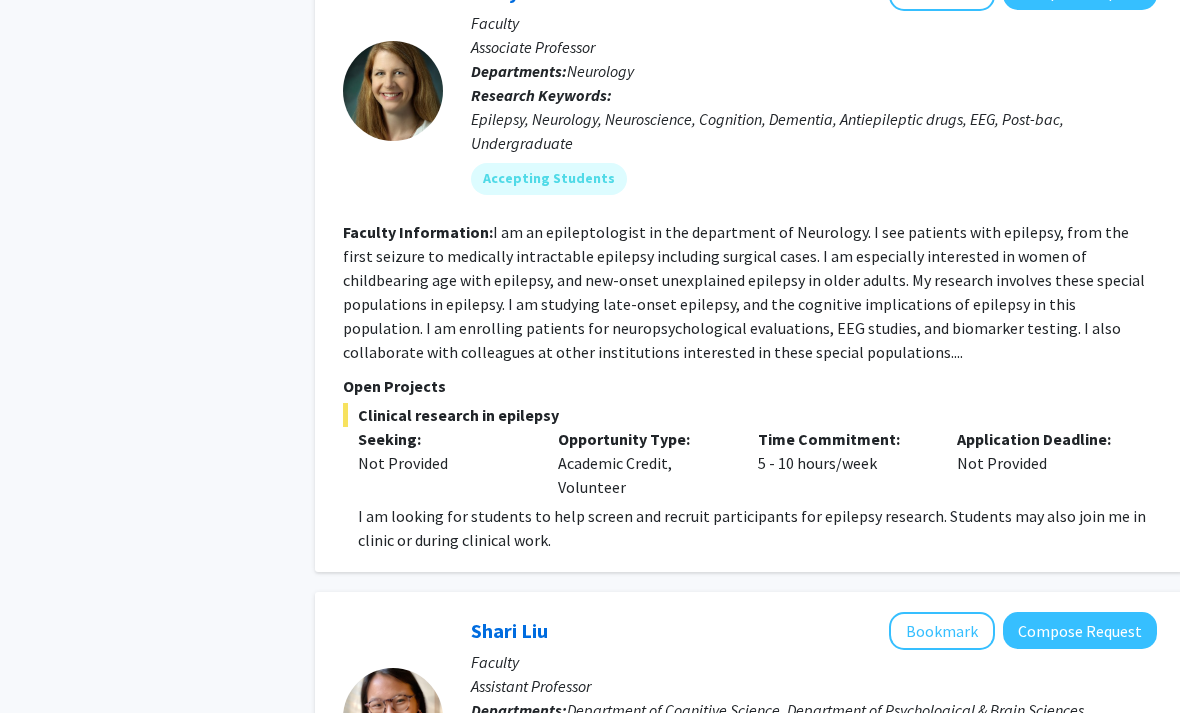scroll, scrollTop: 4219, scrollLeft: 0, axis: vertical 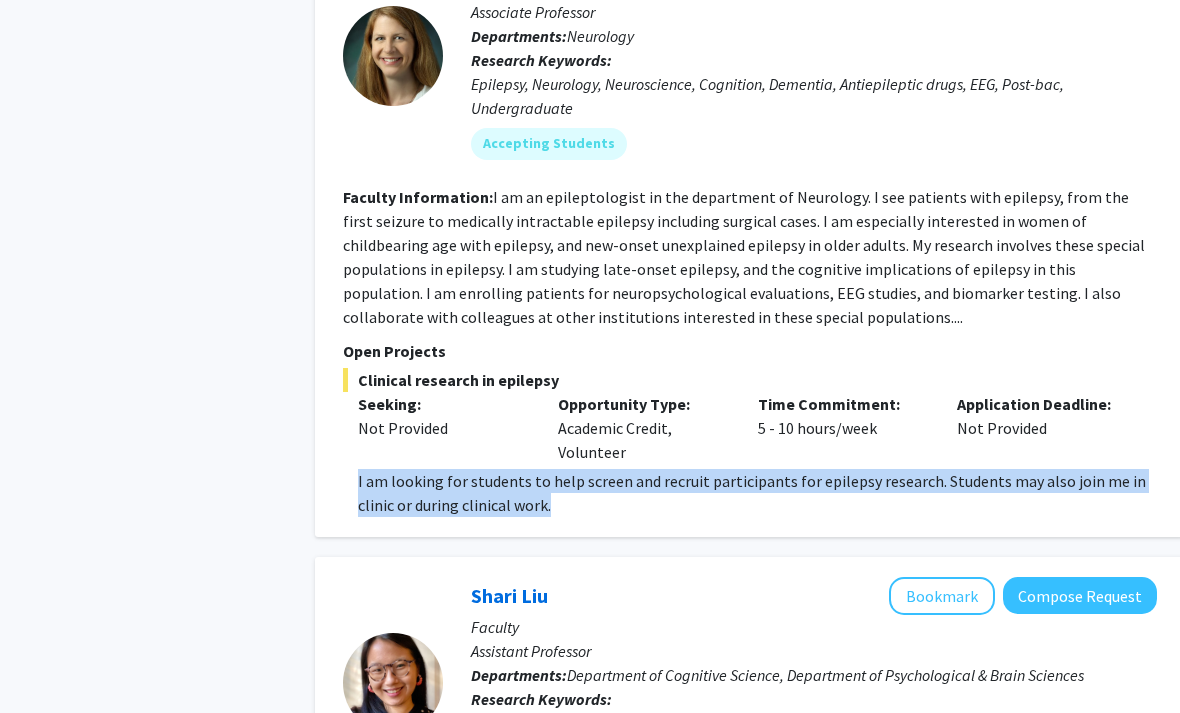 drag, startPoint x: 344, startPoint y: 381, endPoint x: 617, endPoint y: 409, distance: 274.43213 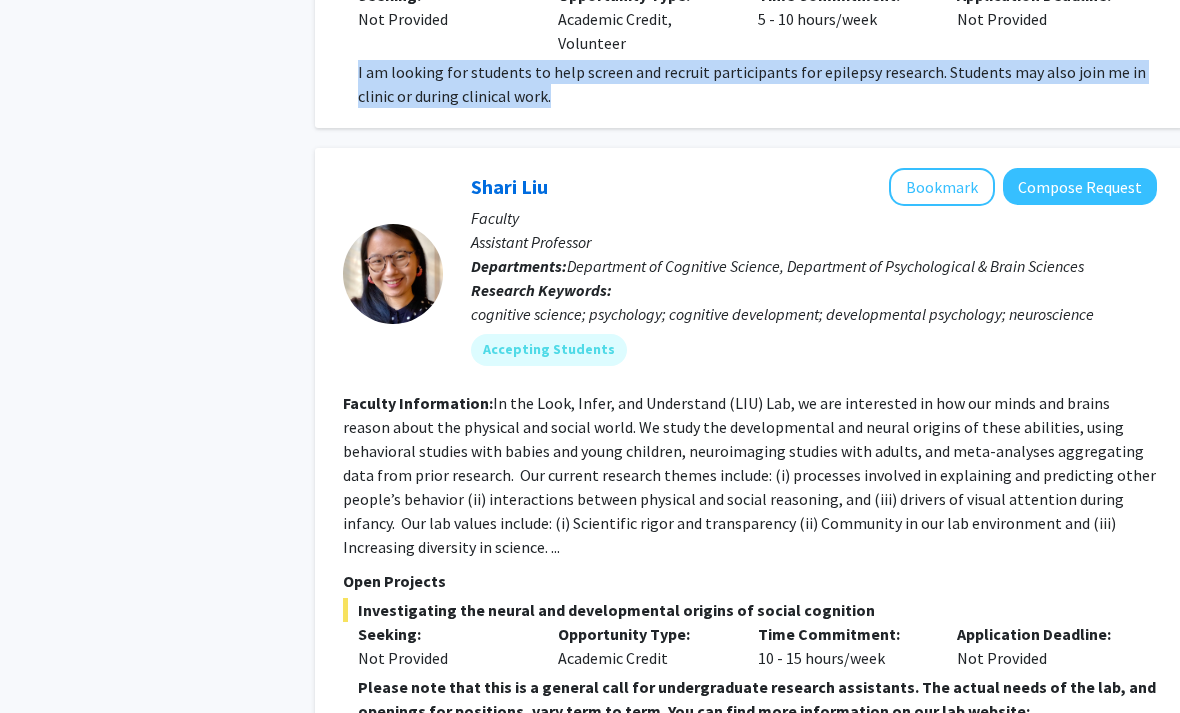 scroll, scrollTop: 4657, scrollLeft: 0, axis: vertical 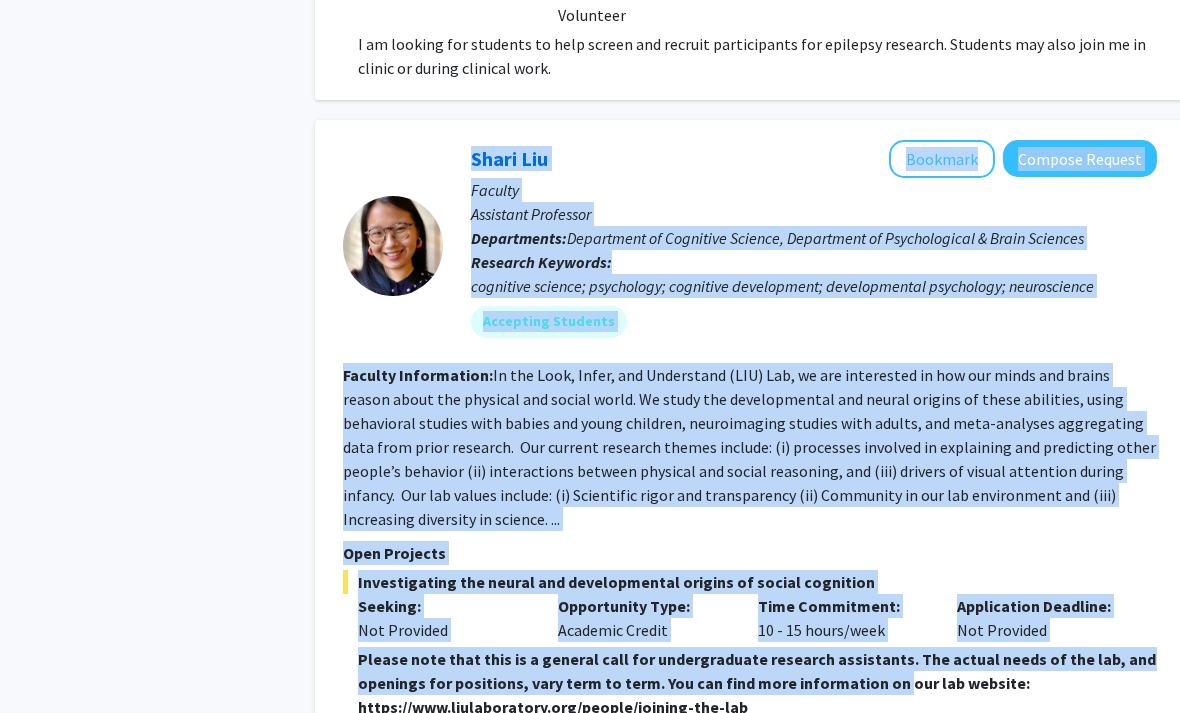 drag, startPoint x: 314, startPoint y: 208, endPoint x: 898, endPoint y: 599, distance: 702.8065 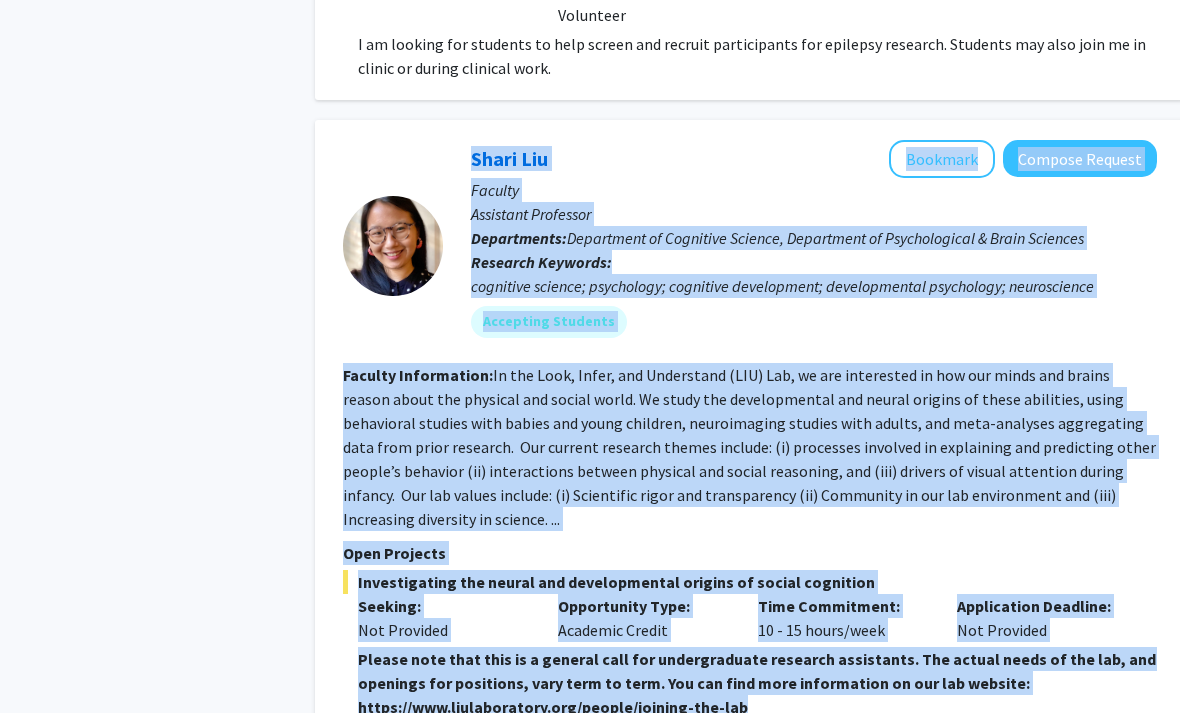 click on "Search  Page  3  of  65  ( 648  total faculty/staff results)  ✓ Bookmarked  [FIRST] [LAST]  Remove Bookmark  Compose Request  Faculty Jonas Friedenwald Professor Departments:  Ophthalmology Research Keywords:  retinal imaging ; eye imaging ; eye surgery ;  retinal surgery ;  multimodal imaging ;  molecular imaging ;  laser therapies ; laser treatment ;  stem cells ; regenerative medicine ; gene therapy ; photoacoustic ; optical imaging... Accepting Students  Seeking Faculty Collaborators Faculty Information:  Open Projects  Novel imaging and Treatment of Eye Diseases  Seeking: Undergraduate(s), Master's Student(s), Doctoral Candidate(s) (PhD, MD, DMD, PharmD, etc.), Postdoctoral Researcher(s) / Research Staff, Medical Resident(s) / Medical Fellow(s) Show more Opportunity Type:  Academic Credit, Volunteer  Time Commitment:  10 - 15 hours/week  Application Deadline:  Not Provided  Show more  Michele Manahan   Bookmark
Compose Request  Faculty Professor  Departments:  Research Keywords:  Show less   :" 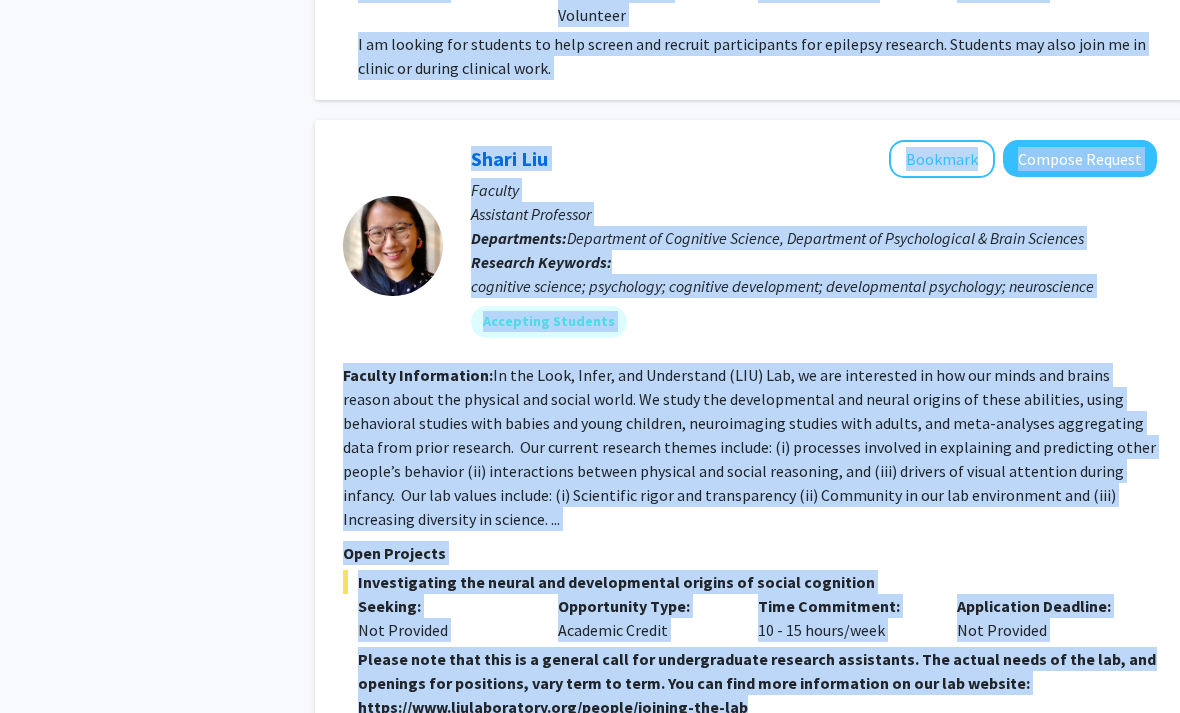 drag, startPoint x: 898, startPoint y: 599, endPoint x: 293, endPoint y: 266, distance: 690.5896 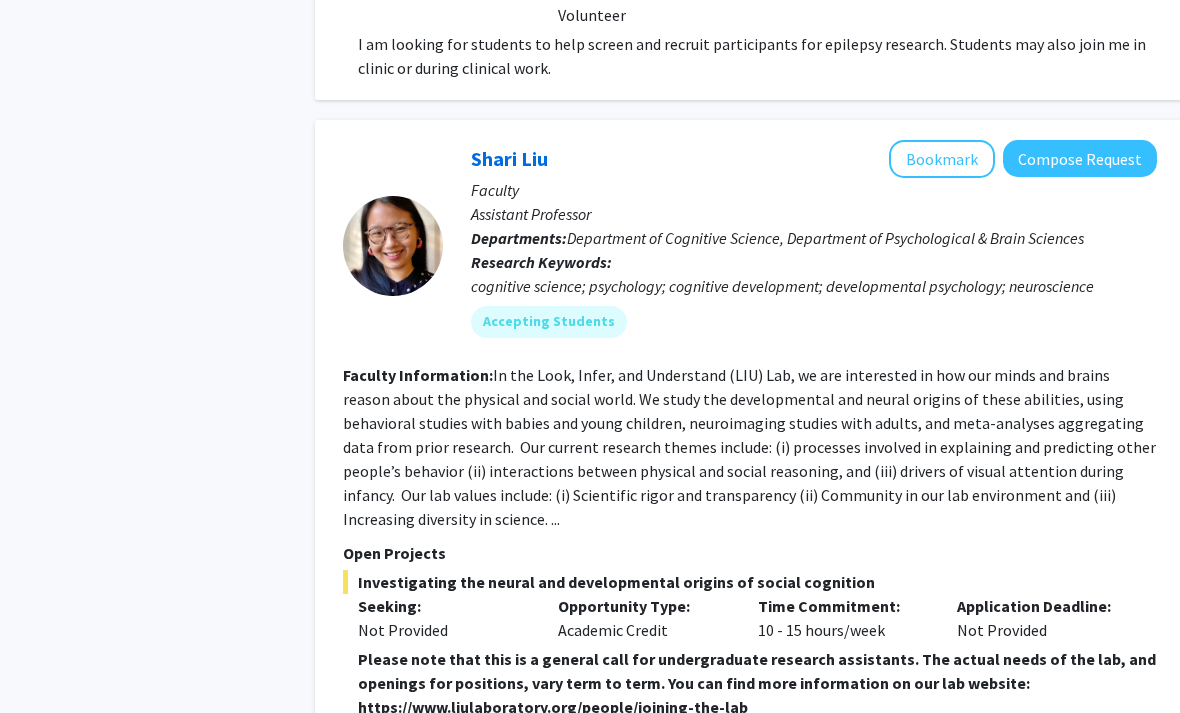 click on "Show more" 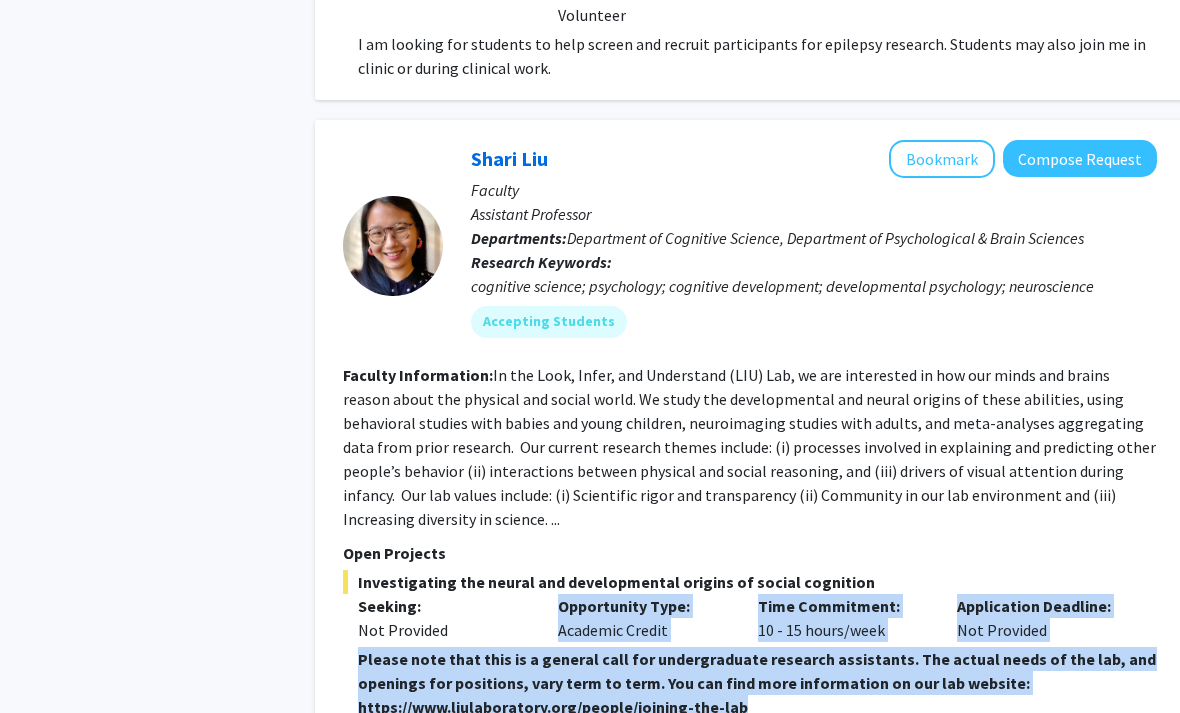 drag, startPoint x: 336, startPoint y: 564, endPoint x: 966, endPoint y: 613, distance: 631.9027 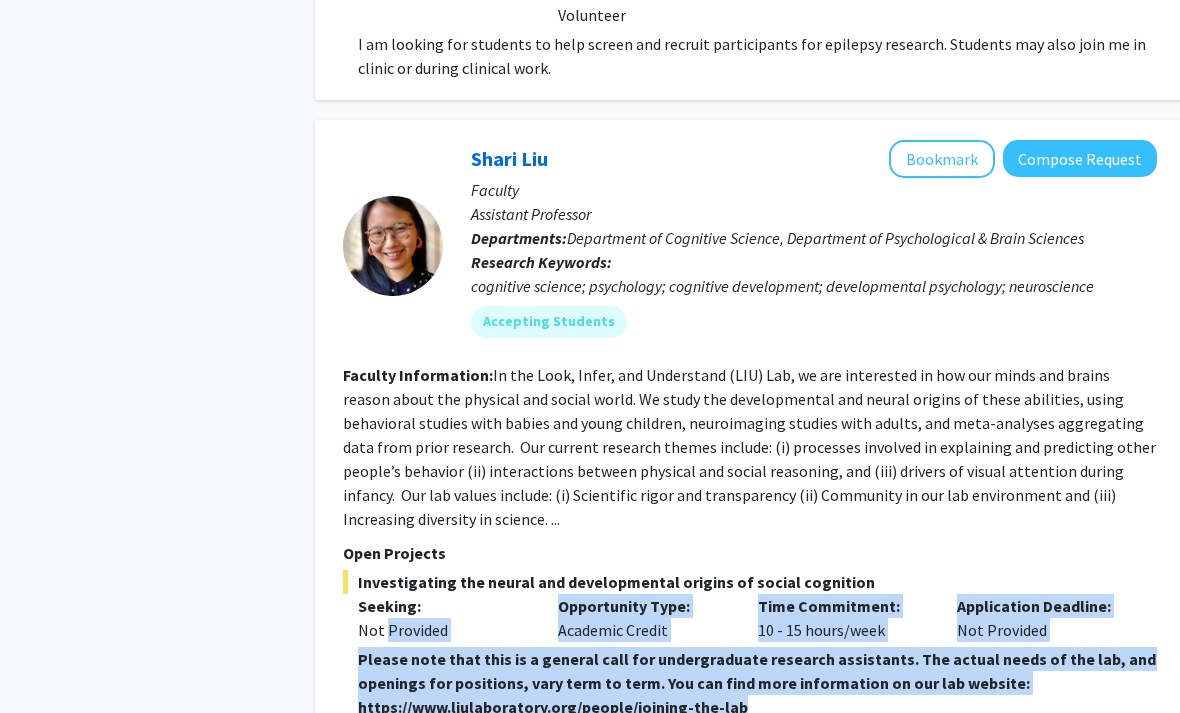drag, startPoint x: 966, startPoint y: 613, endPoint x: 385, endPoint y: 536, distance: 586.0802 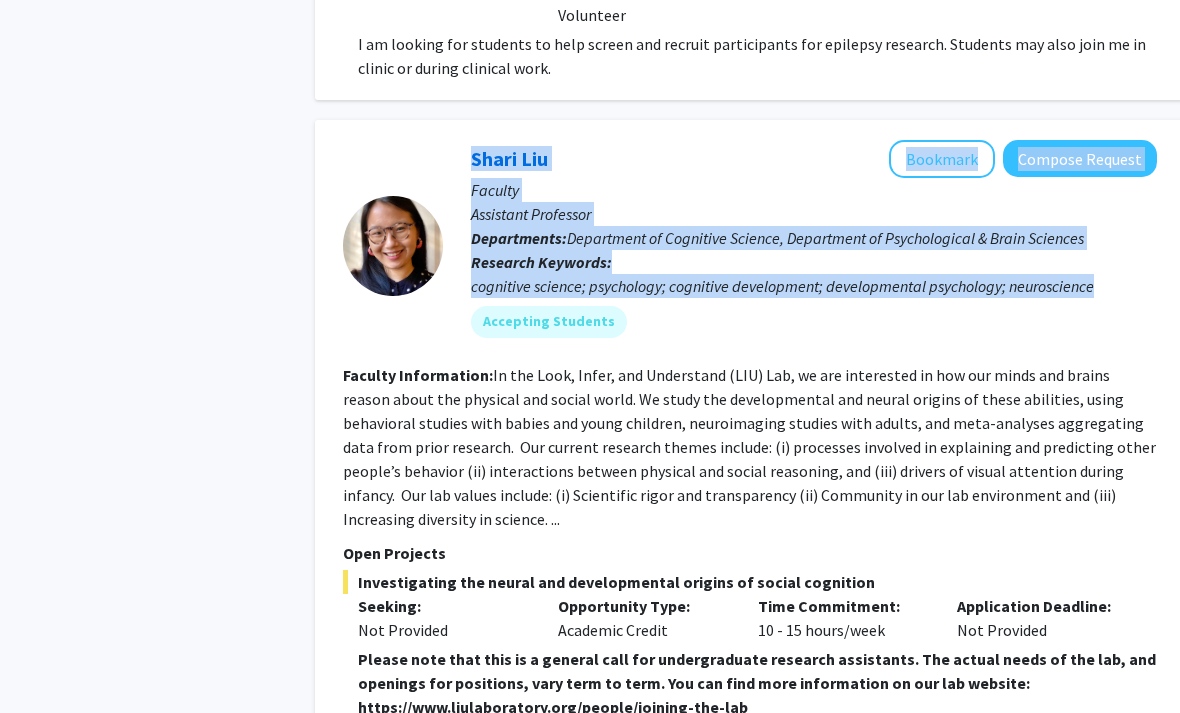 scroll, scrollTop: 4657, scrollLeft: 14, axis: both 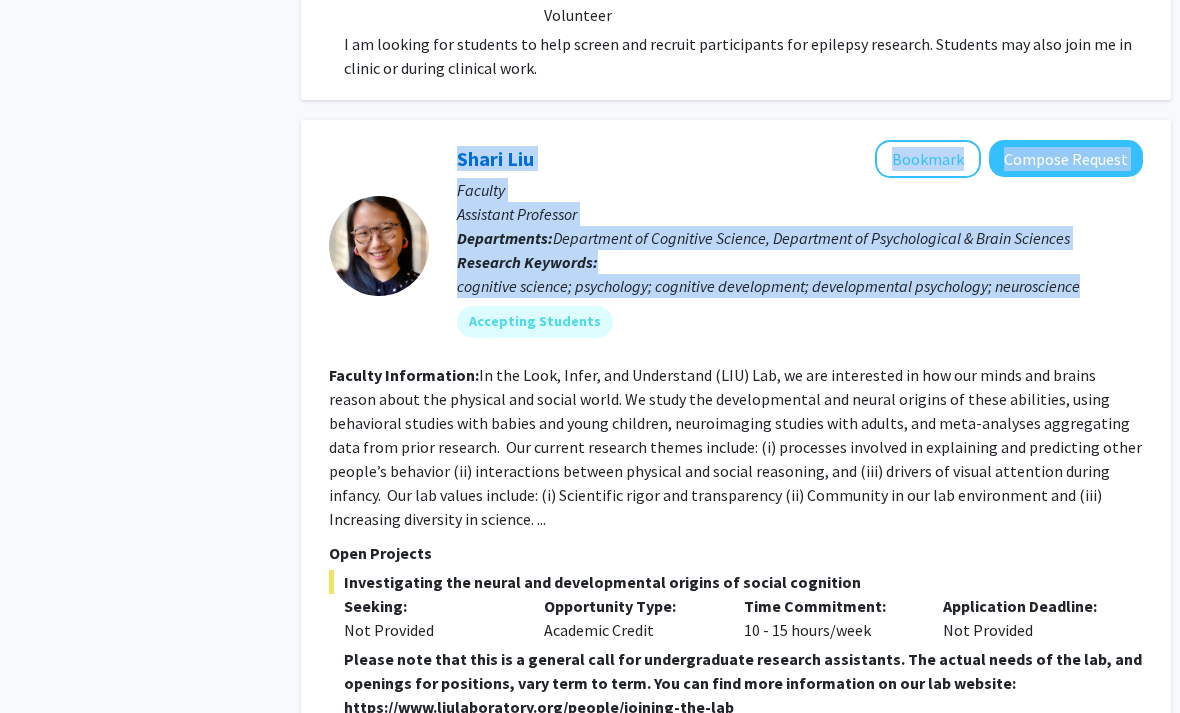 click on "[FIRST] [LAST] Bookmark Compose Request Faculty Assistant Professor Departments: Department of Cognitive Science, Department of Psychological & Brain Sciences Research Keywords: cognitive science; psychology; cognitive development; developmental psychology; neuroscience Accepting Students" 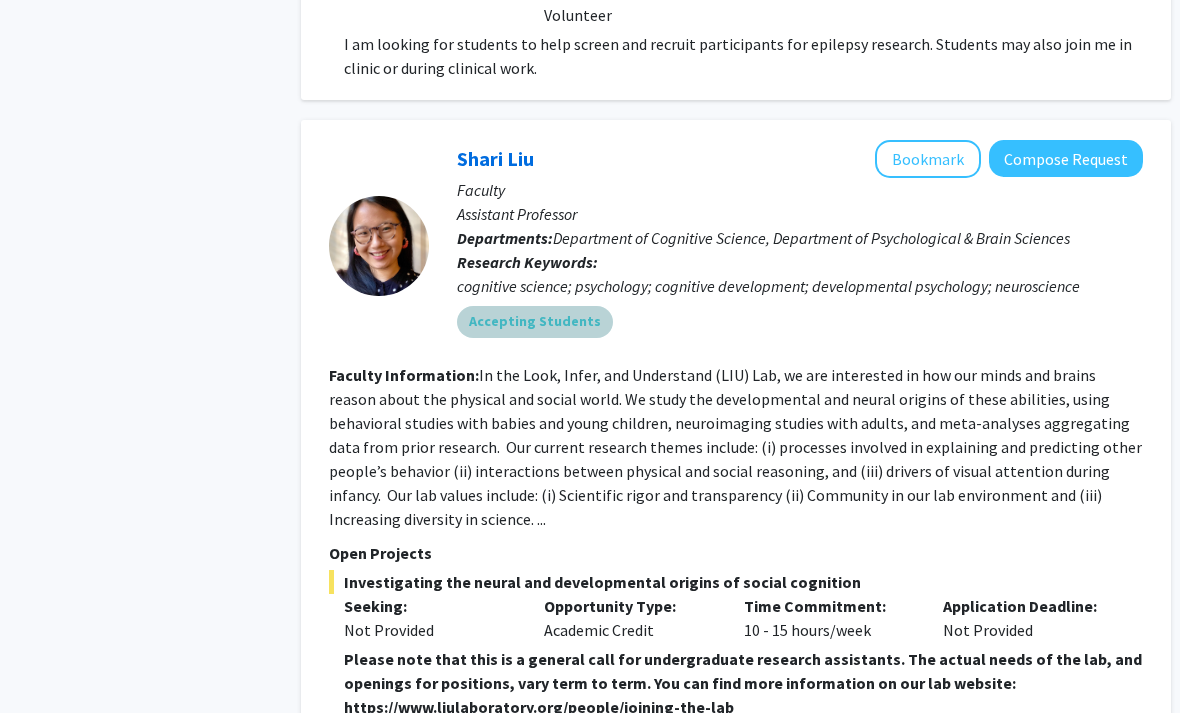 click on "Accepting Students" at bounding box center [800, 322] 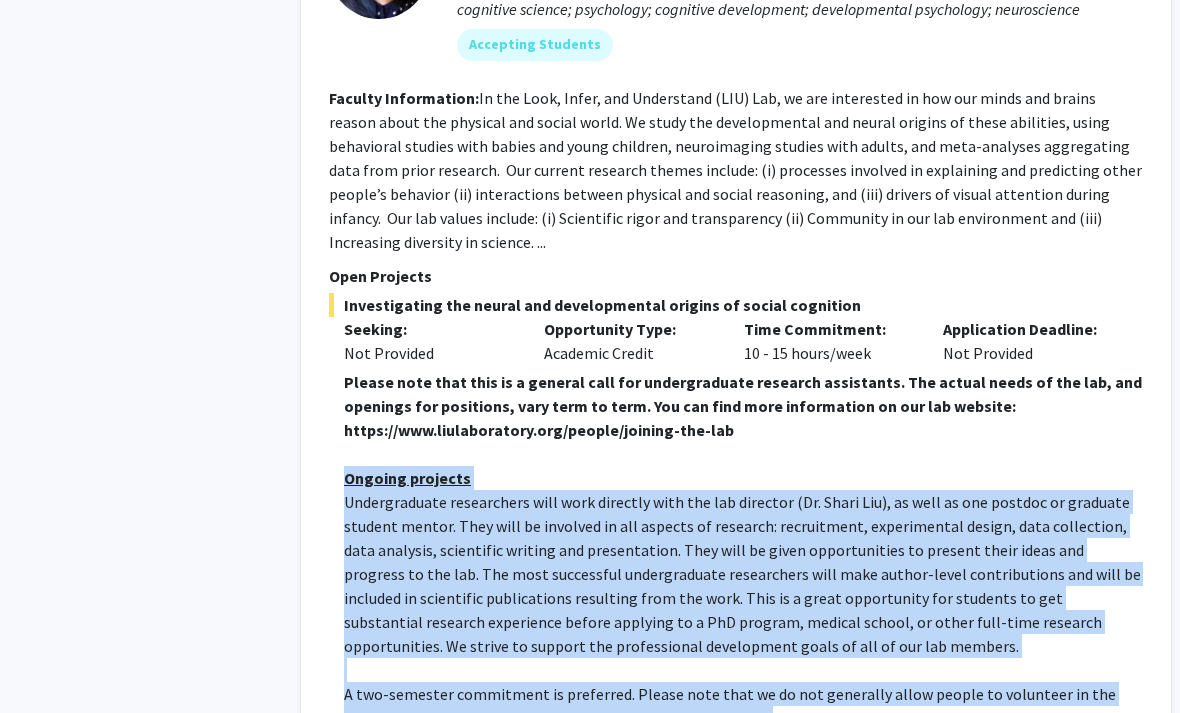 drag, startPoint x: 314, startPoint y: 375, endPoint x: 998, endPoint y: 638, distance: 732.8199 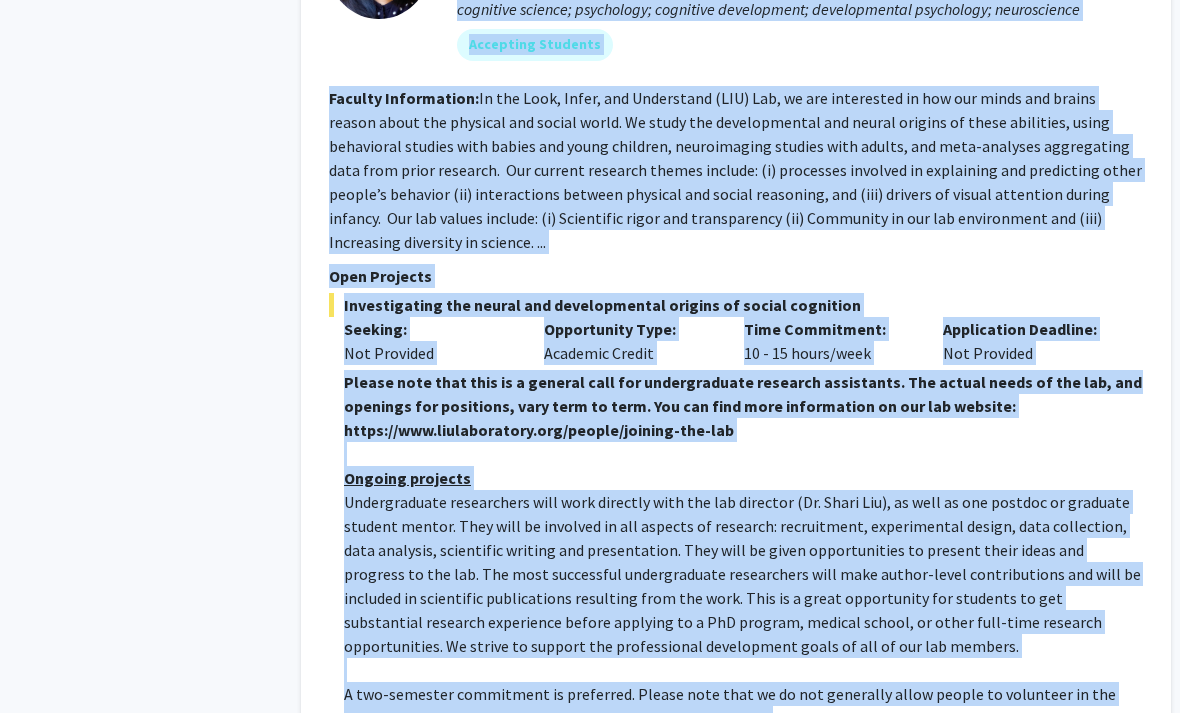 drag, startPoint x: 998, startPoint y: 638, endPoint x: 263, endPoint y: 388, distance: 776.35364 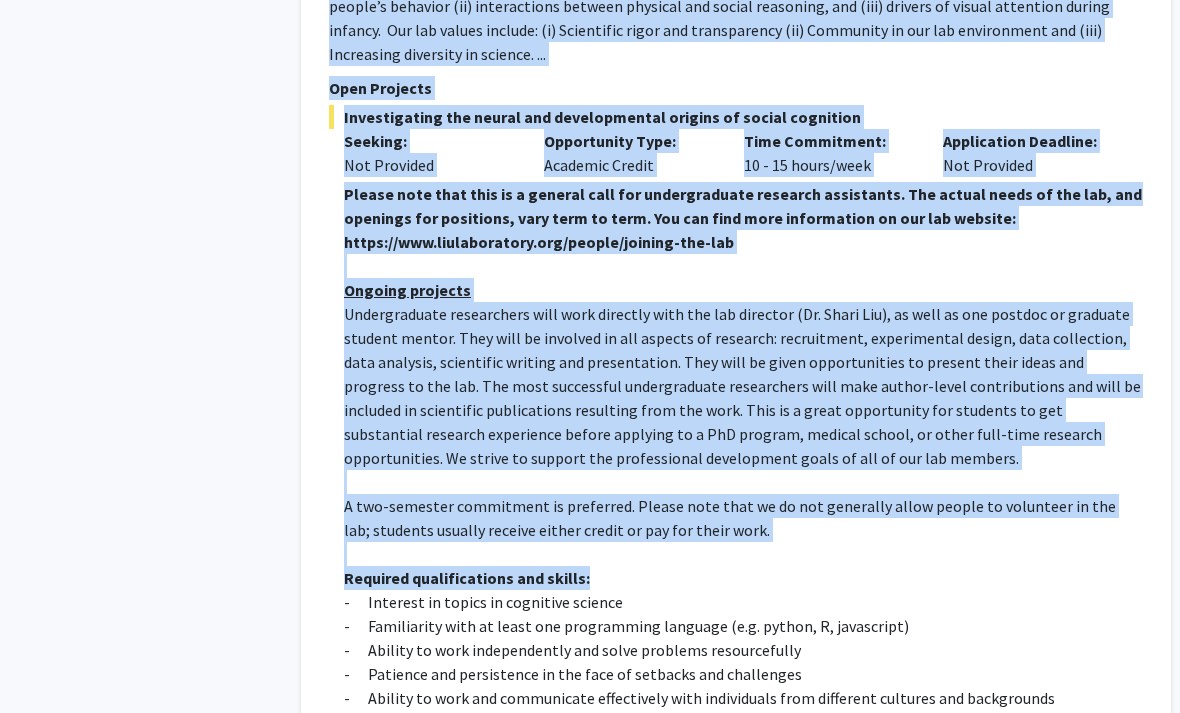scroll, scrollTop: 5122, scrollLeft: 14, axis: both 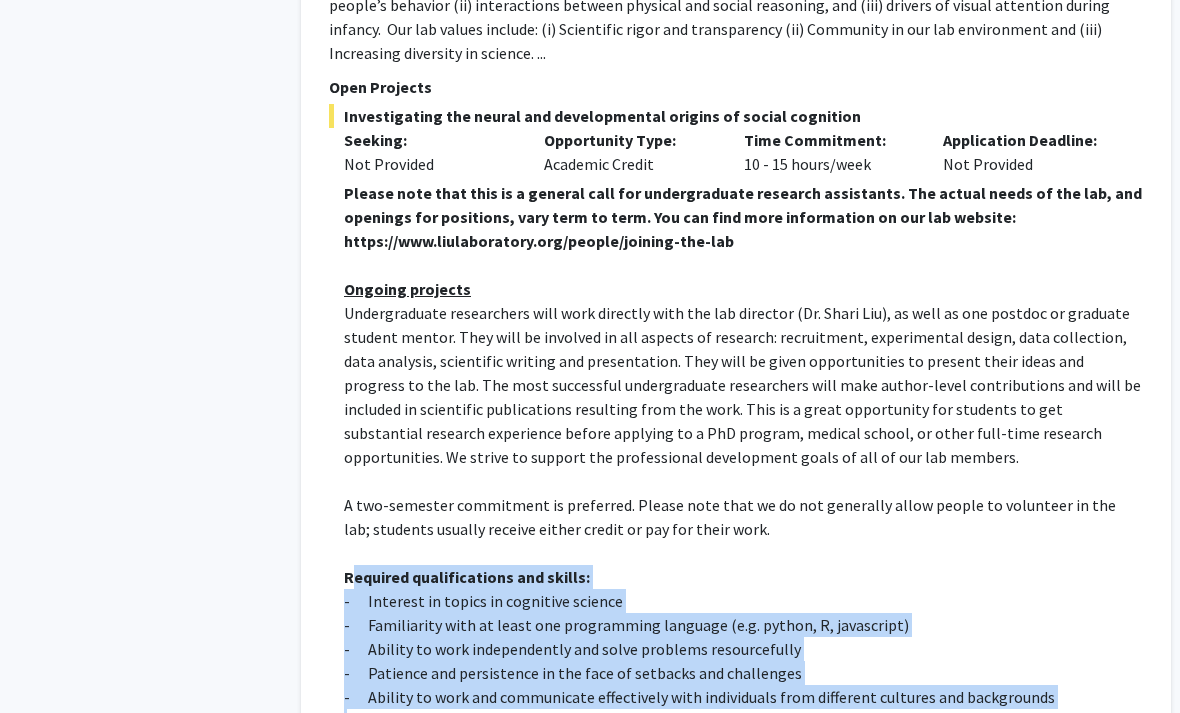 drag, startPoint x: 1090, startPoint y: 620, endPoint x: 354, endPoint y: 482, distance: 748.82574 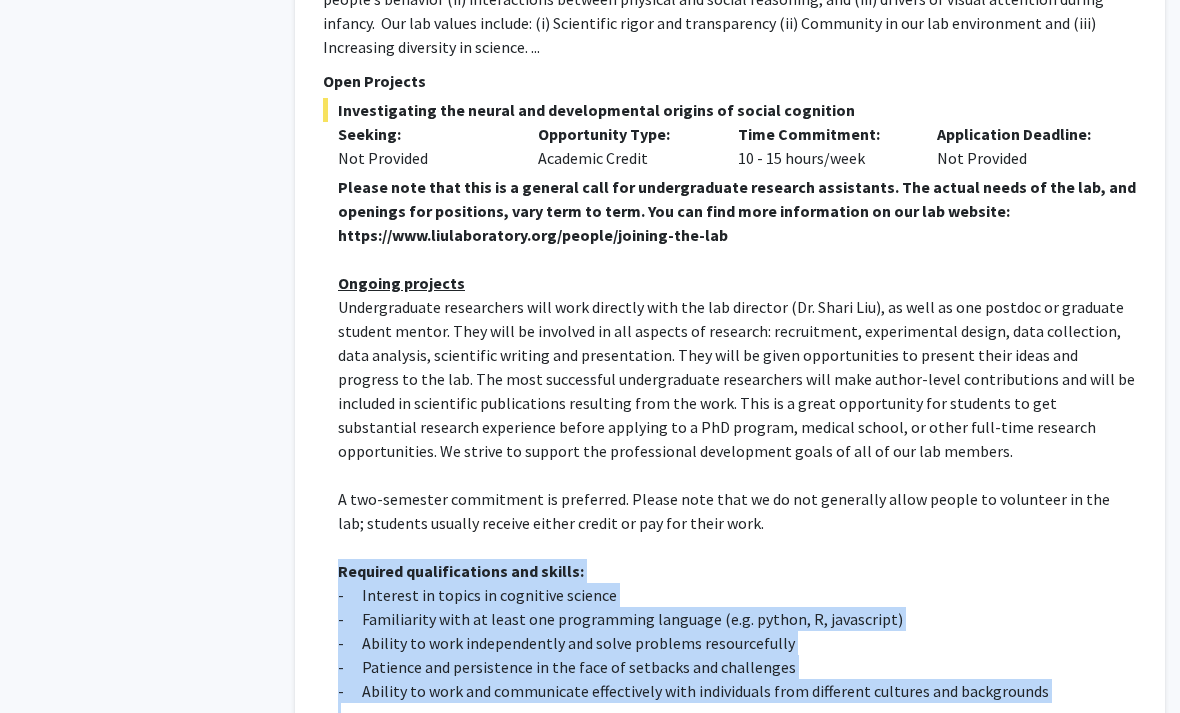 drag, startPoint x: 354, startPoint y: 482, endPoint x: 1179, endPoint y: 719, distance: 858.36707 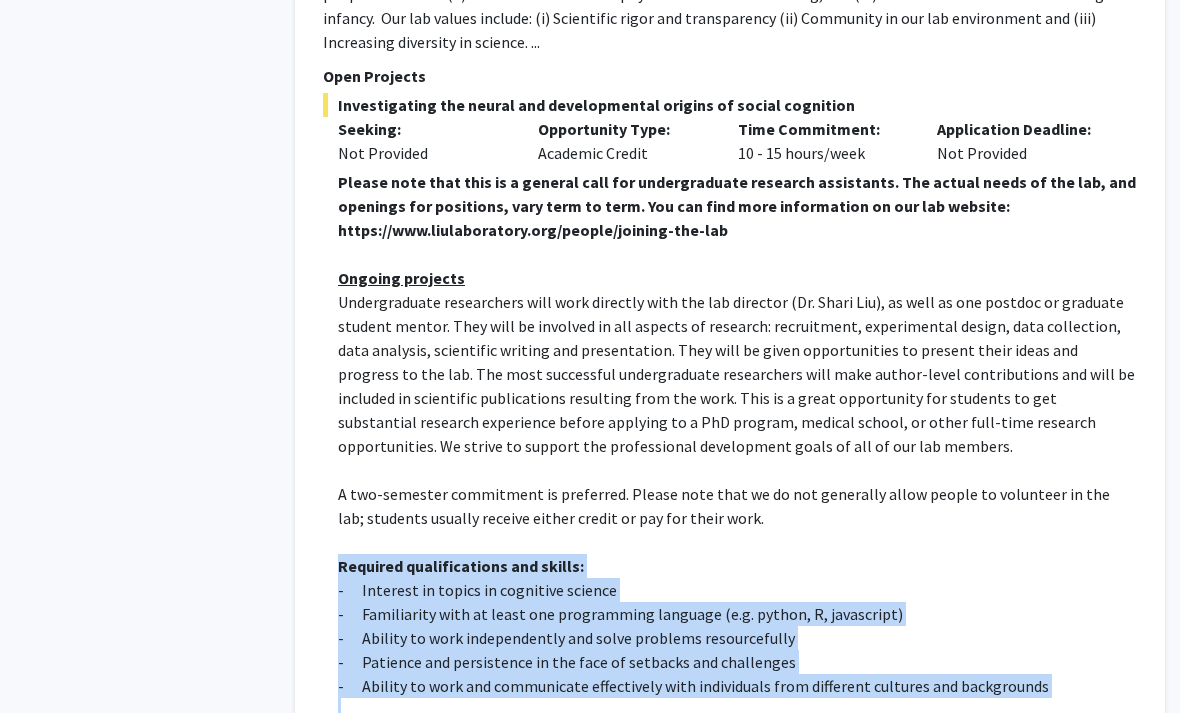 click on "-      Experience working with families and children" 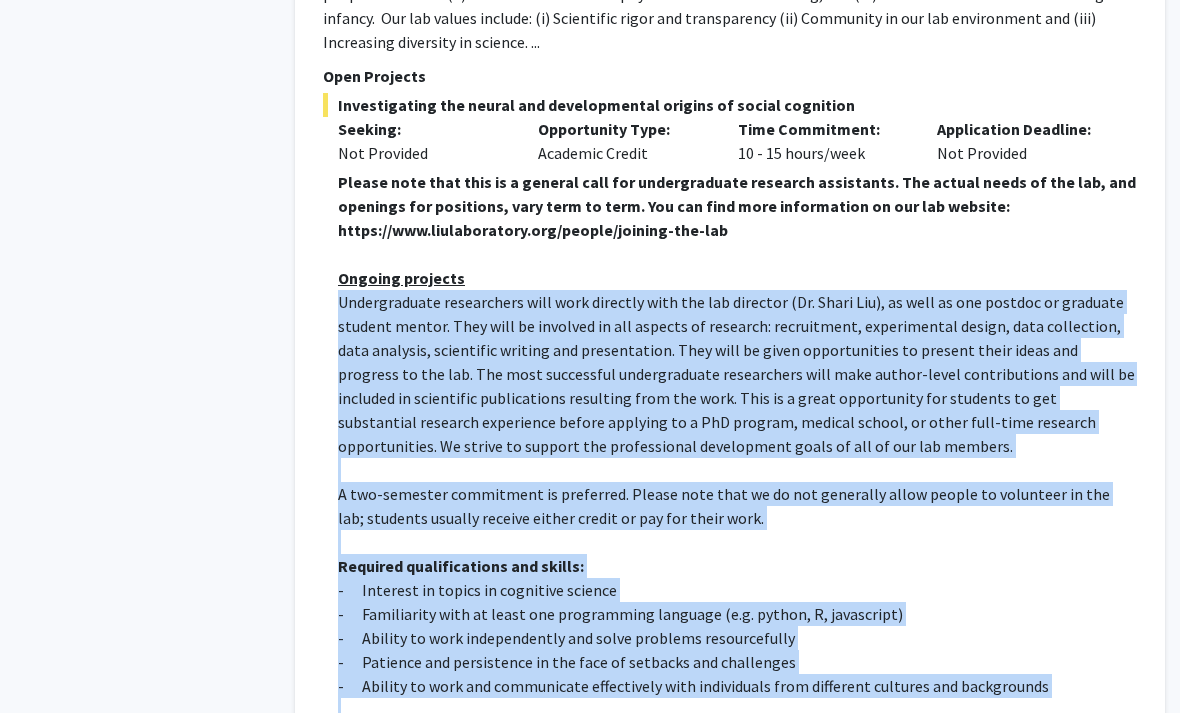 drag, startPoint x: 1122, startPoint y: 665, endPoint x: 311, endPoint y: 196, distance: 936.84686 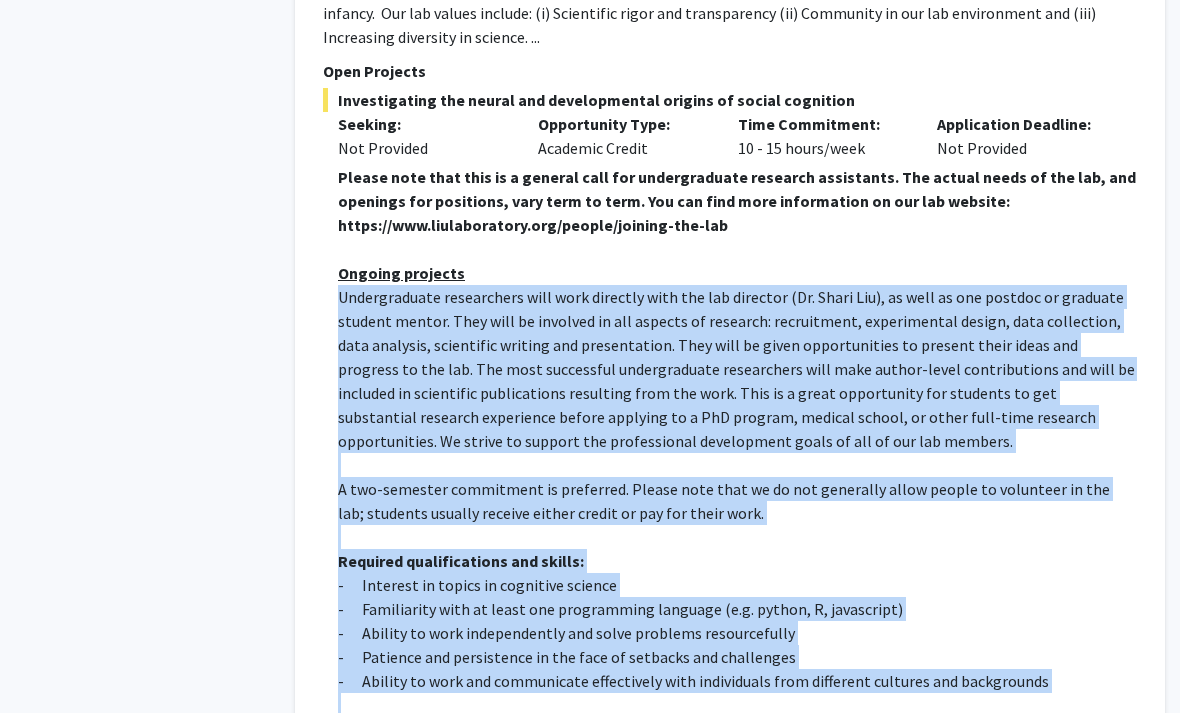 scroll, scrollTop: 5148, scrollLeft: 20, axis: both 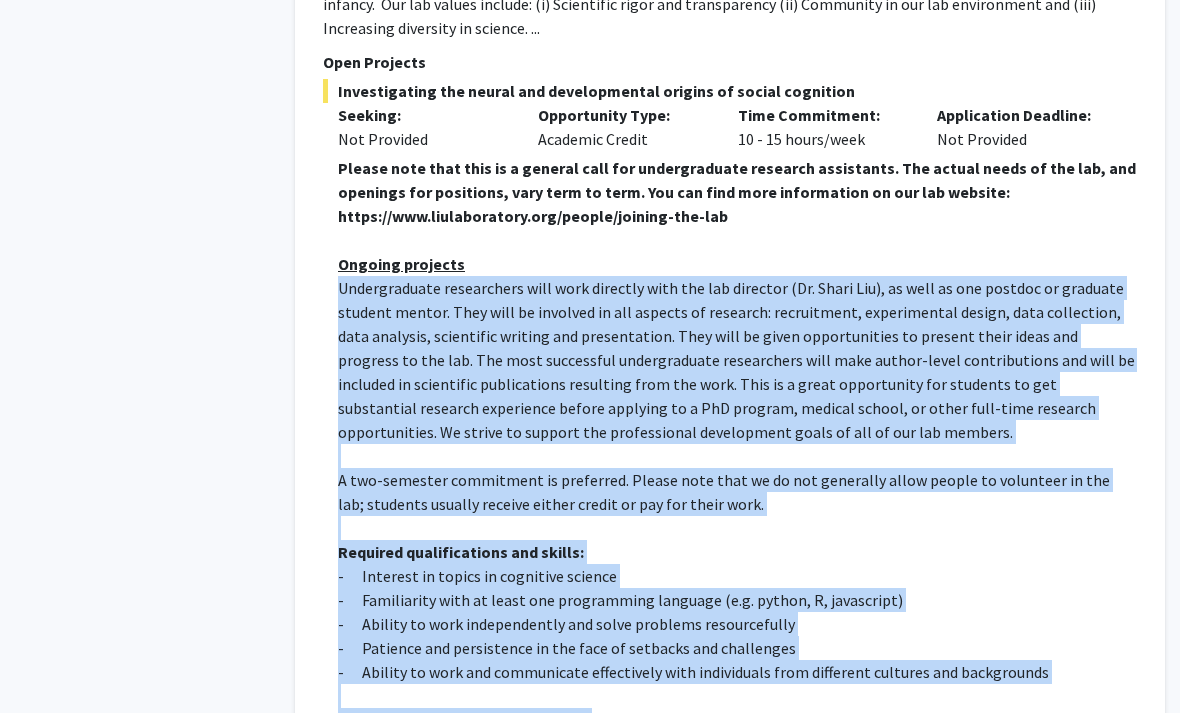 drag, startPoint x: 343, startPoint y: 209, endPoint x: 1066, endPoint y: 683, distance: 864.5259 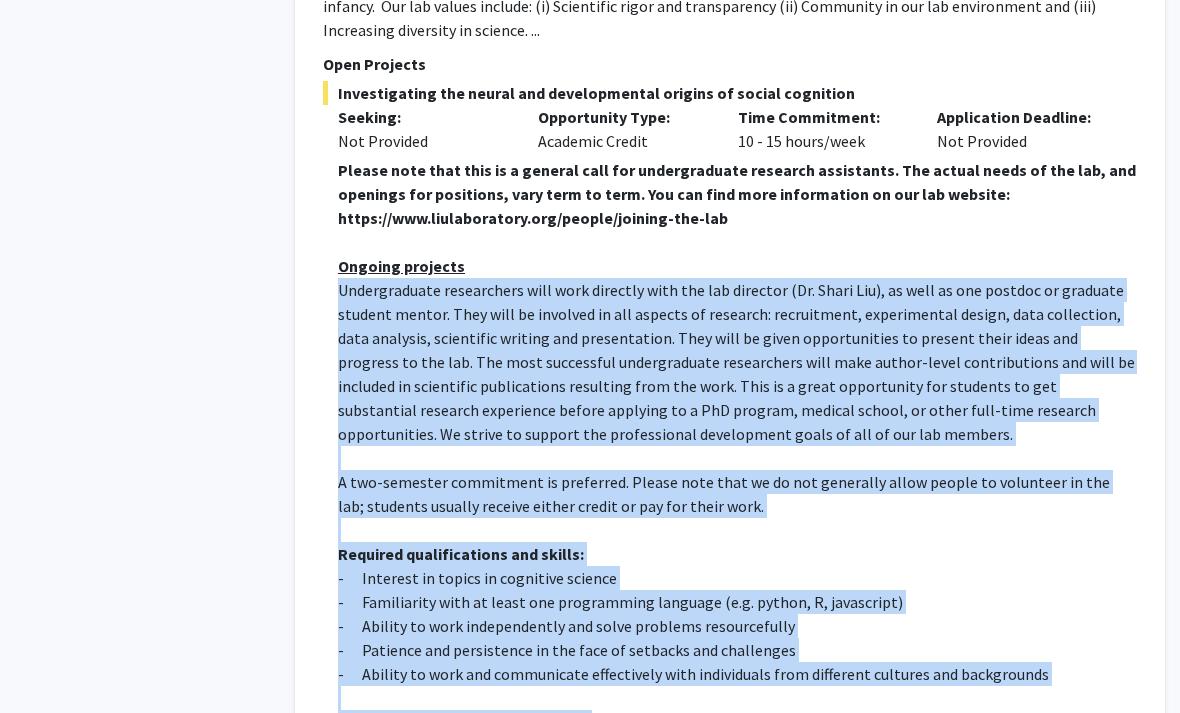 scroll, scrollTop: 5145, scrollLeft: 20, axis: both 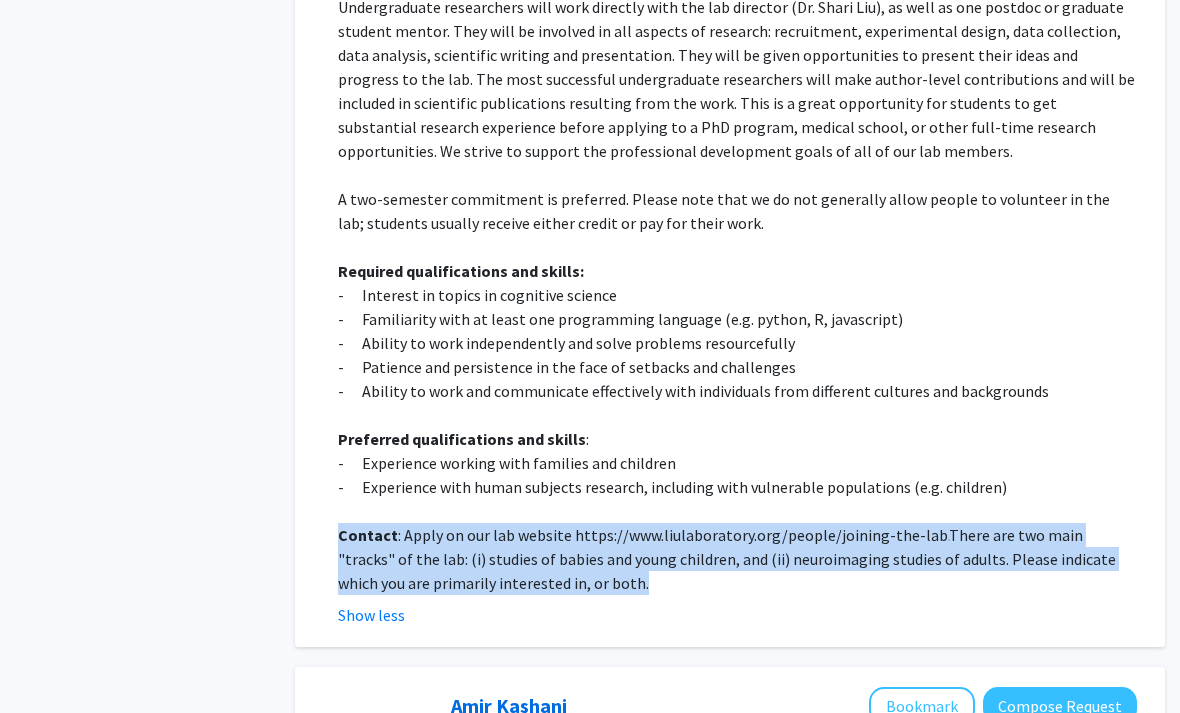 drag, startPoint x: 311, startPoint y: 446, endPoint x: 831, endPoint y: 492, distance: 522.03064 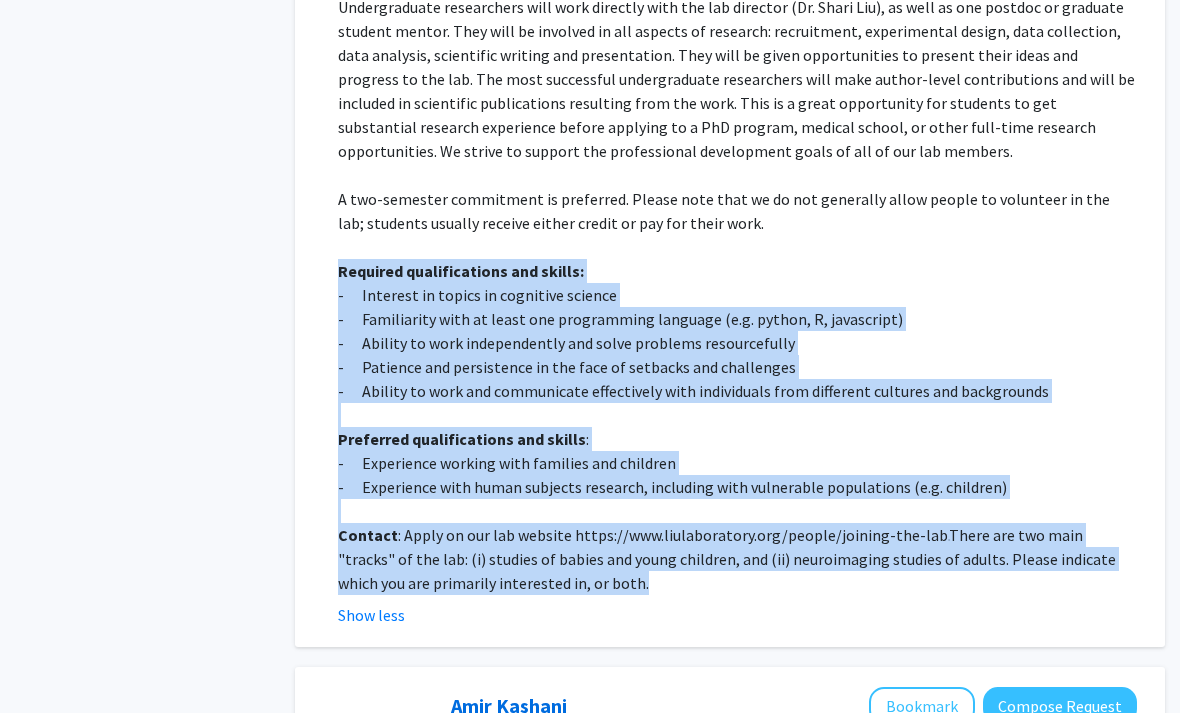 drag, startPoint x: 831, startPoint y: 492, endPoint x: 355, endPoint y: 170, distance: 574.6825 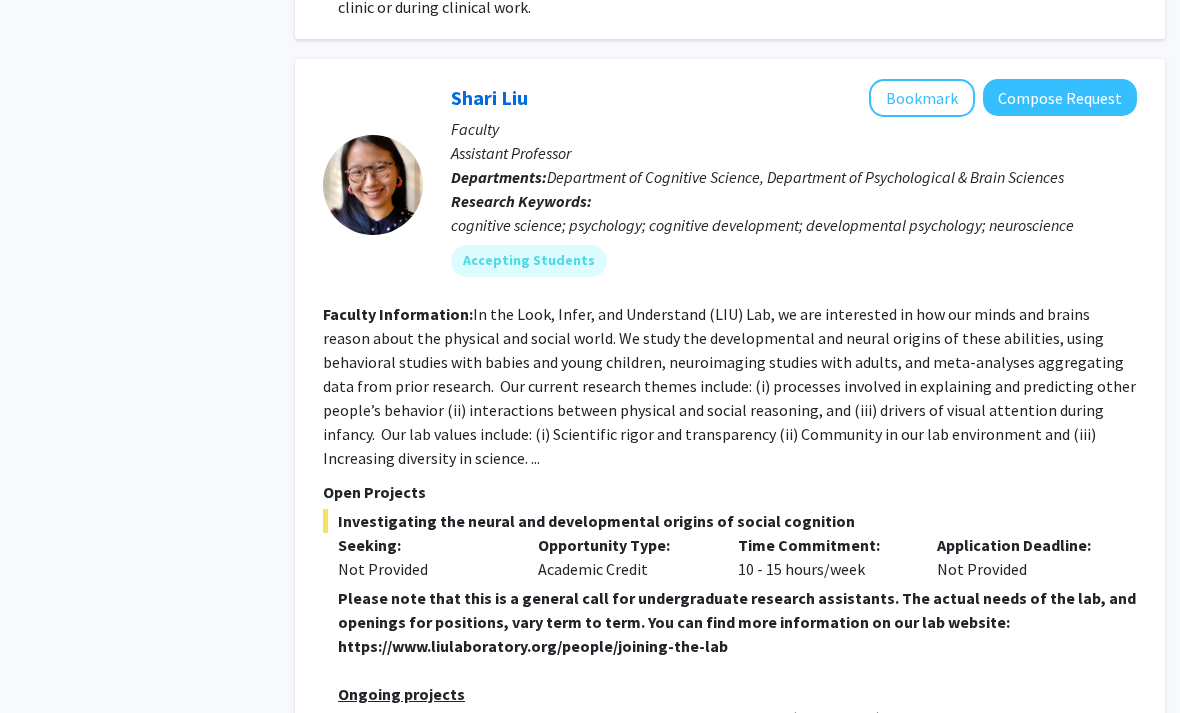 scroll, scrollTop: 4703, scrollLeft: 20, axis: both 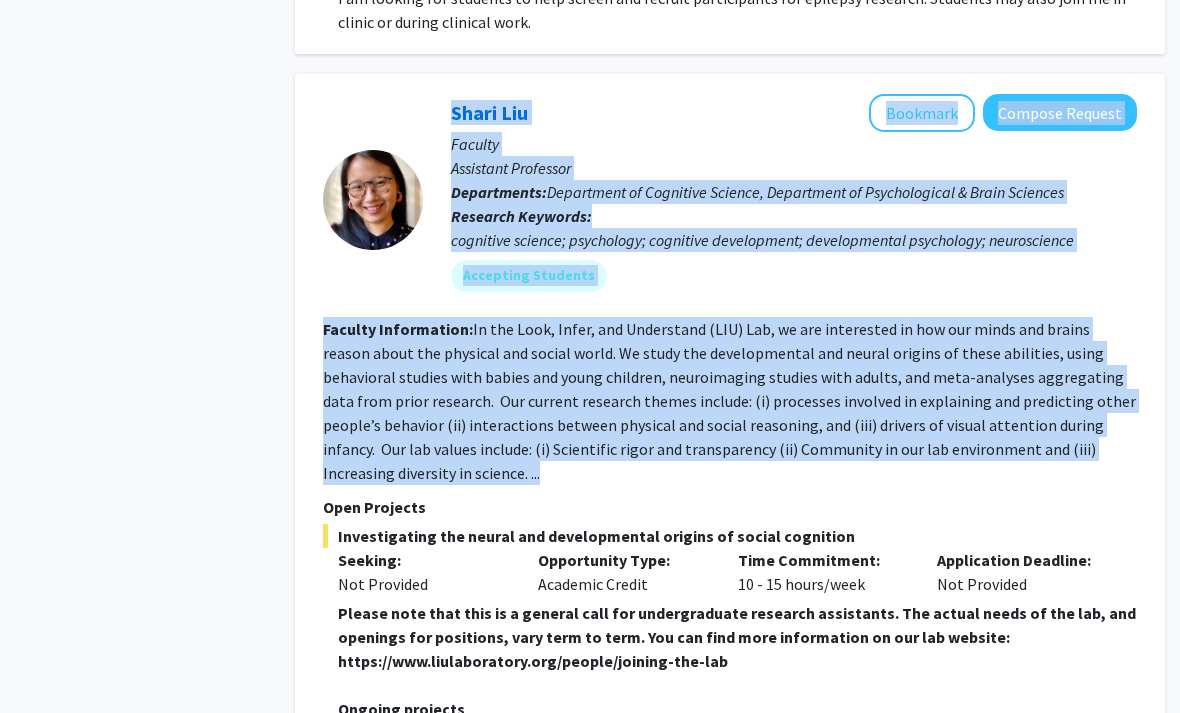 drag, startPoint x: 308, startPoint y: 213, endPoint x: 1068, endPoint y: 370, distance: 776.04706 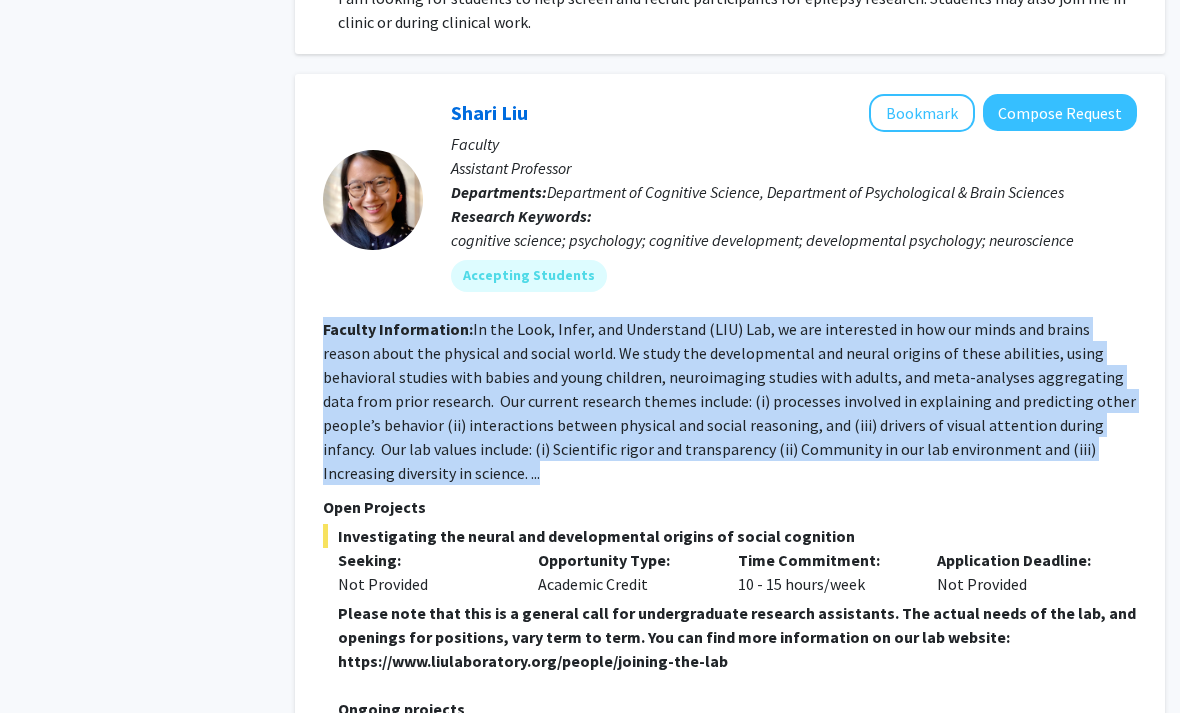 drag, startPoint x: 1068, startPoint y: 370, endPoint x: 292, endPoint y: 232, distance: 788.1751 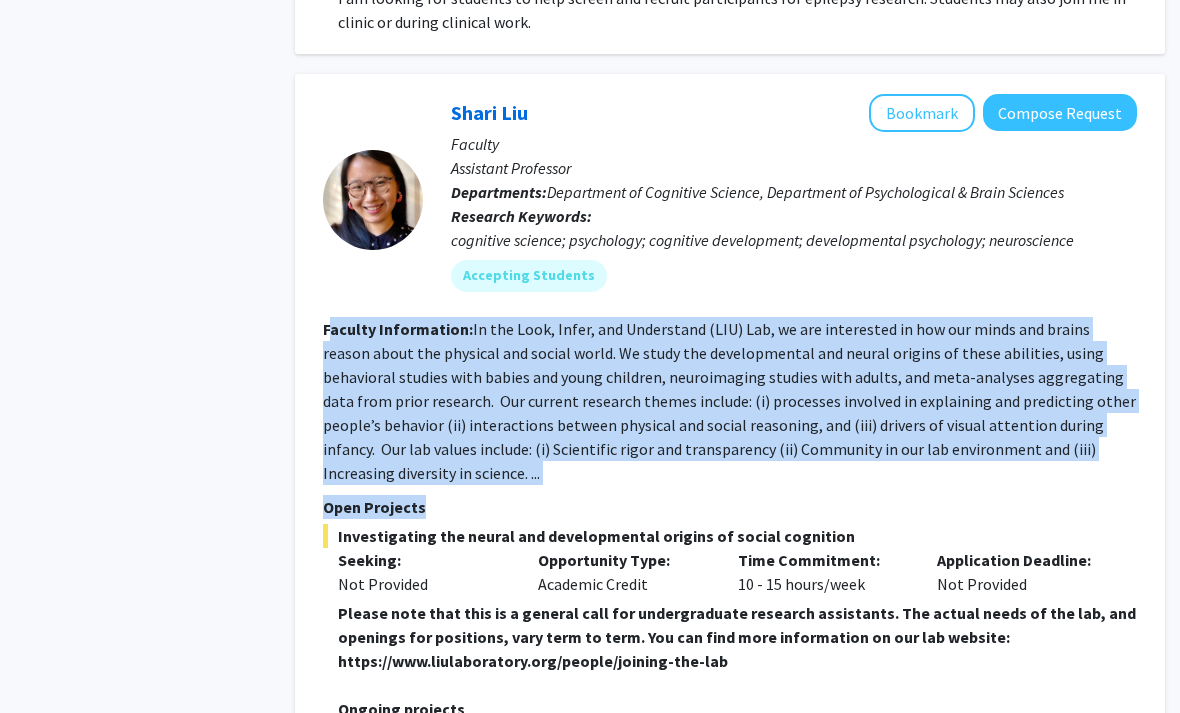 drag, startPoint x: 327, startPoint y: 225, endPoint x: 725, endPoint y: 408, distance: 438.05594 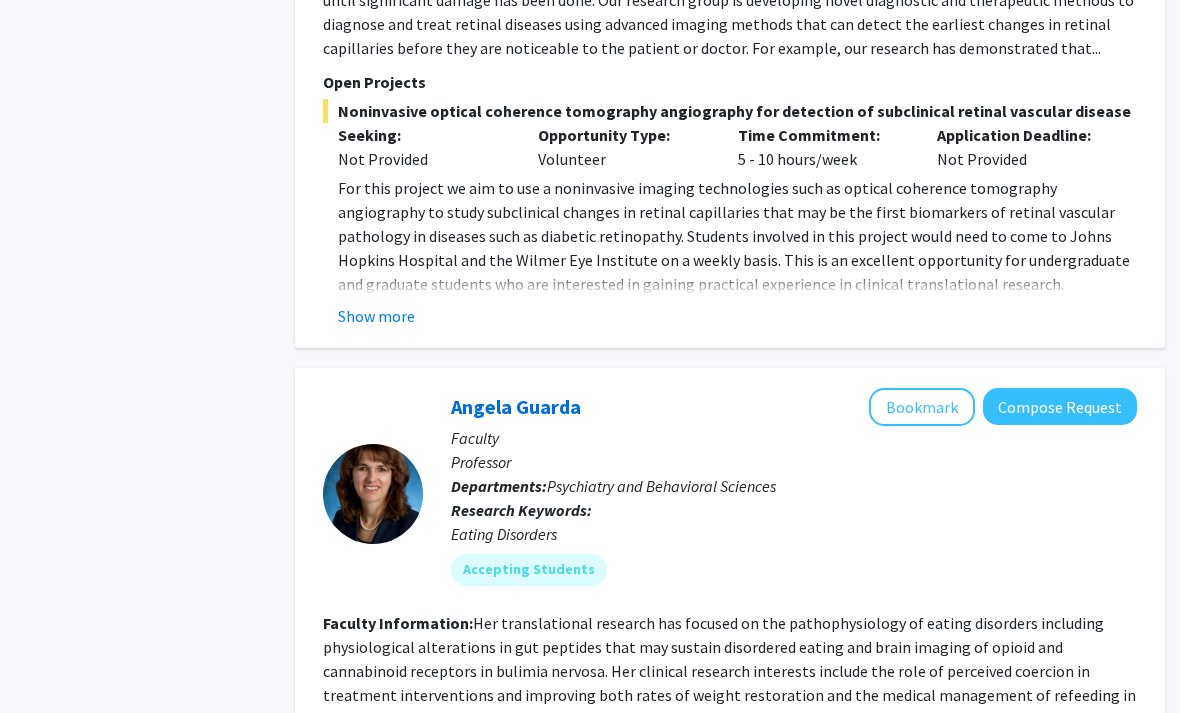 scroll, scrollTop: 6569, scrollLeft: 20, axis: both 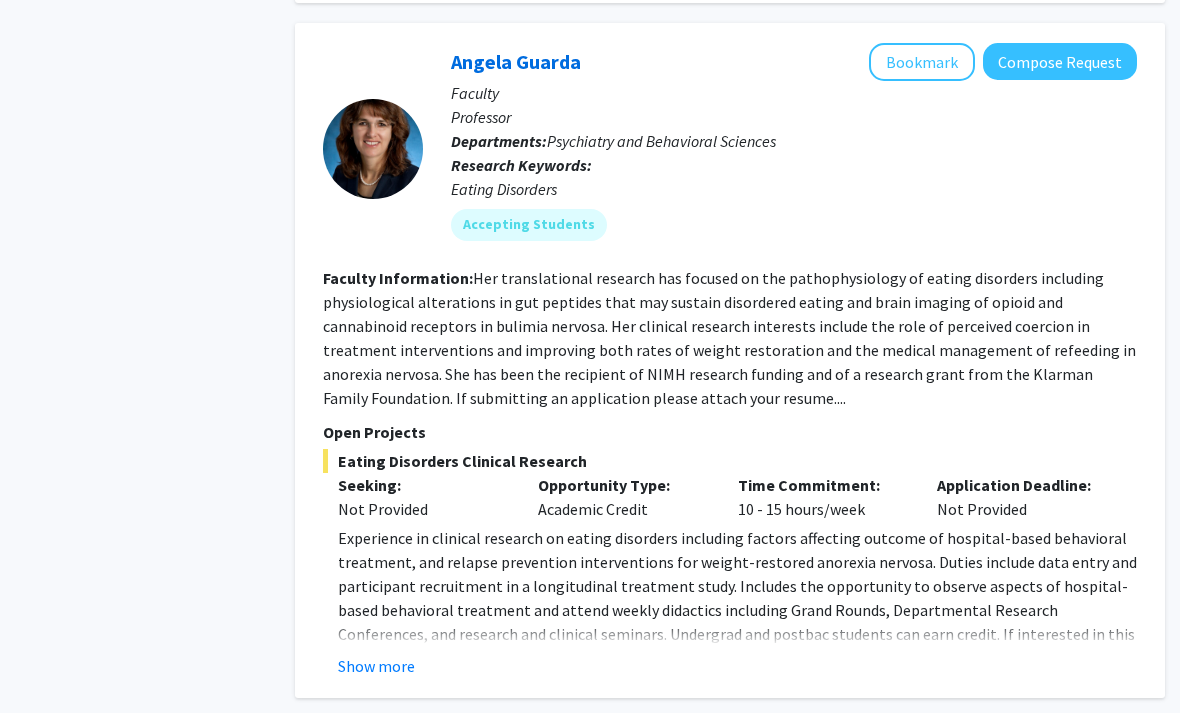click on "Show more" 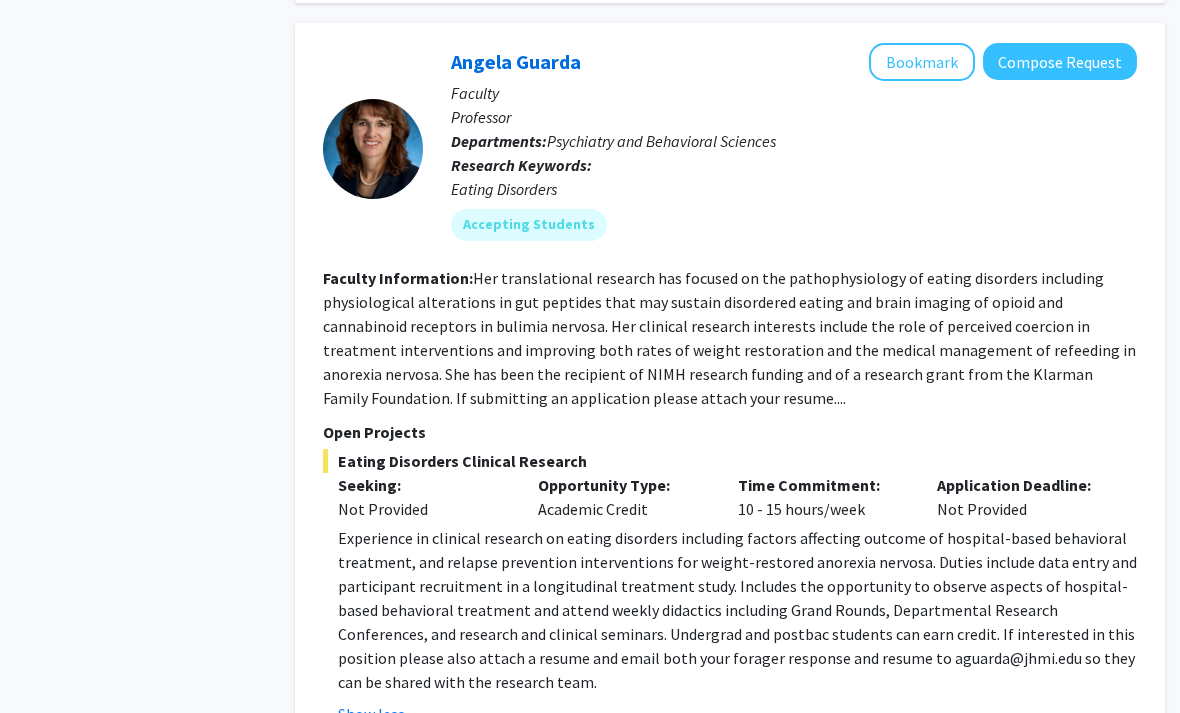 scroll, scrollTop: 6816, scrollLeft: 20, axis: both 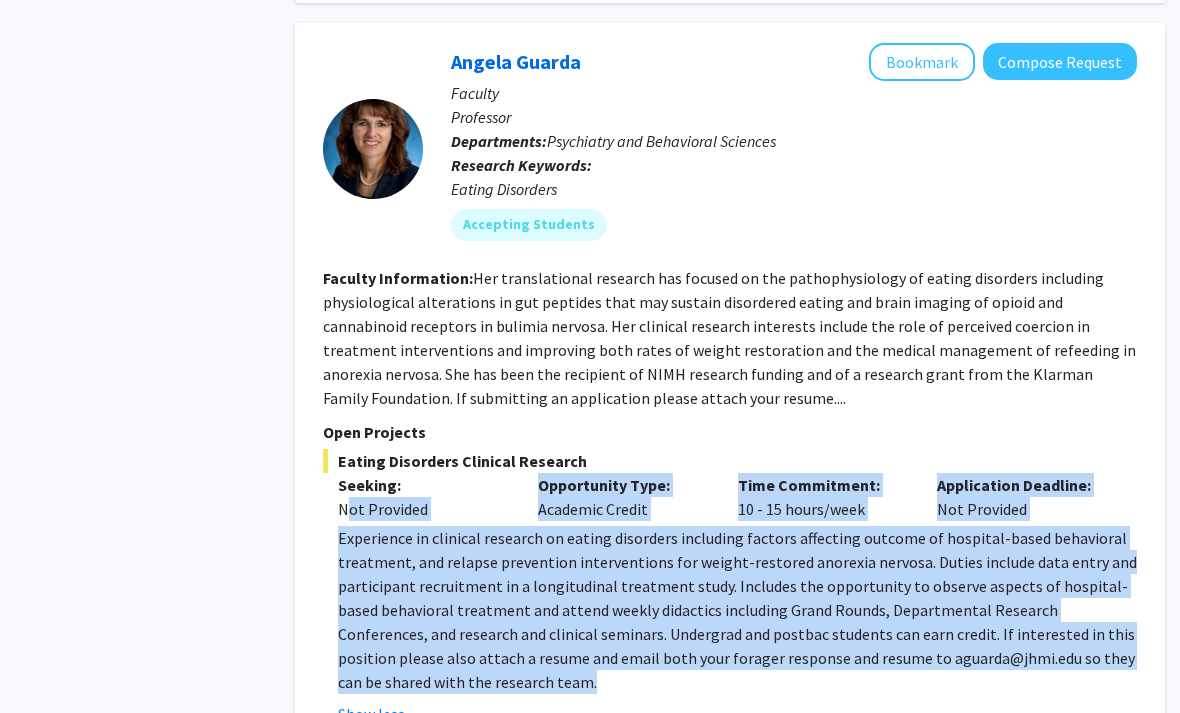 drag, startPoint x: 348, startPoint y: 402, endPoint x: 949, endPoint y: 588, distance: 629.124 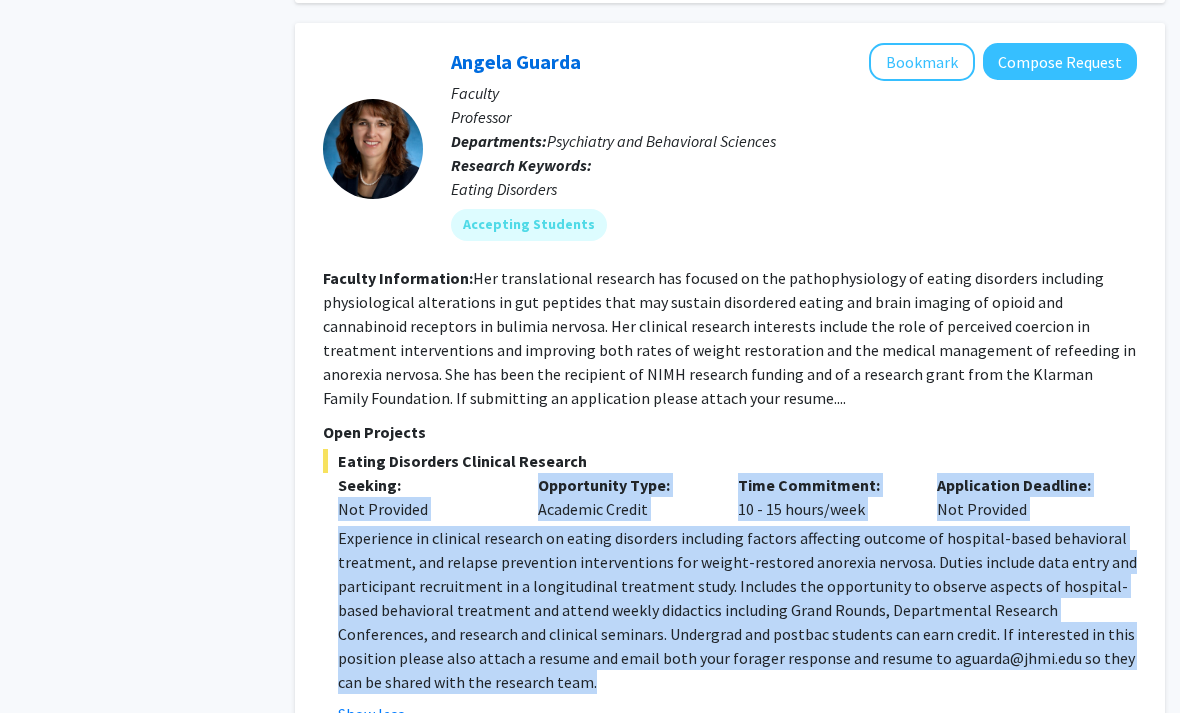 drag, startPoint x: 949, startPoint y: 588, endPoint x: 293, endPoint y: 408, distance: 680.247 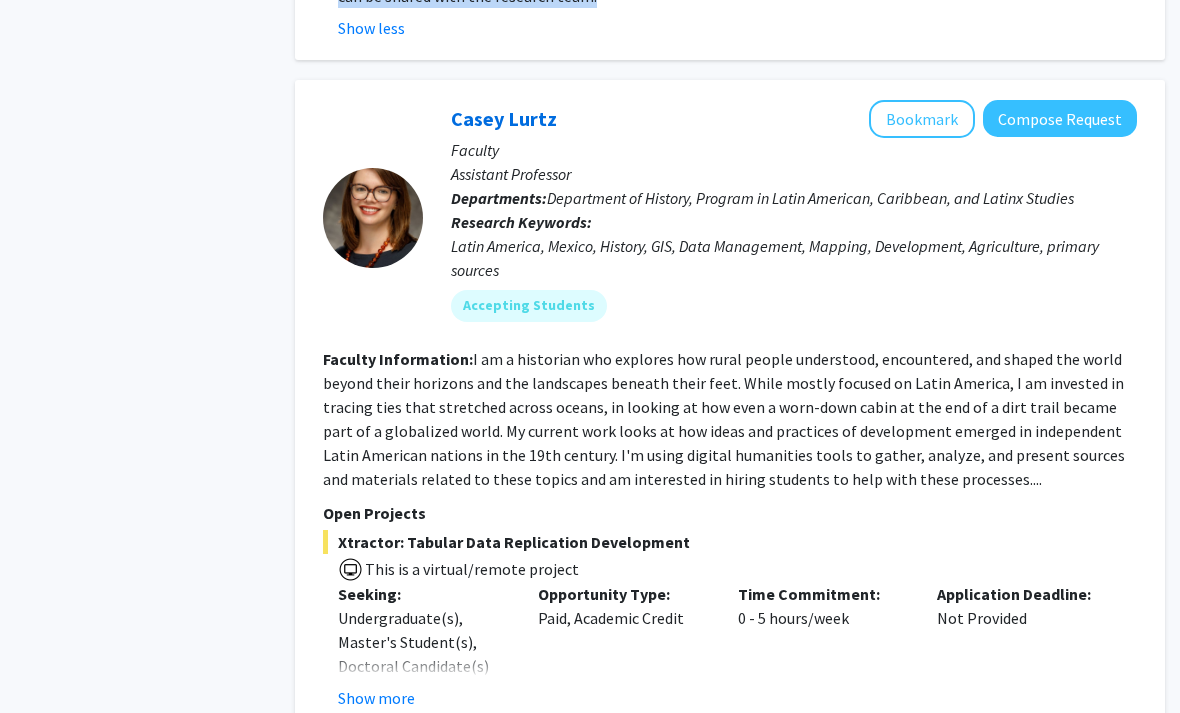 scroll, scrollTop: 7502, scrollLeft: 20, axis: both 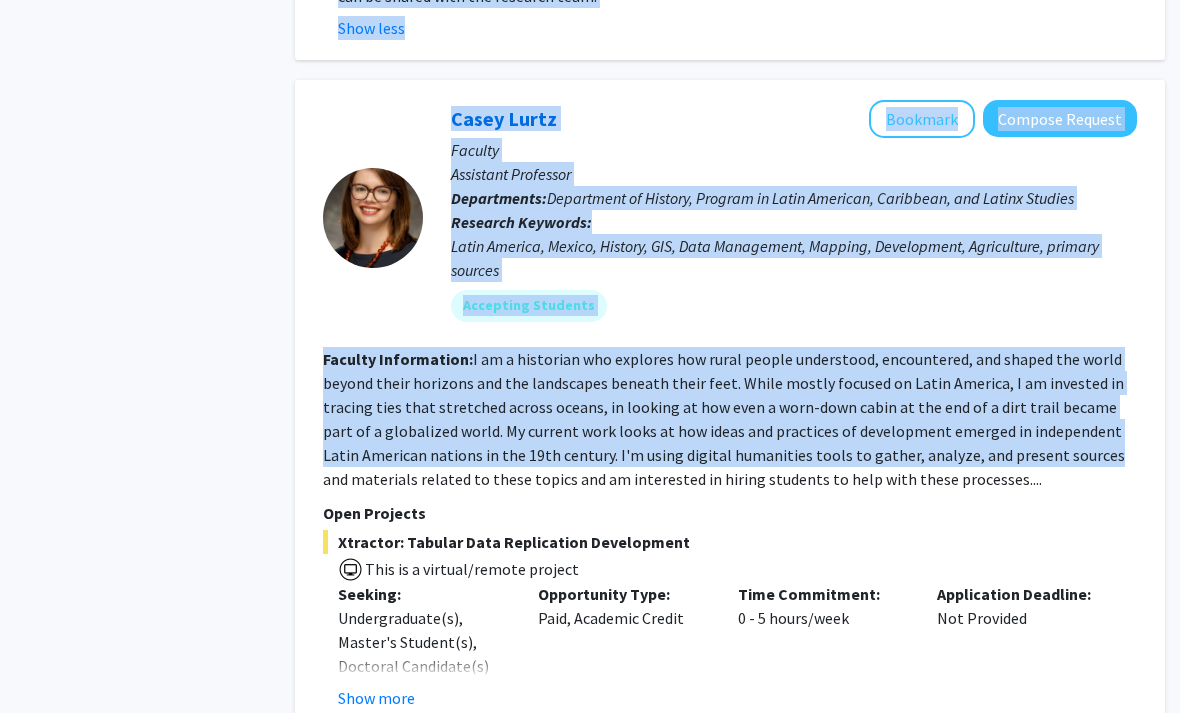 drag, startPoint x: 257, startPoint y: 273, endPoint x: 1056, endPoint y: 352, distance: 802.896 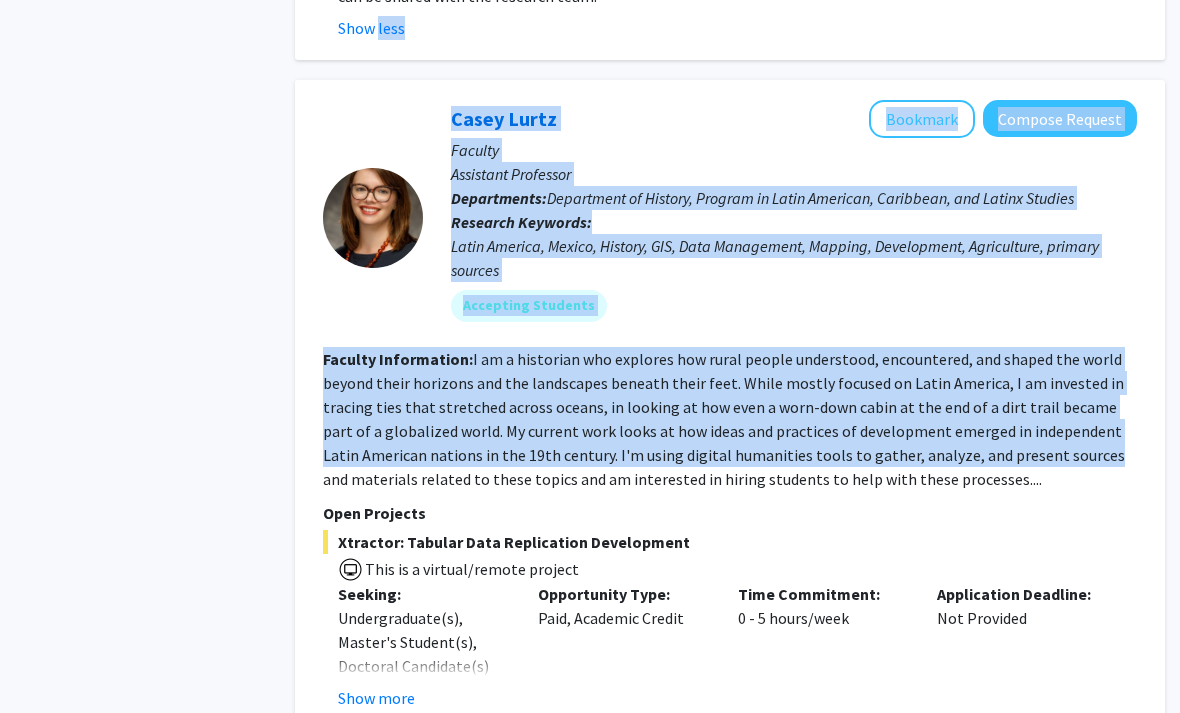 drag, startPoint x: 1056, startPoint y: 352, endPoint x: 297, endPoint y: 235, distance: 767.96484 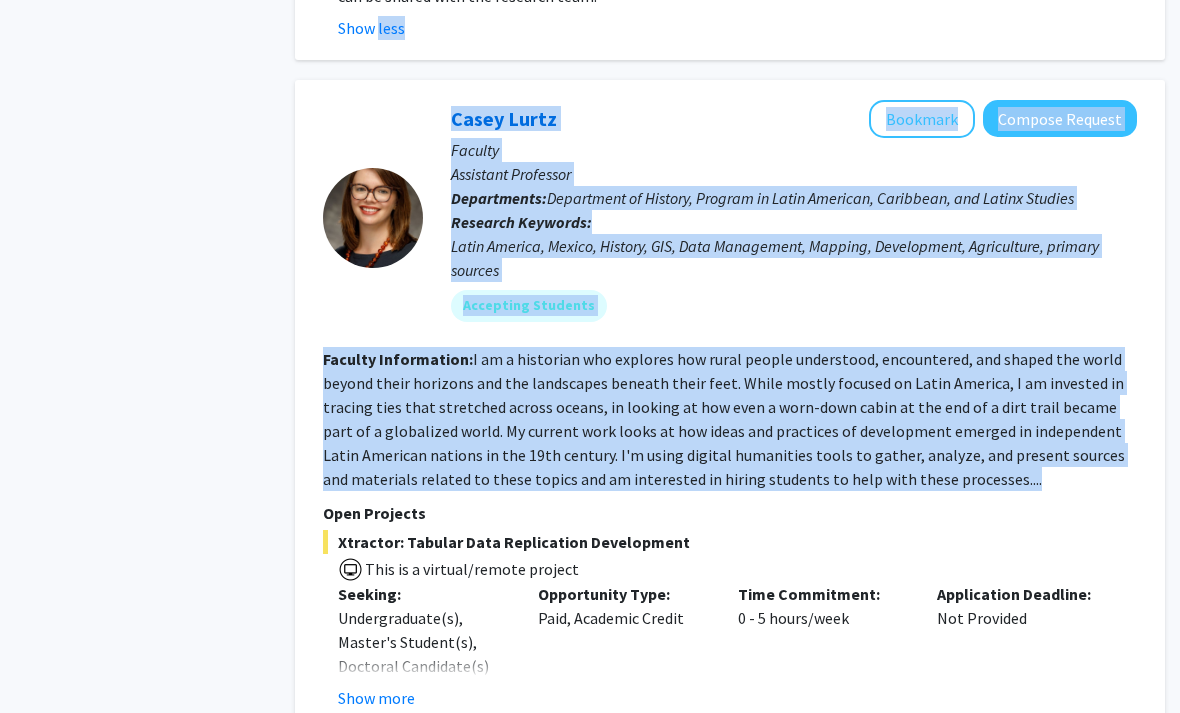 drag, startPoint x: 297, startPoint y: 235, endPoint x: 1052, endPoint y: 389, distance: 770.5459 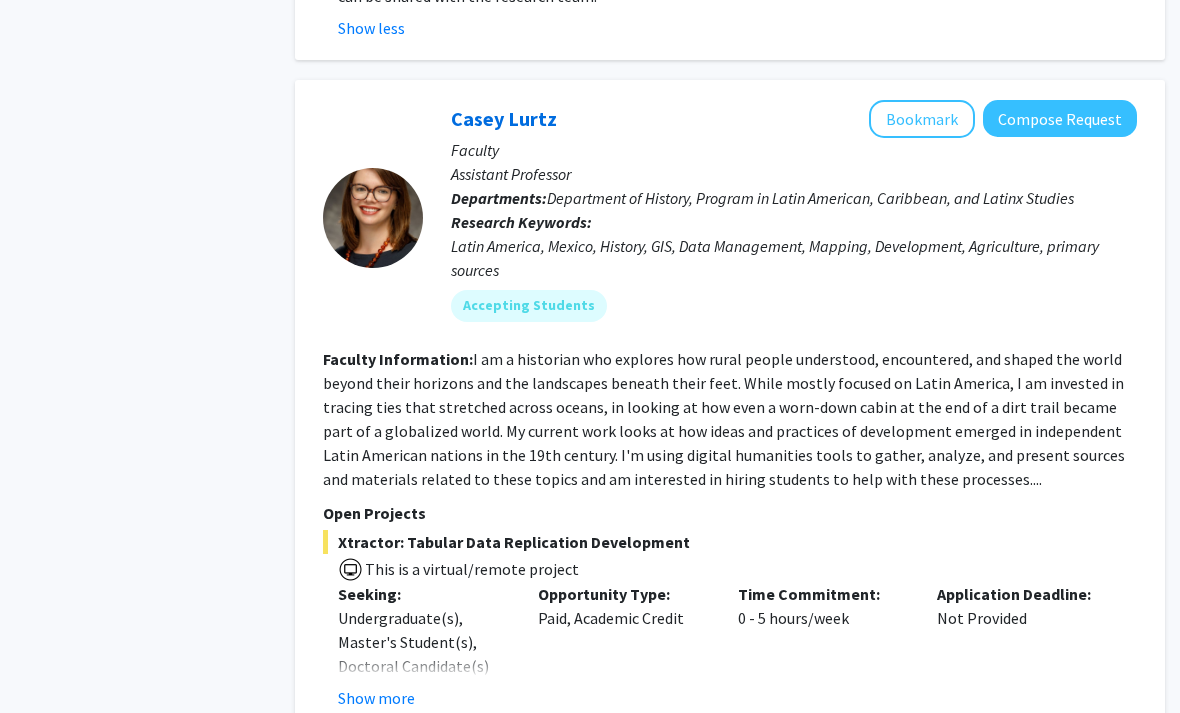 scroll, scrollTop: 7735, scrollLeft: 20, axis: both 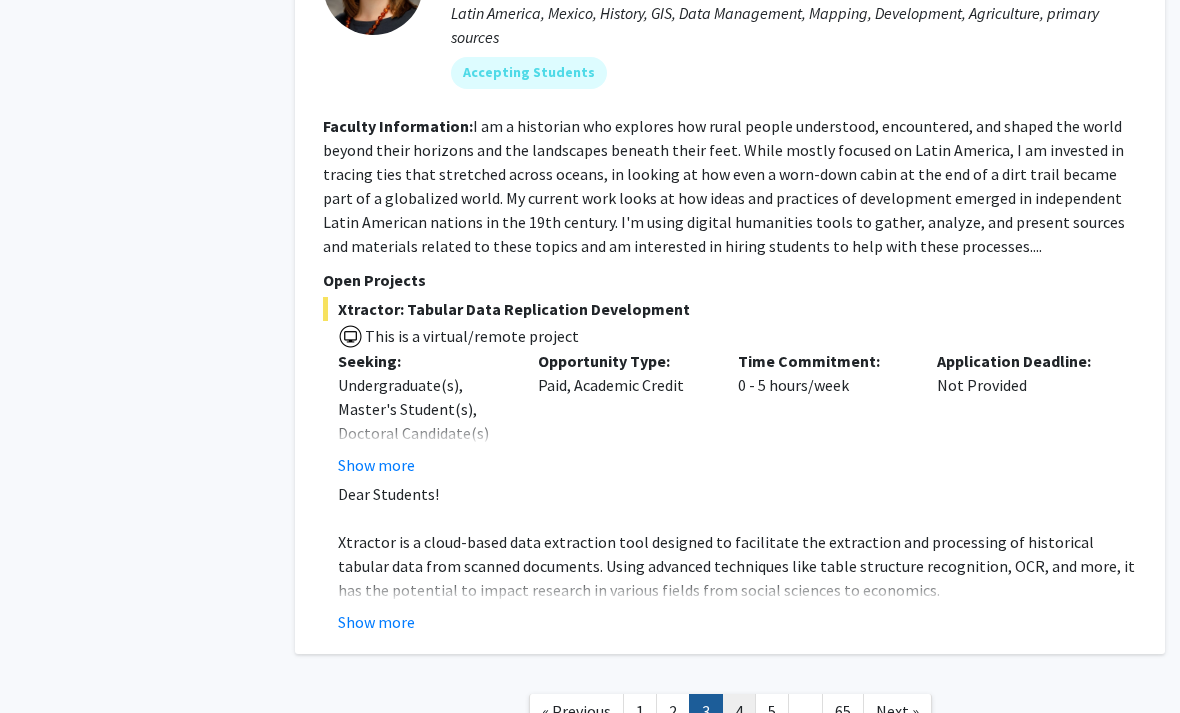 click on "4" 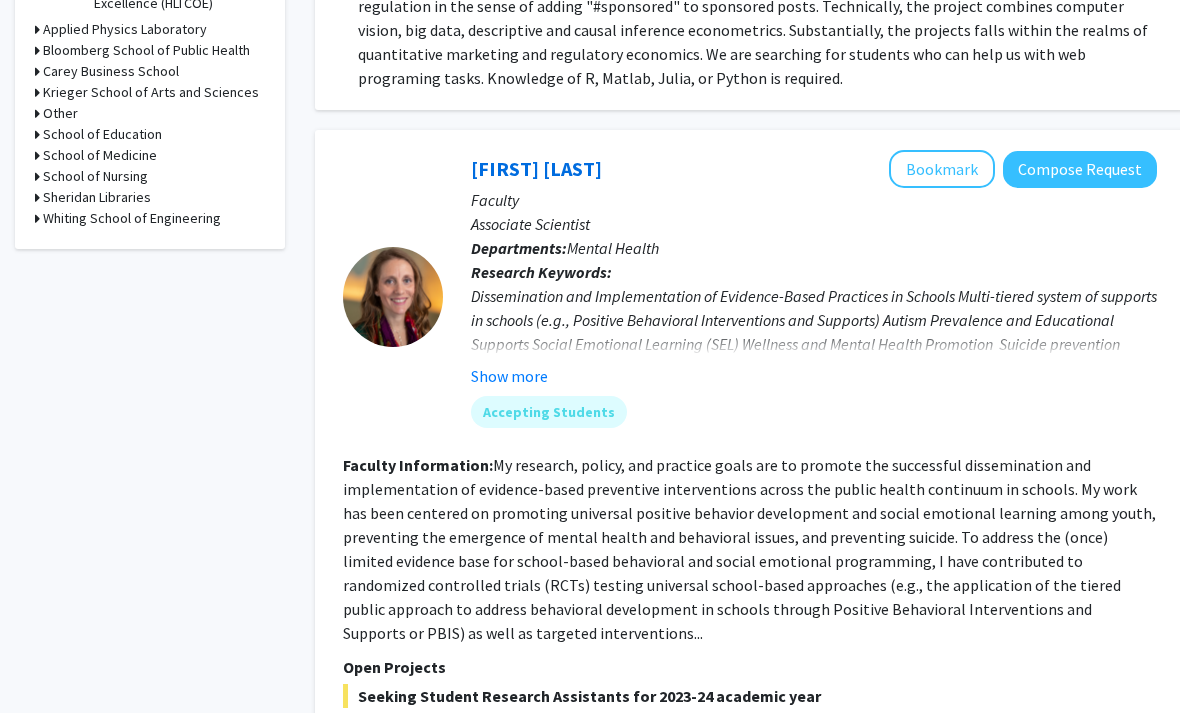 scroll, scrollTop: 860, scrollLeft: 0, axis: vertical 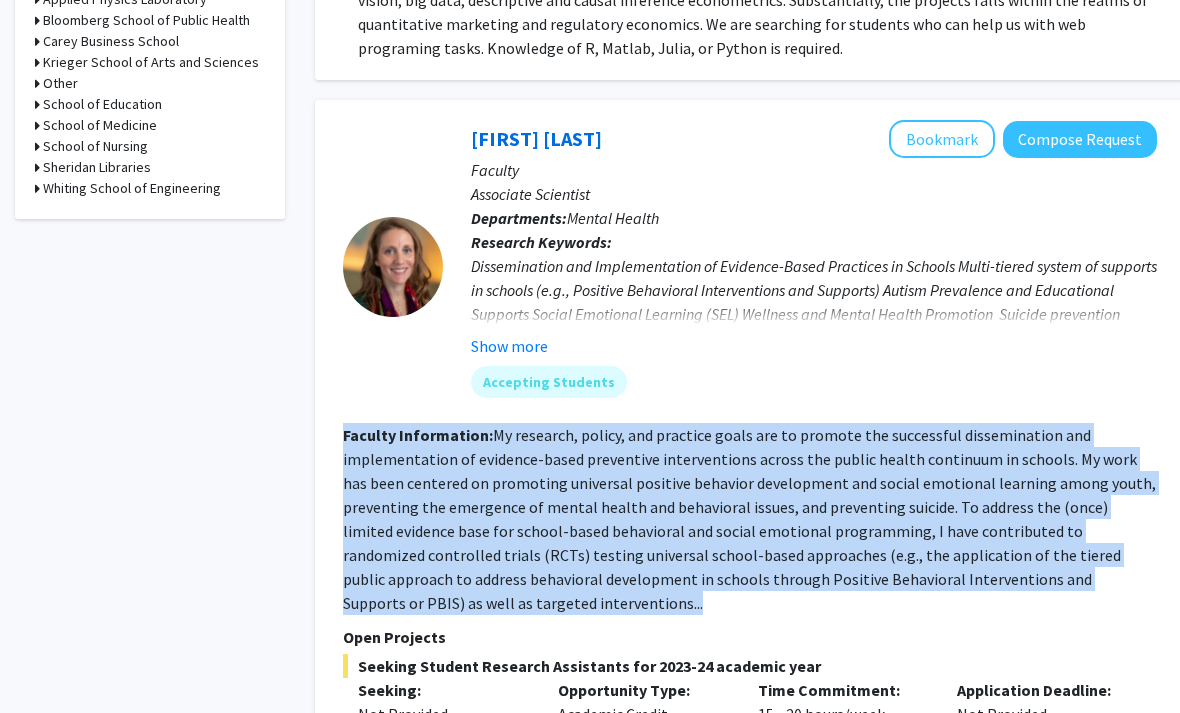 drag, startPoint x: 335, startPoint y: 409, endPoint x: 805, endPoint y: 590, distance: 503.6477 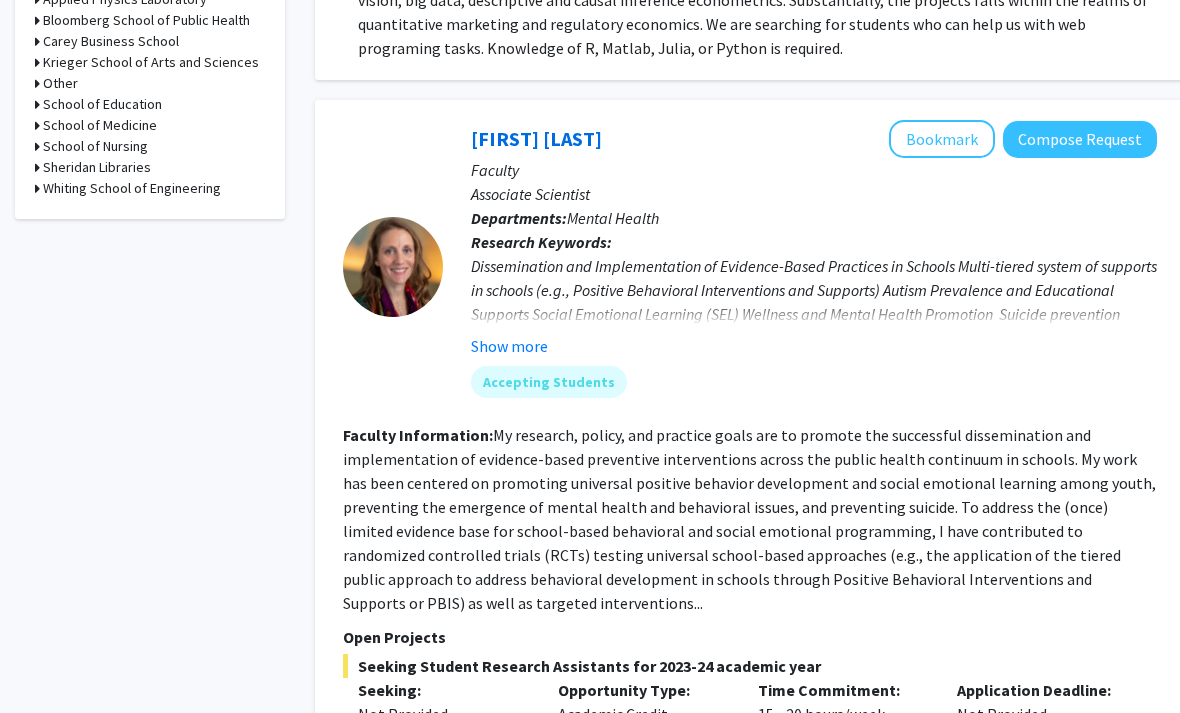 click on "Open Projects" 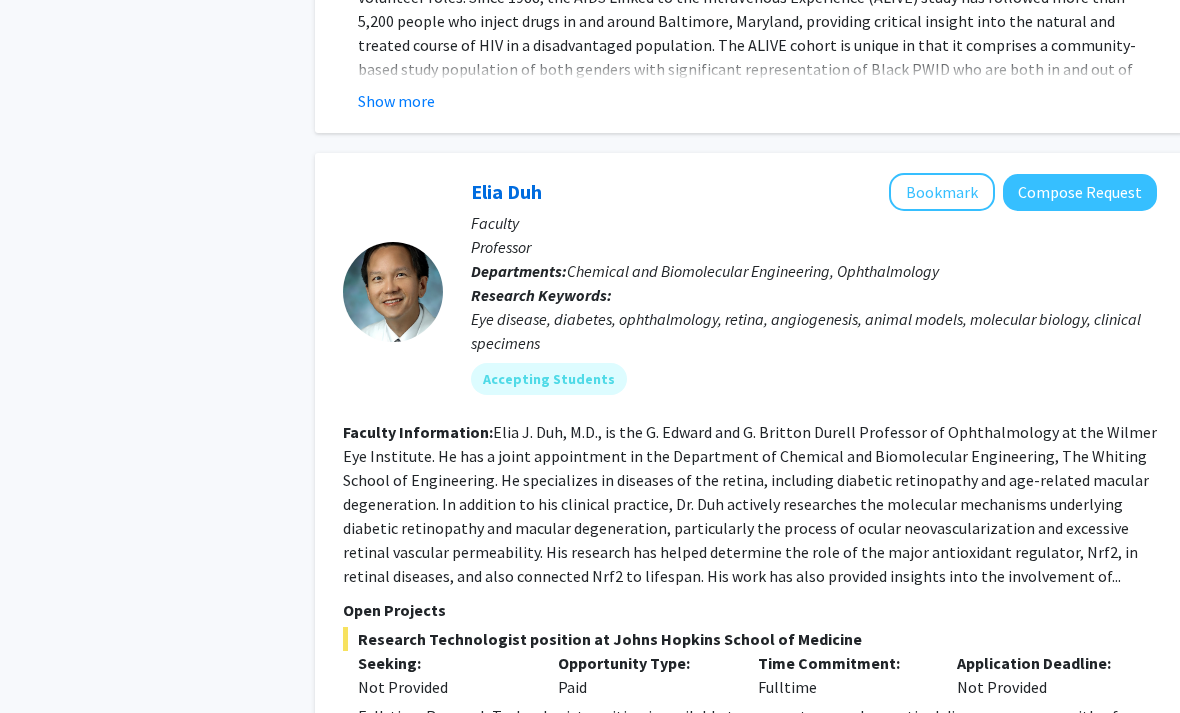 scroll, scrollTop: 2861, scrollLeft: 0, axis: vertical 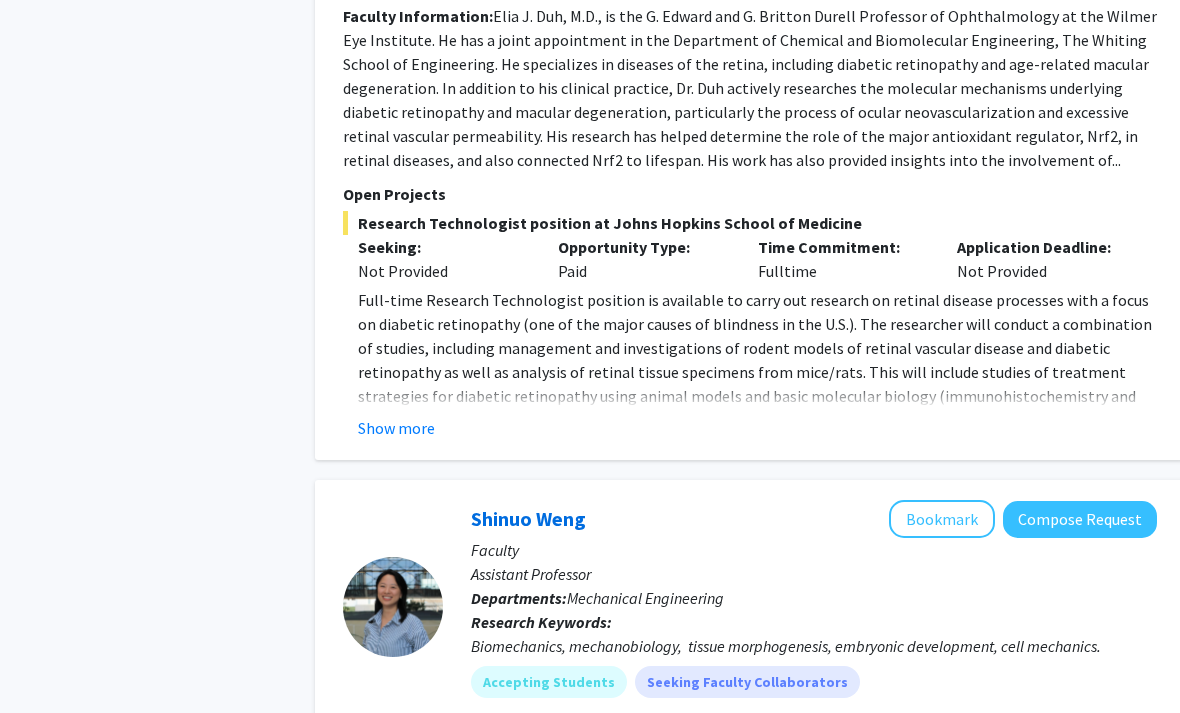 click on "Show more" 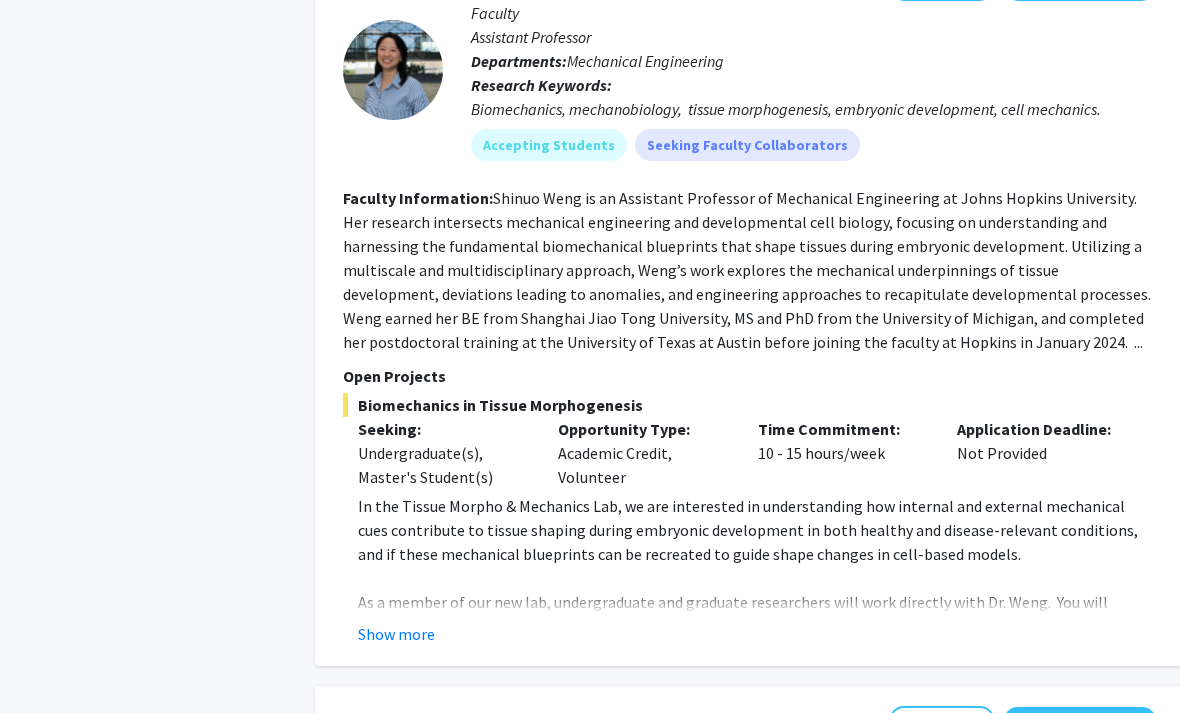 scroll, scrollTop: 3496, scrollLeft: 0, axis: vertical 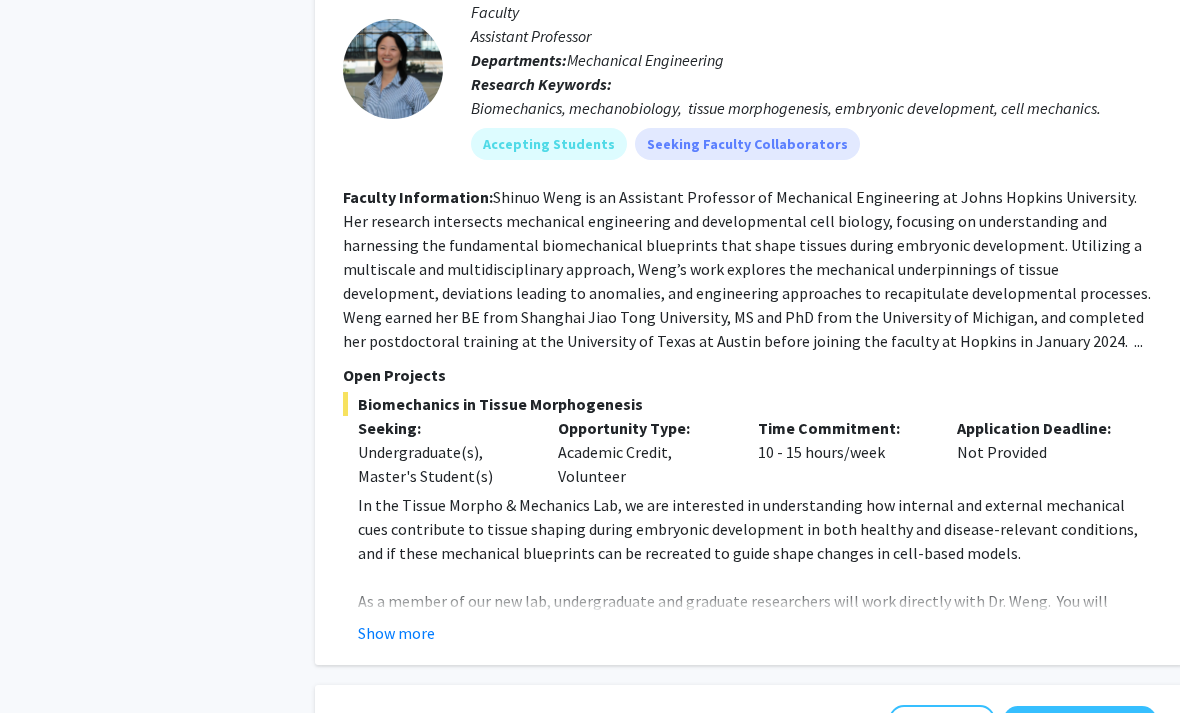click on "Show more" 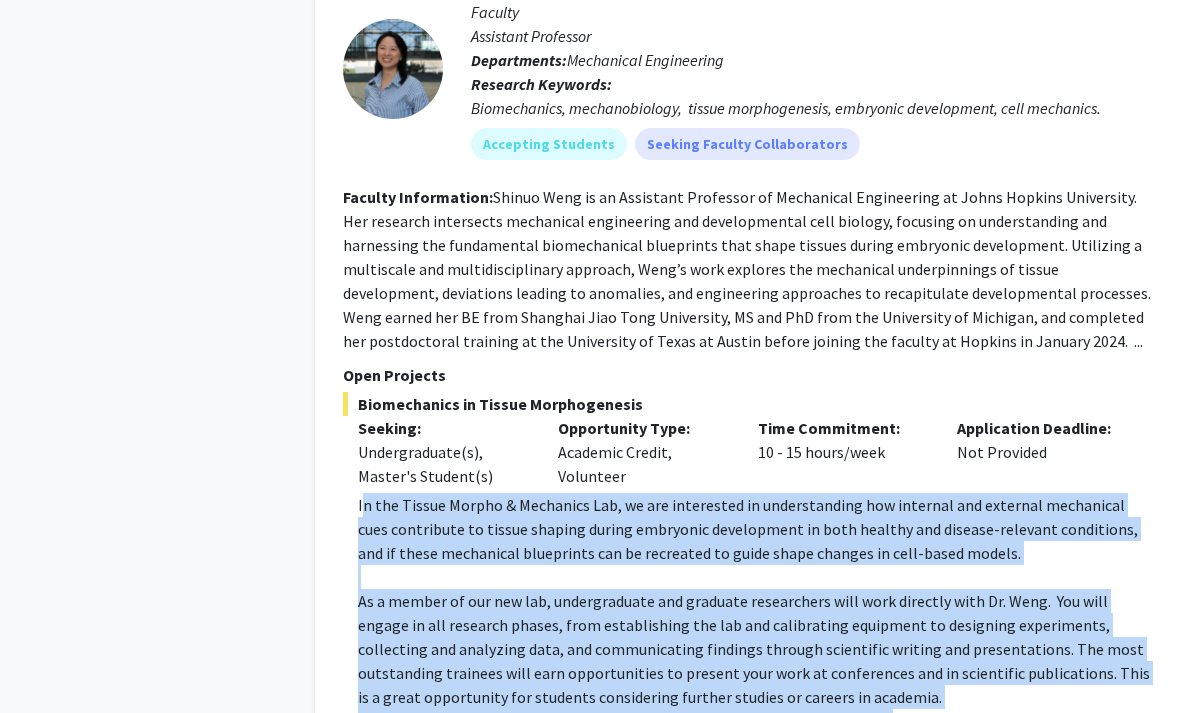 drag, startPoint x: 365, startPoint y: 434, endPoint x: 930, endPoint y: 661, distance: 608.89575 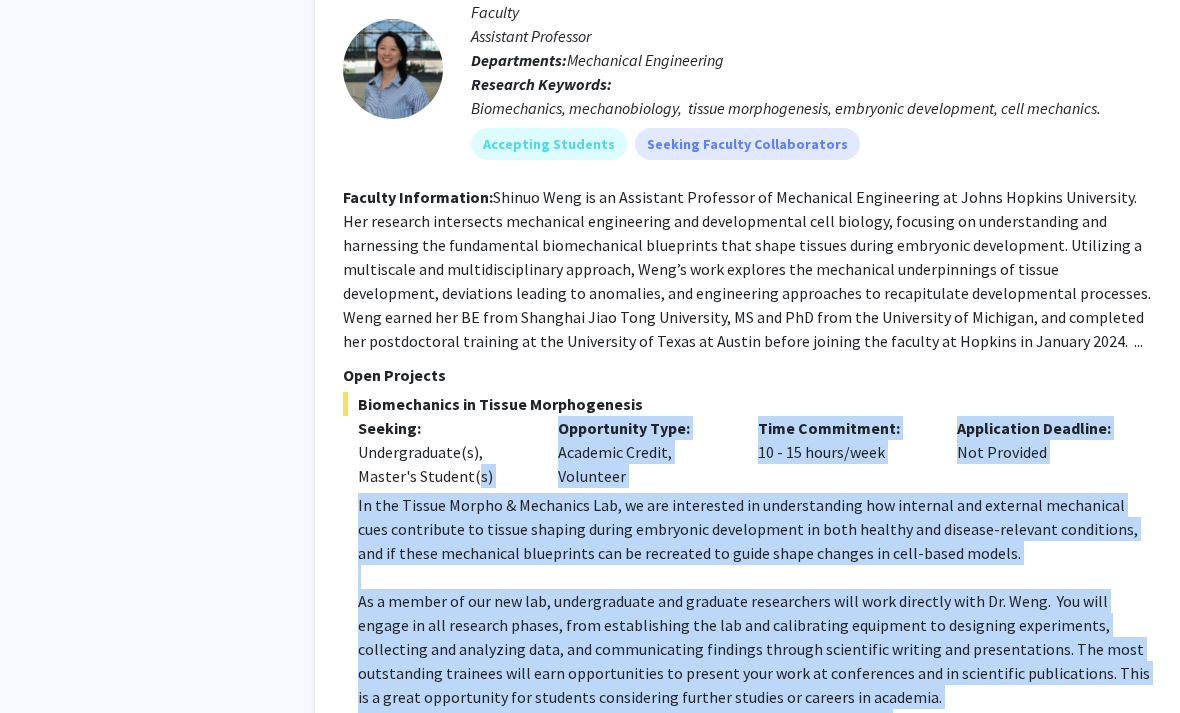 drag, startPoint x: 930, startPoint y: 661, endPoint x: 355, endPoint y: 417, distance: 624.62866 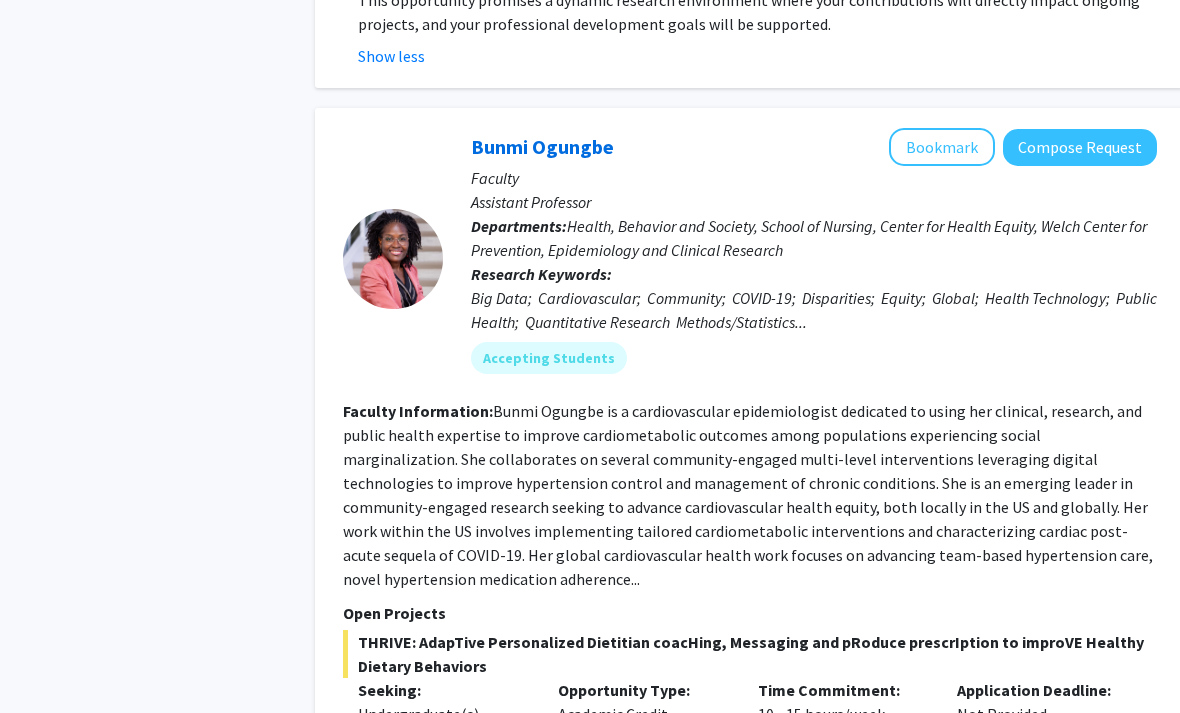 scroll, scrollTop: 4727, scrollLeft: 0, axis: vertical 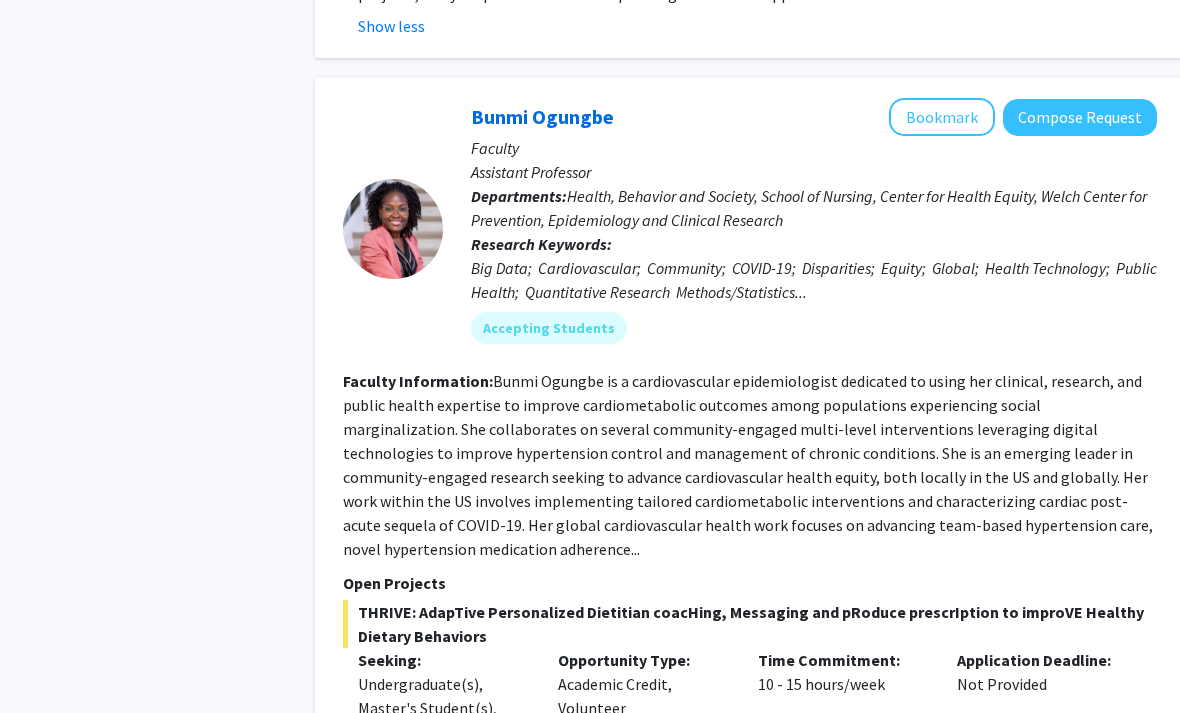 drag, startPoint x: 699, startPoint y: 647, endPoint x: 401, endPoint y: 308, distance: 451.35907 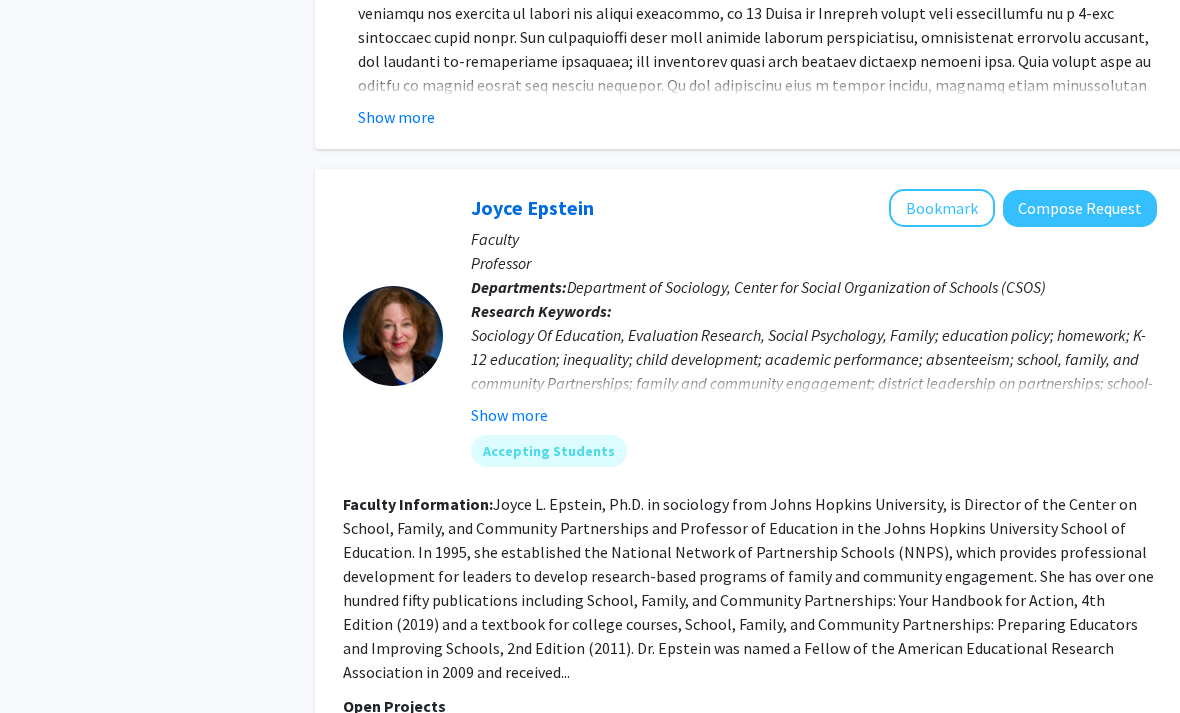 scroll, scrollTop: 5611, scrollLeft: 0, axis: vertical 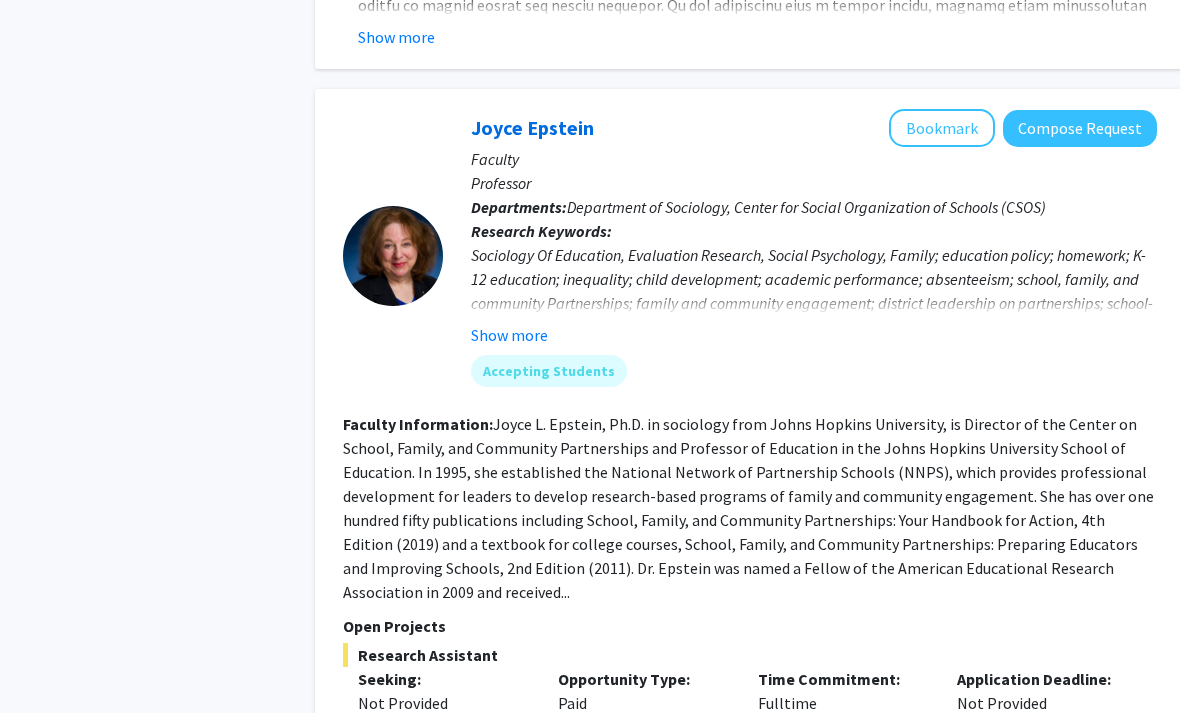 drag, startPoint x: 277, startPoint y: 344, endPoint x: 878, endPoint y: 524, distance: 627.3763 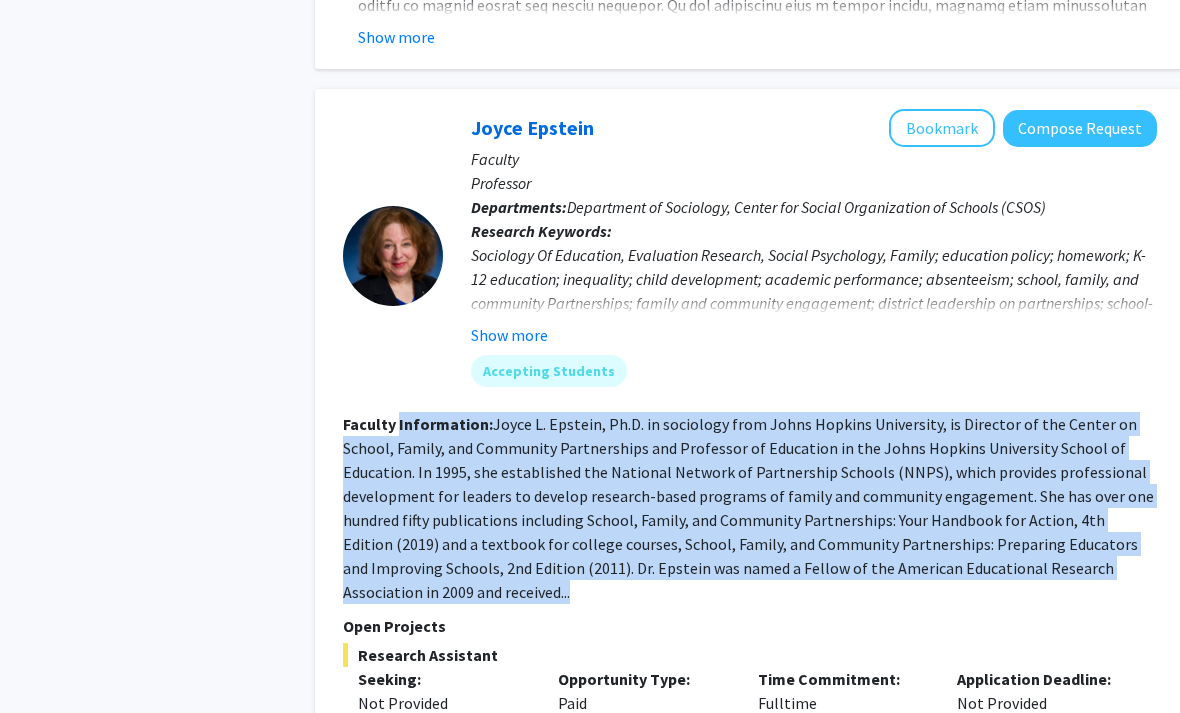 drag, startPoint x: 878, startPoint y: 524, endPoint x: 427, endPoint y: 356, distance: 481.27435 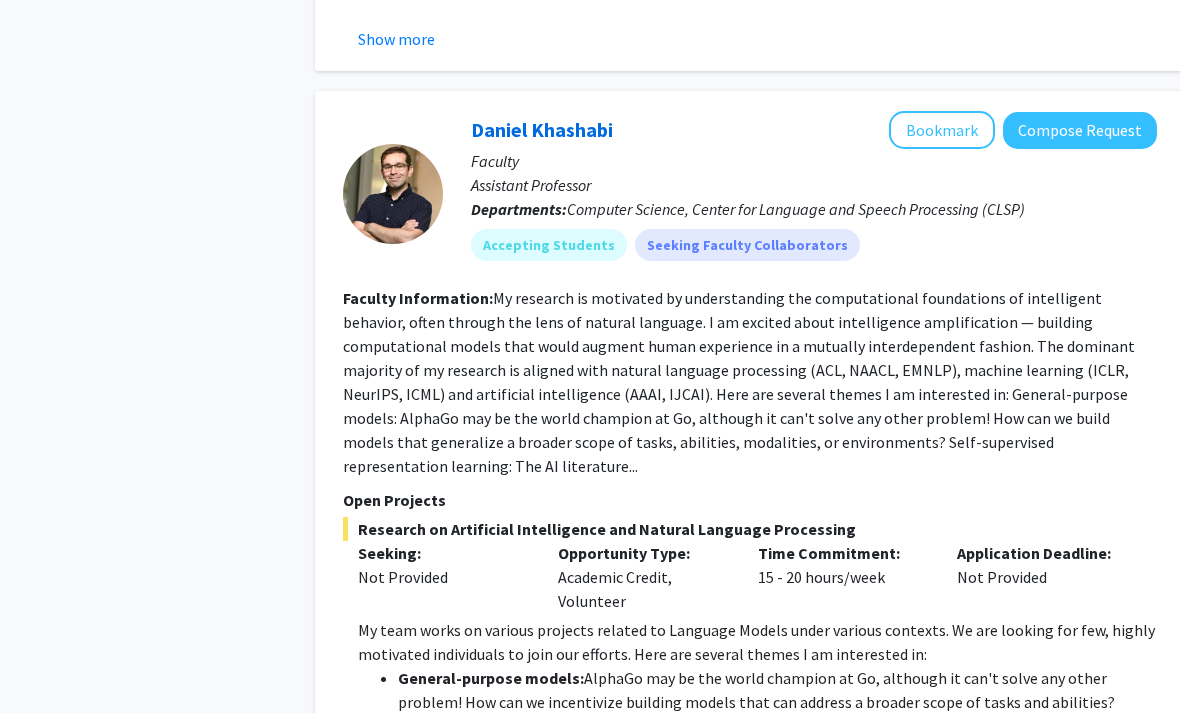 scroll, scrollTop: 6432, scrollLeft: 0, axis: vertical 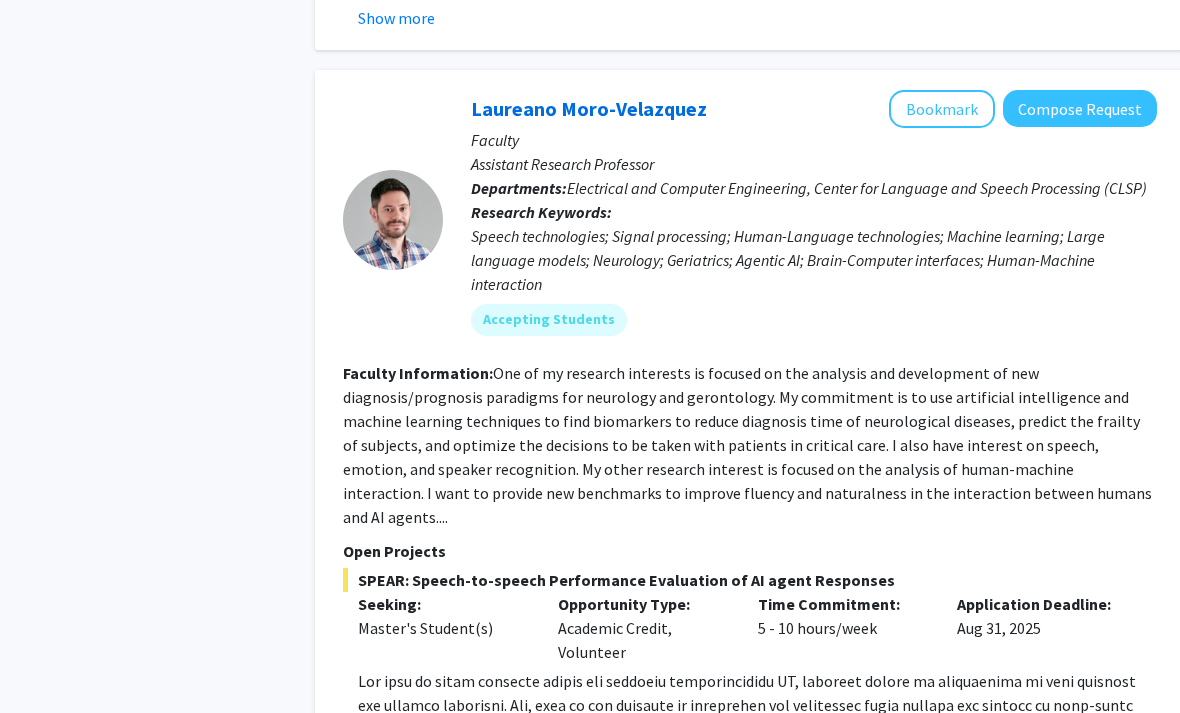 drag, startPoint x: 381, startPoint y: 649, endPoint x: 730, endPoint y: 496, distance: 381.0643 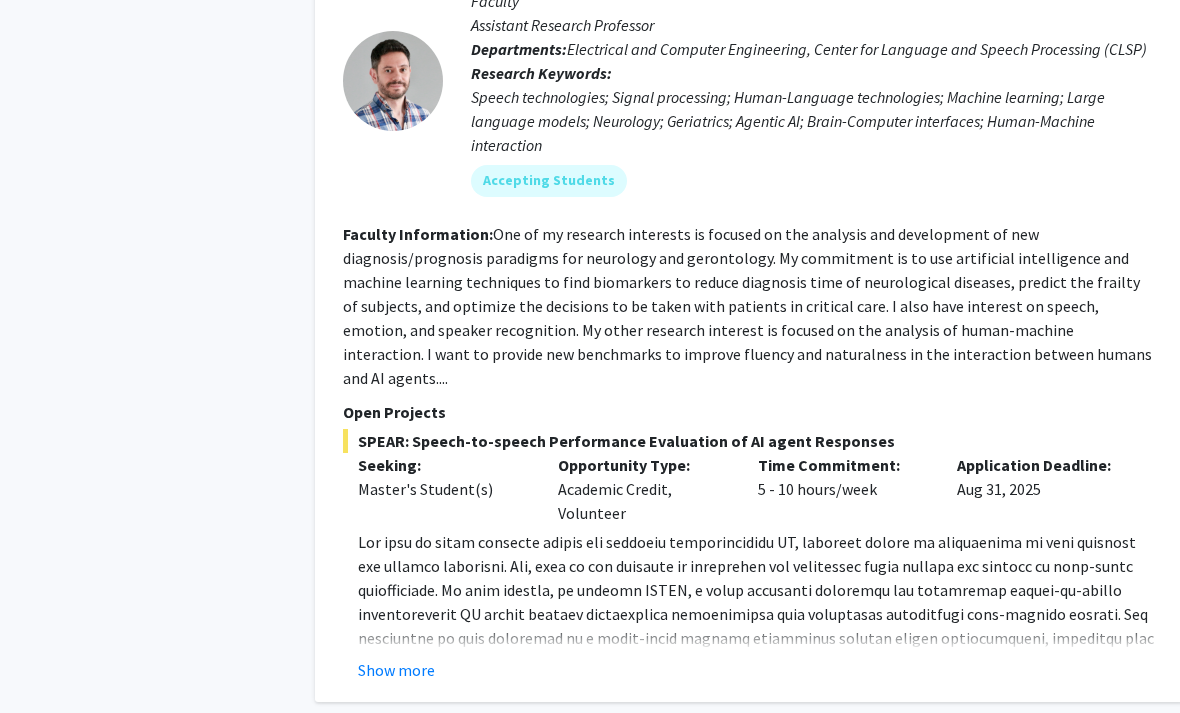 click on "5" 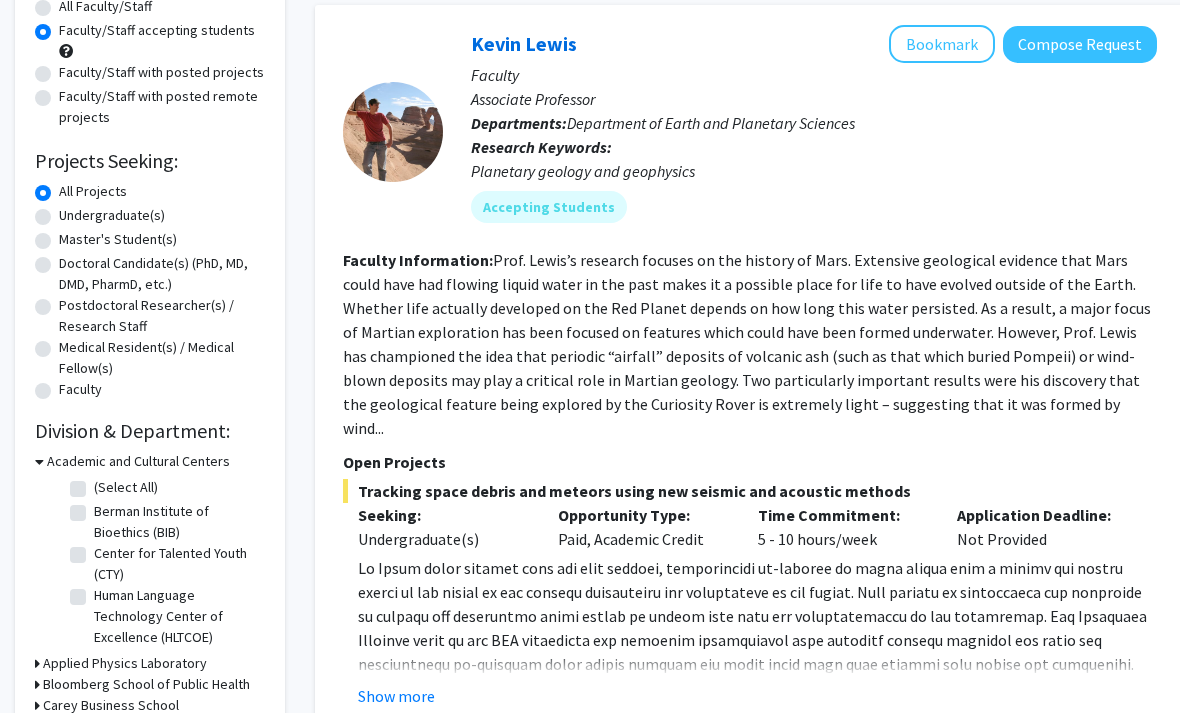 scroll, scrollTop: 212, scrollLeft: 0, axis: vertical 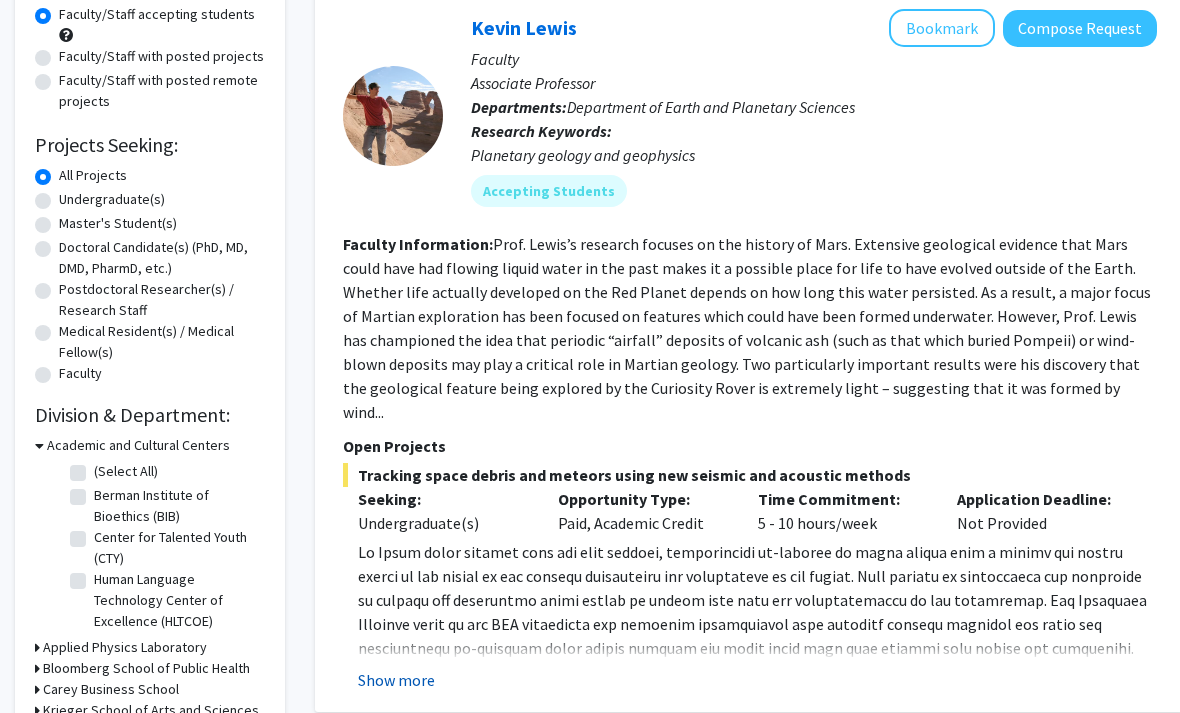 click on "Show more" 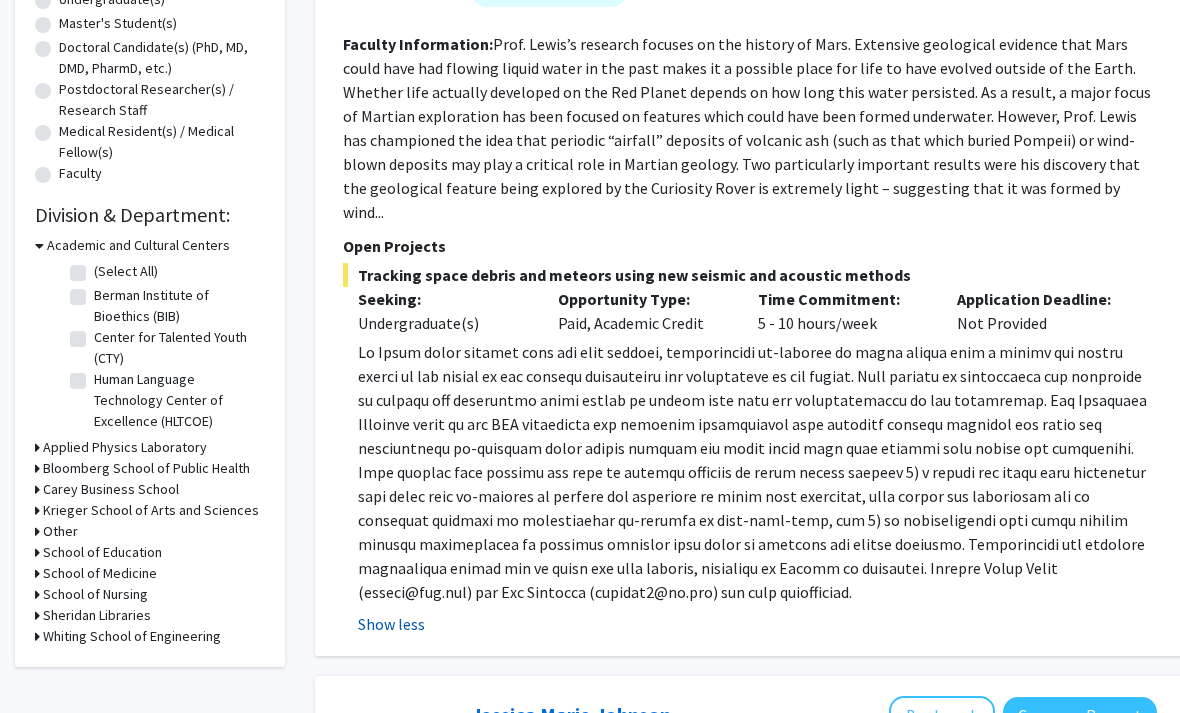 scroll, scrollTop: 429, scrollLeft: 0, axis: vertical 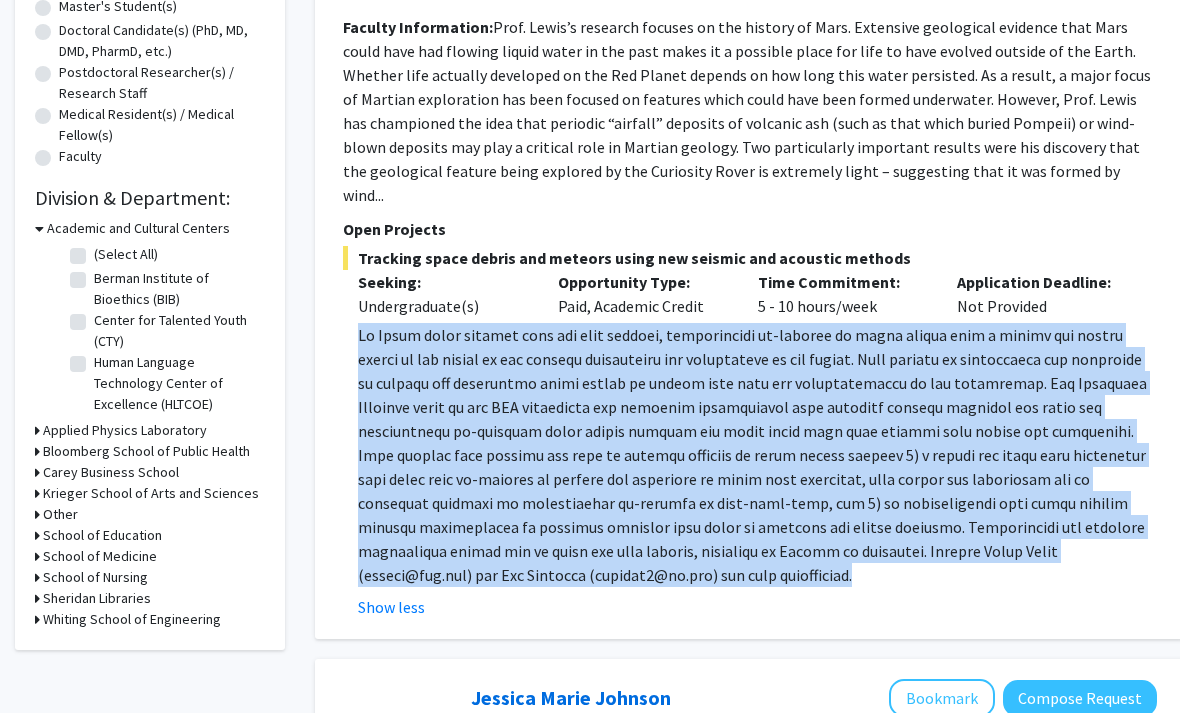 drag, startPoint x: 356, startPoint y: 309, endPoint x: 885, endPoint y: 542, distance: 578.0398 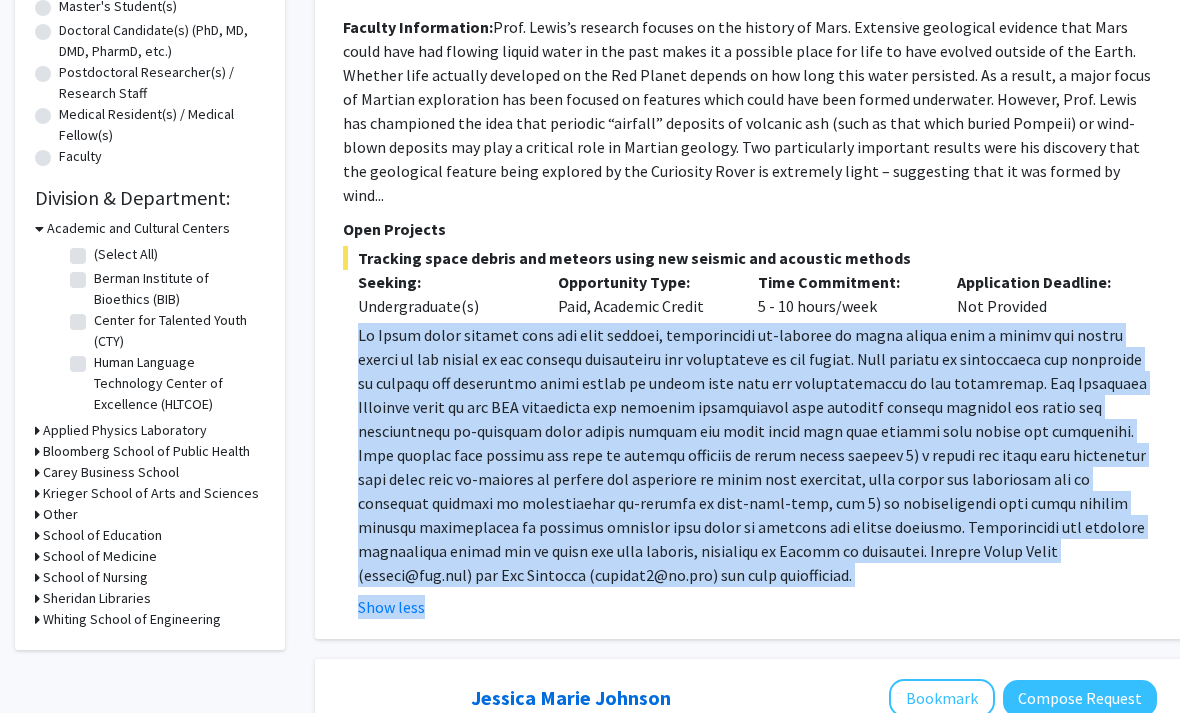 drag, startPoint x: 347, startPoint y: 308, endPoint x: 890, endPoint y: 570, distance: 602.9038 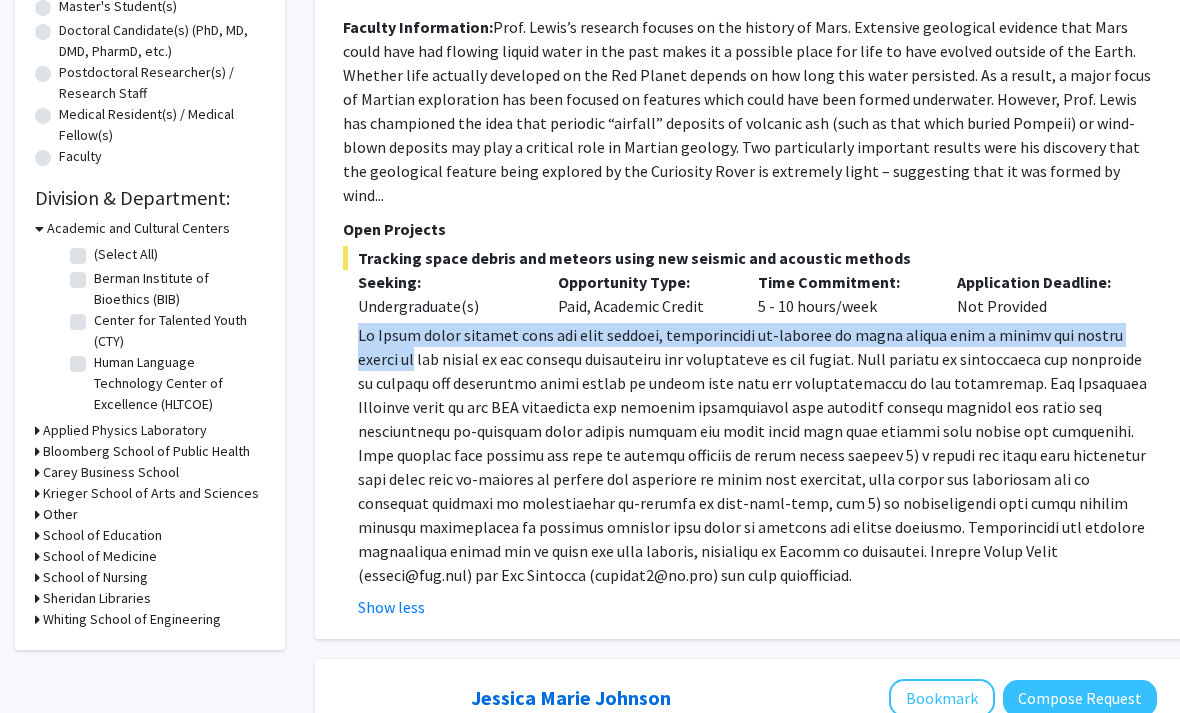 drag, startPoint x: 881, startPoint y: 564, endPoint x: 344, endPoint y: 319, distance: 590.2491 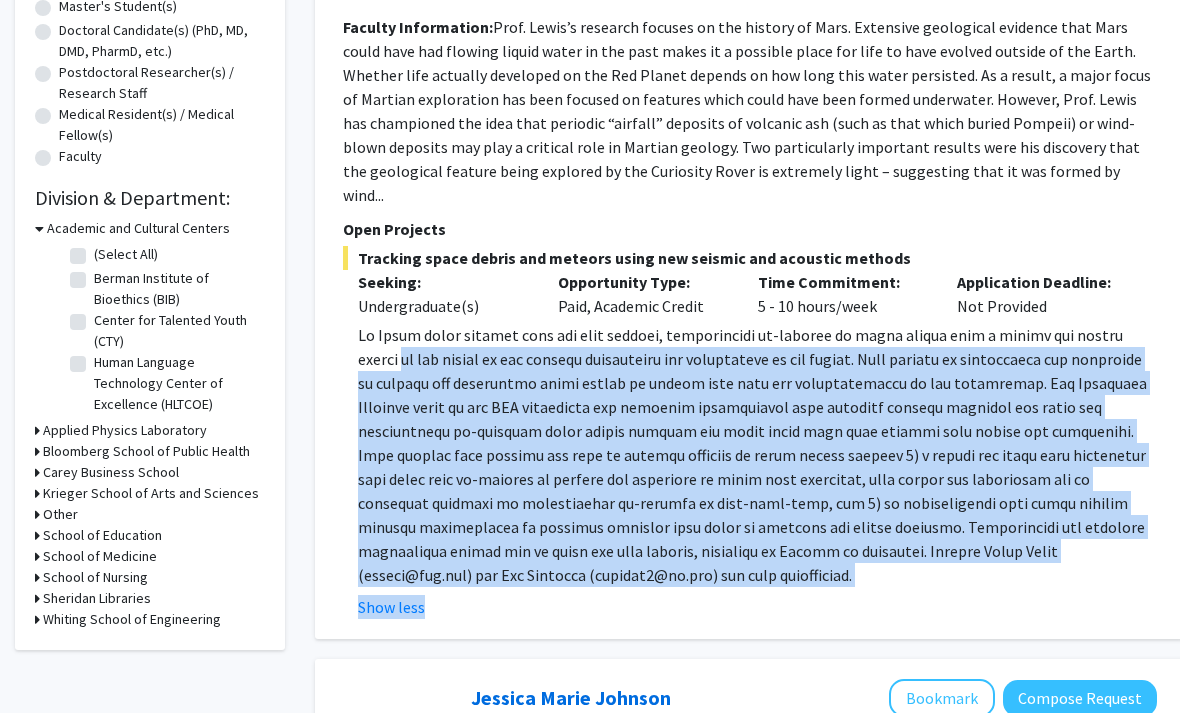 drag, startPoint x: 344, startPoint y: 319, endPoint x: 805, endPoint y: 574, distance: 526.82635 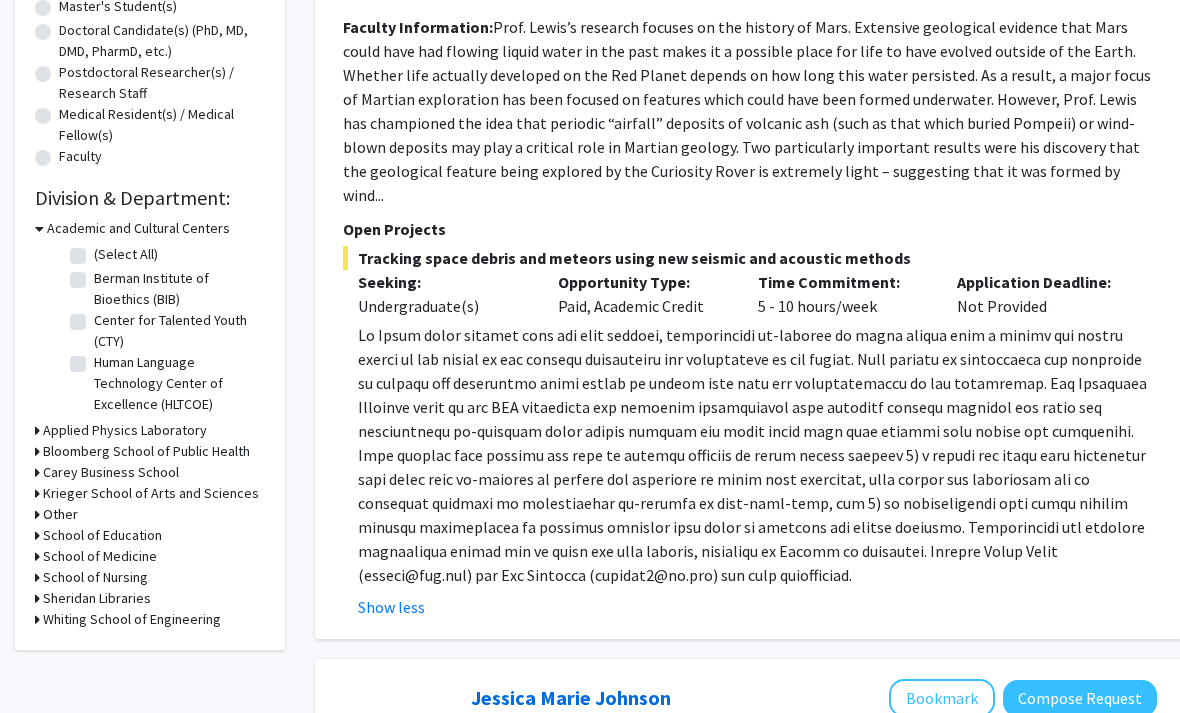 click 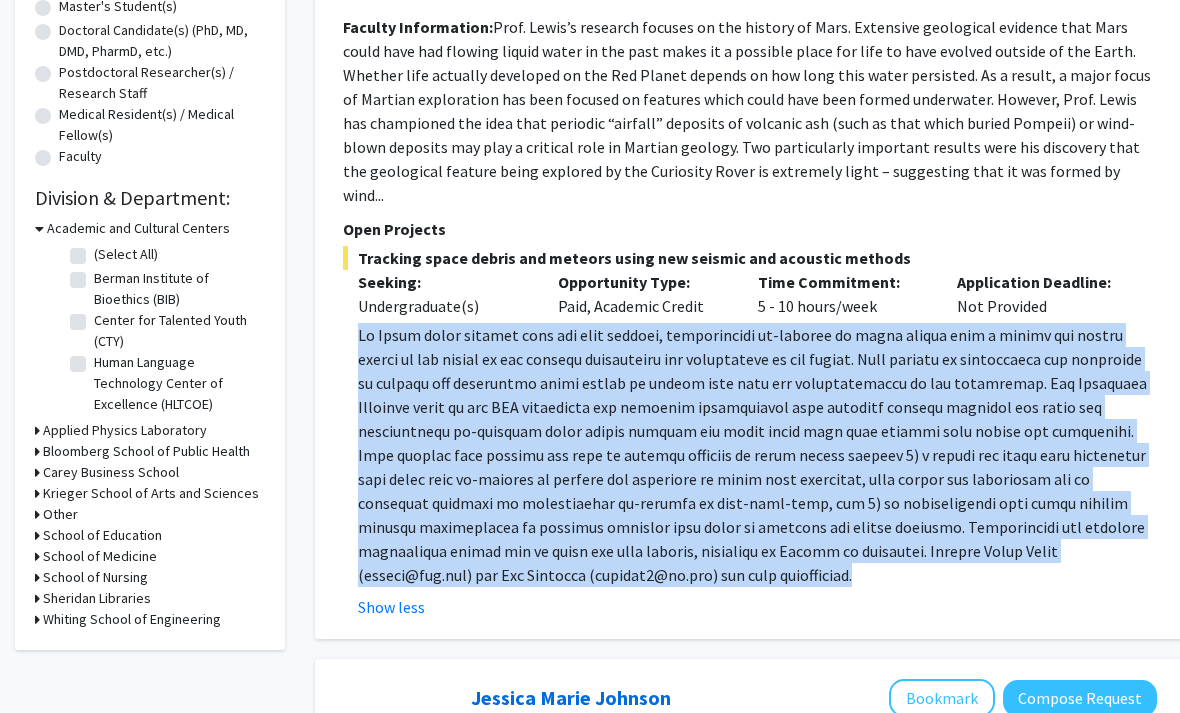 click 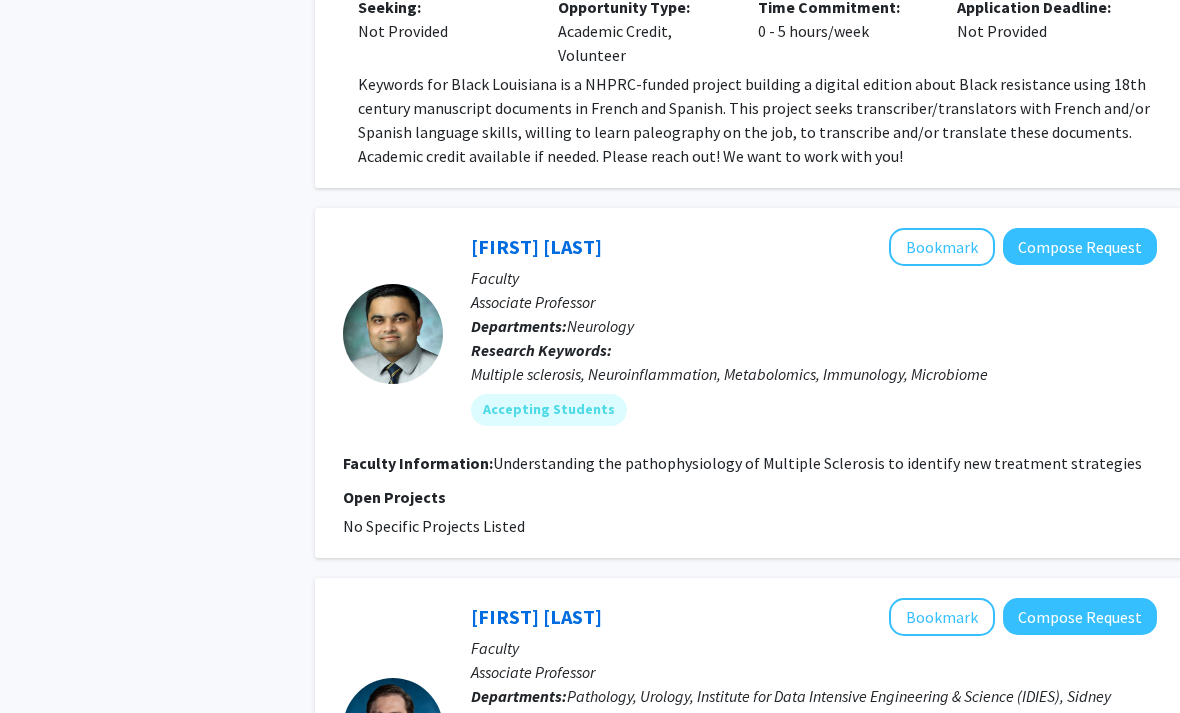 scroll, scrollTop: 1693, scrollLeft: 0, axis: vertical 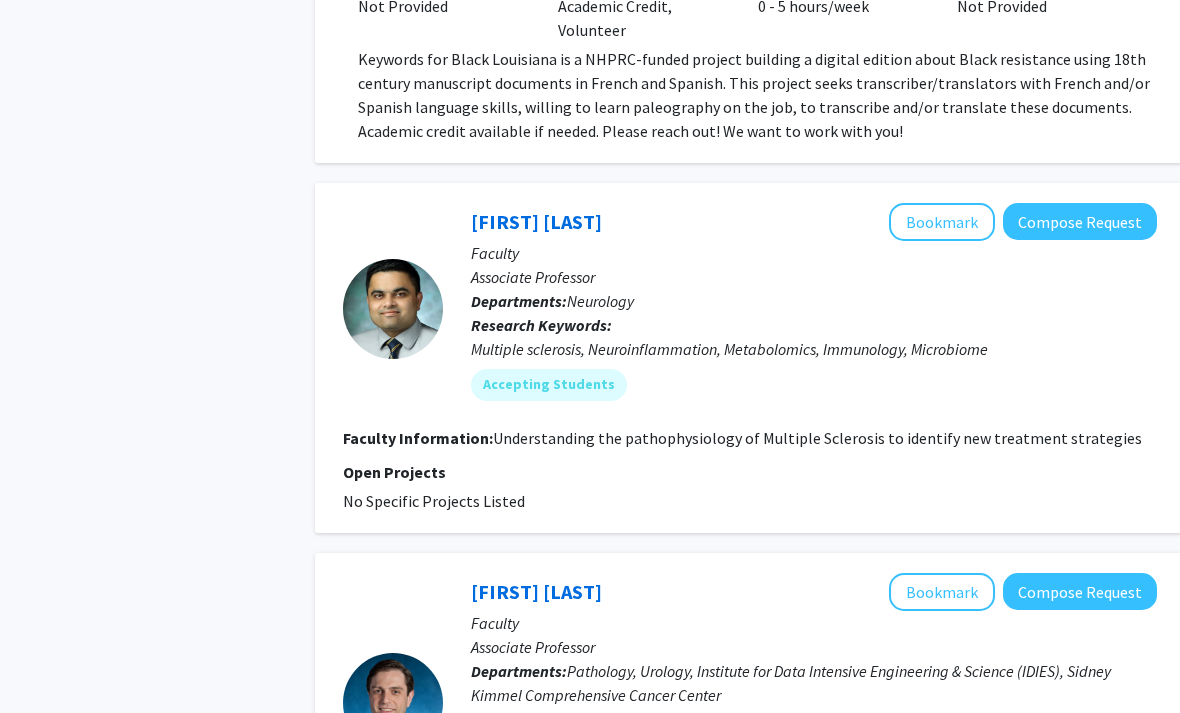 drag, startPoint x: 280, startPoint y: 372, endPoint x: 689, endPoint y: 456, distance: 417.53683 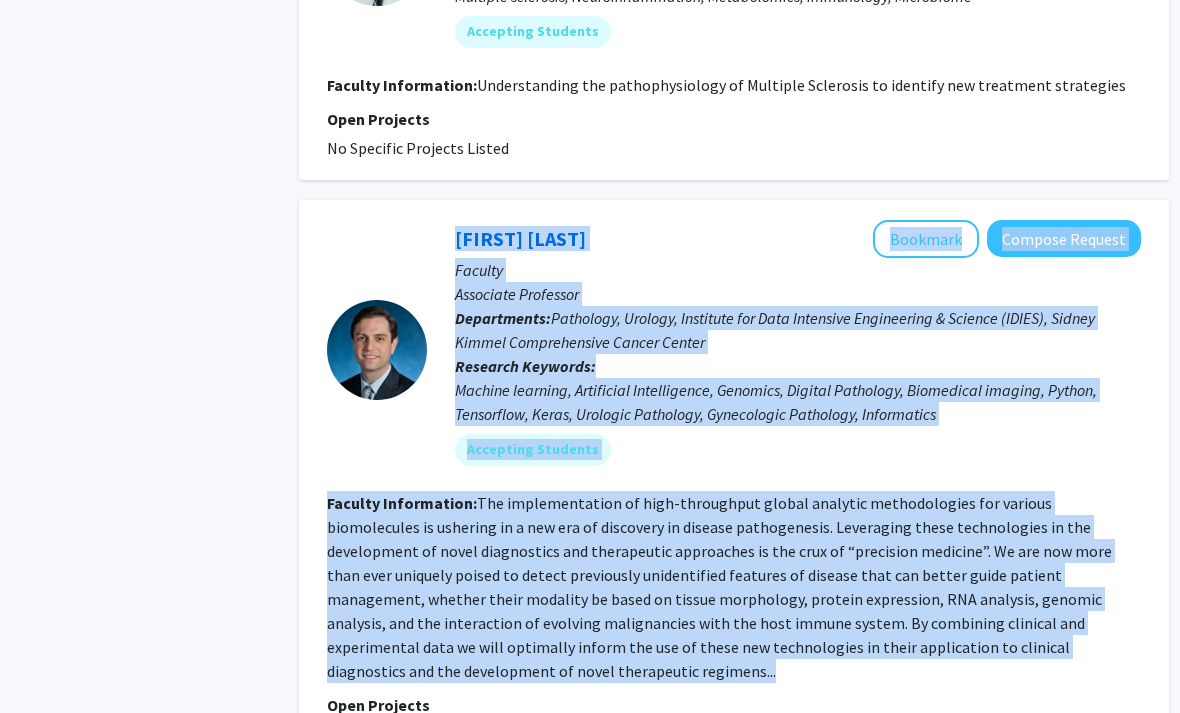 scroll, scrollTop: 2047, scrollLeft: 20, axis: both 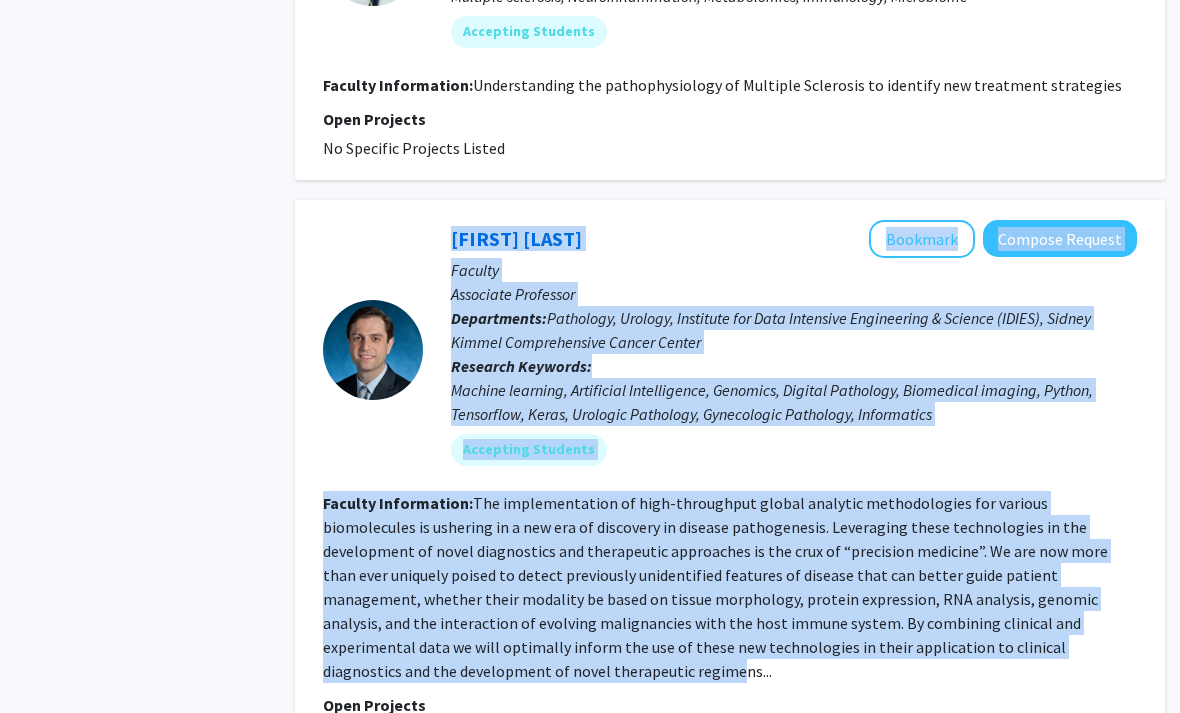 drag, startPoint x: 361, startPoint y: 431, endPoint x: 1113, endPoint y: 601, distance: 770.976 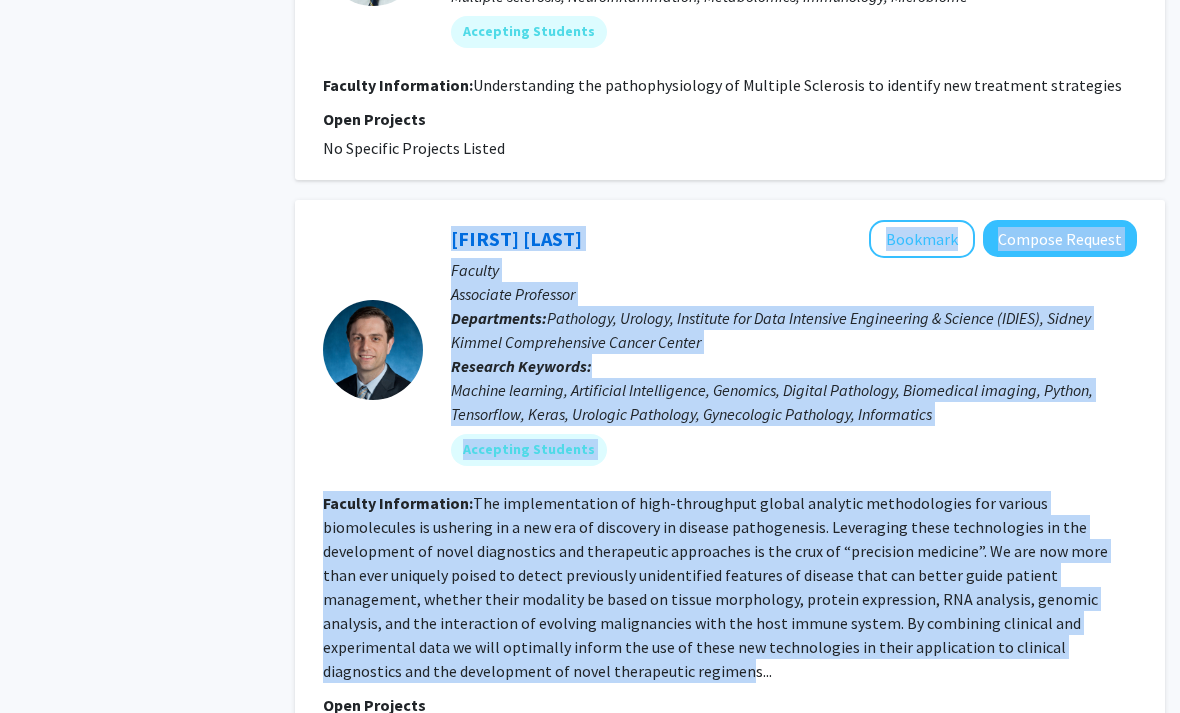 click on "The implementation of high-throughput global analytic methodologies for various biomolecules is ushering in a new era of discovery in disease pathogenesis. Leveraging these technologies in the development of novel diagnostics and therapeutic approaches is the crux of “precision medicine”. We are now more than ever uniquely poised to detect previously unidentified features of disease that can better guide patient management, whether their modality be based on tissue morphology, protein expression, RNA analysis, genomic analysis, and the interaction of evolving malignancies with the host immune system.
By combining clinical and experimental data we will optimally inform the use of these new technologies in their application to clinical diagnostics and the development of novel therapeutic regimens..." 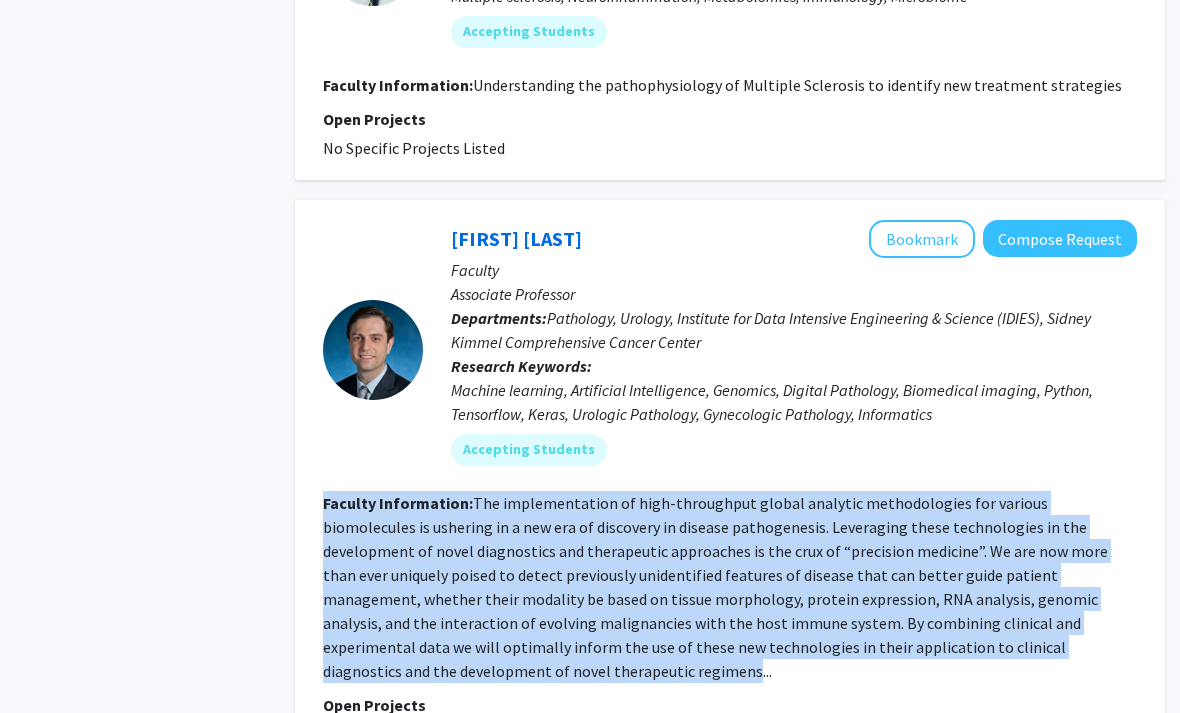 drag, startPoint x: 1113, startPoint y: 601, endPoint x: 341, endPoint y: 448, distance: 787.01526 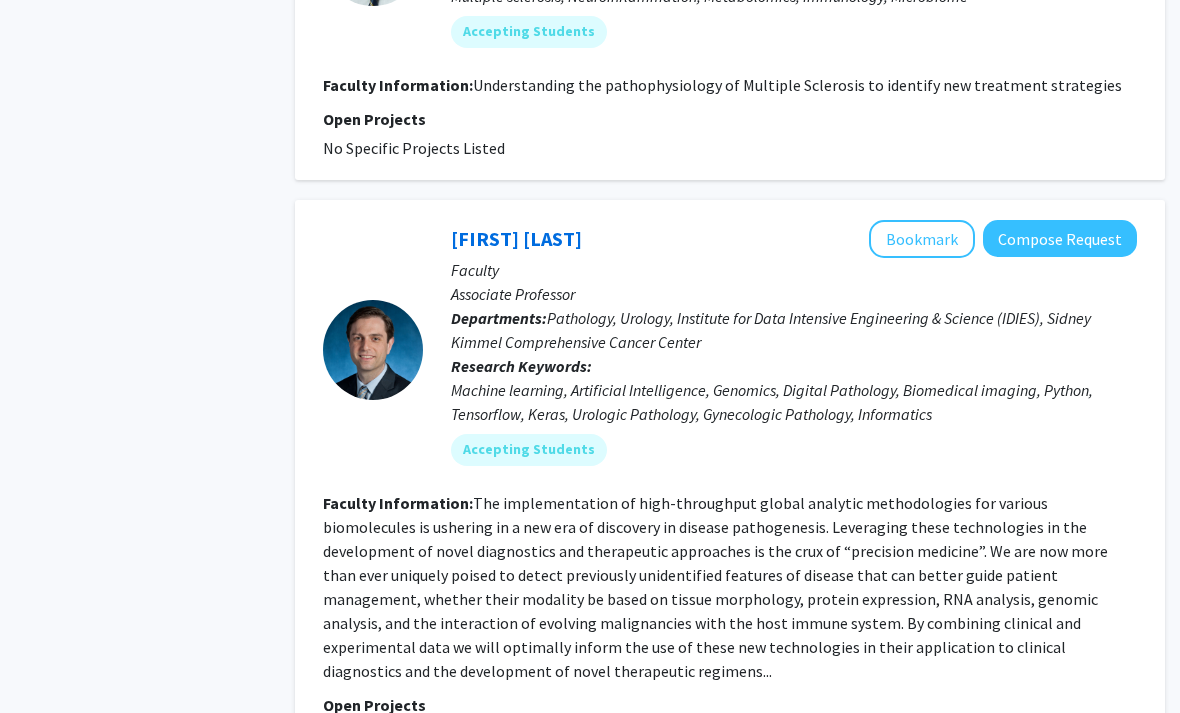 click on "Search  Page  5  of  65  ( 648  total faculty/staff results)   [FIRST] [LAST]   Bookmark
Compose Request  Faculty Associate Professor Departments:  Department of Earth and Planetary Sciences Research Keywords:   Planetary geology and geophysics Accepting Students Faculty Information:  Open Projects  Tracking space debris and meteors using new seismic and acoustic methods  Seeking: Undergraduate(s) Opportunity Type:  Paid, Academic Credit  Time Commitment:  5 - 10 hours/week  Application Deadline:  Not Provided  Show less  [FIRST] [LAST]   Bookmark
Compose Request  Faculty Associate Professor Departments:  Department of History, Center for Africana Studies, Program in Museums and Society, Program in Latin American, Caribbean, and Latinx Studies Research Keywords:   Women, gender, and sexuality in the African diaspora; histories of slavery and the slave trade; and digital history and new media Accepting Students Faculty Information:  Open Projects  Keywords for Black Louisiana  Seeking: Not Provided" 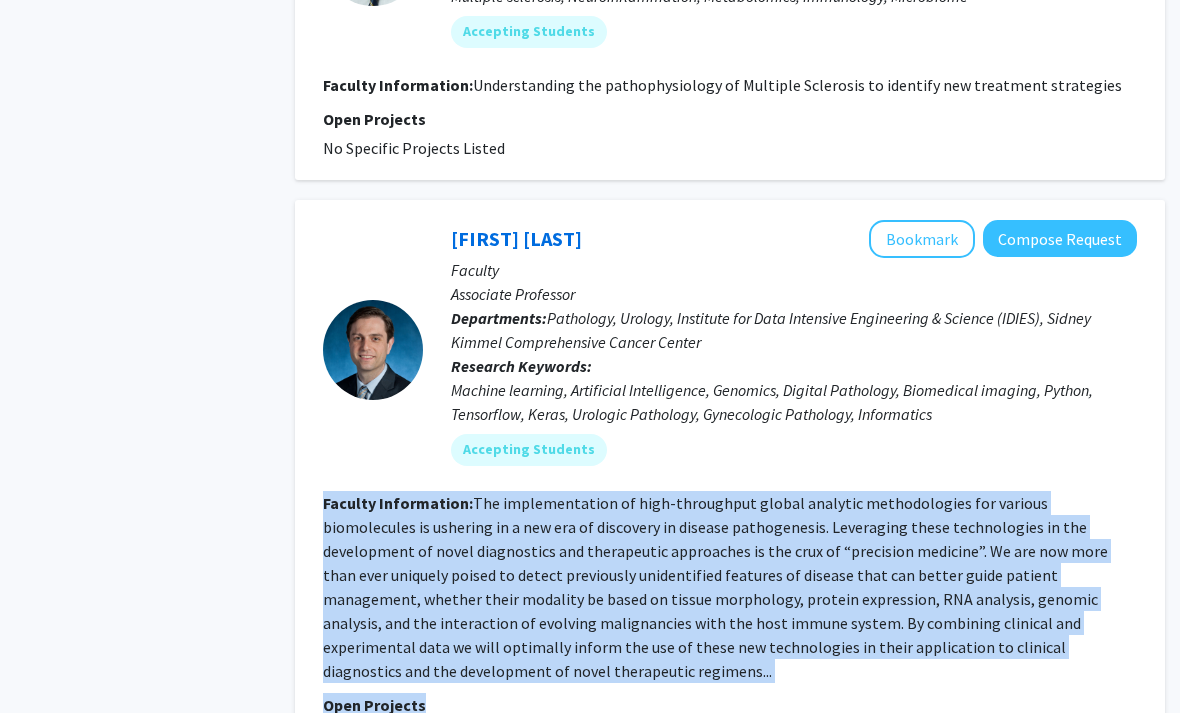 drag, startPoint x: 1179, startPoint y: 630, endPoint x: 342, endPoint y: 437, distance: 858.9633 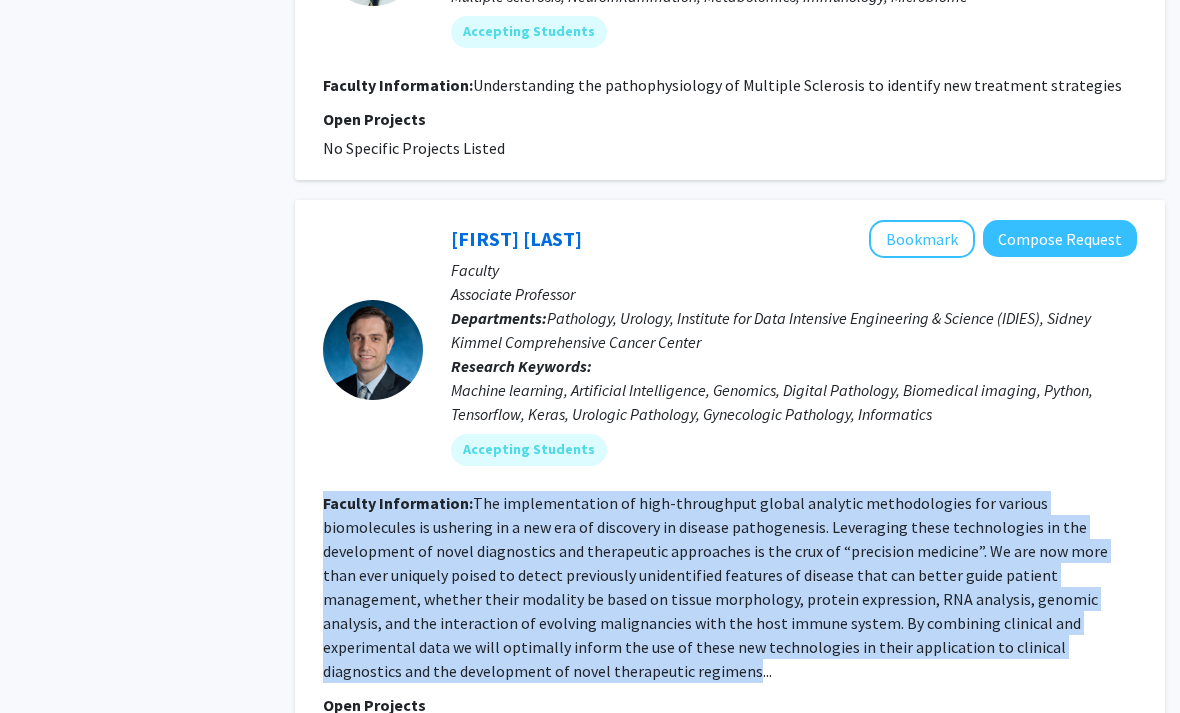 drag, startPoint x: 342, startPoint y: 437, endPoint x: 1108, endPoint y: 590, distance: 781.1306 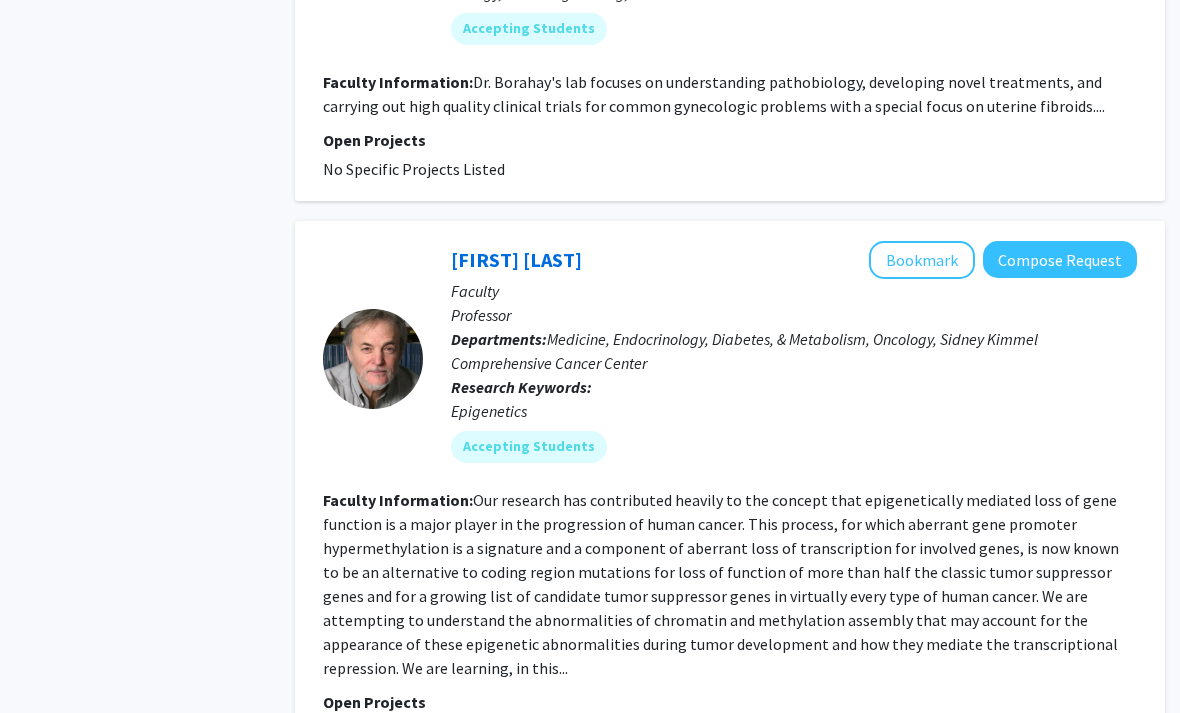 scroll, scrollTop: 3045, scrollLeft: 20, axis: both 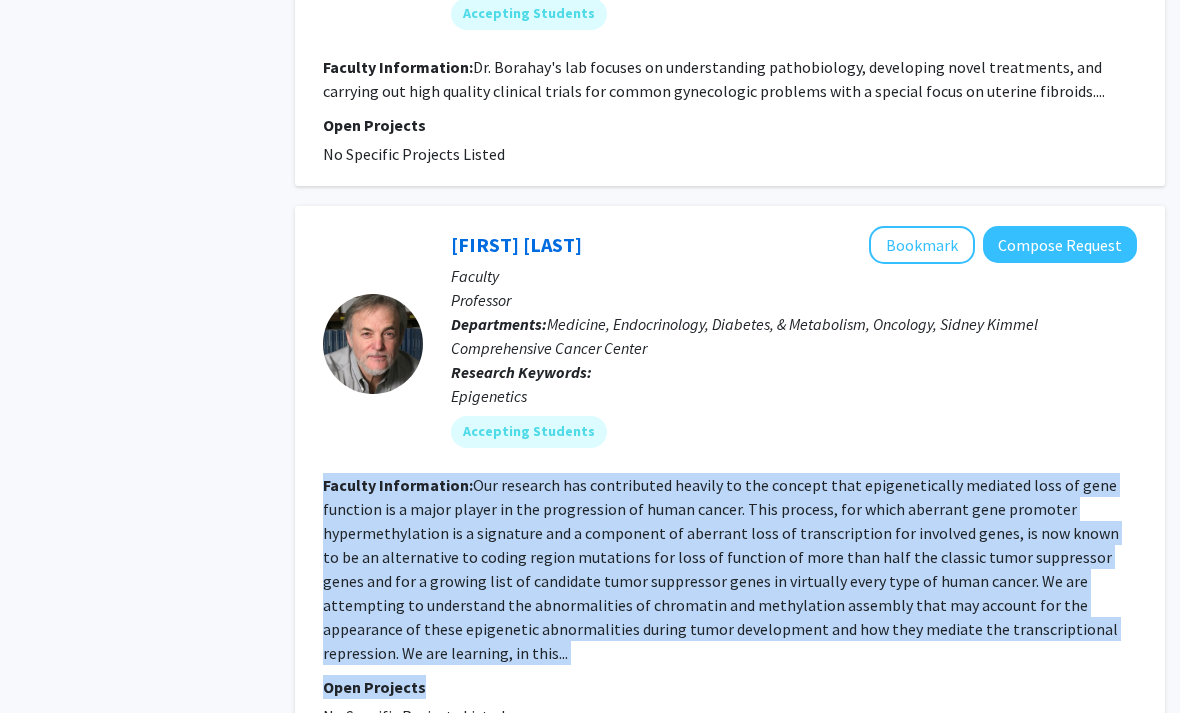 drag, startPoint x: 650, startPoint y: 604, endPoint x: 288, endPoint y: 415, distance: 408.3687 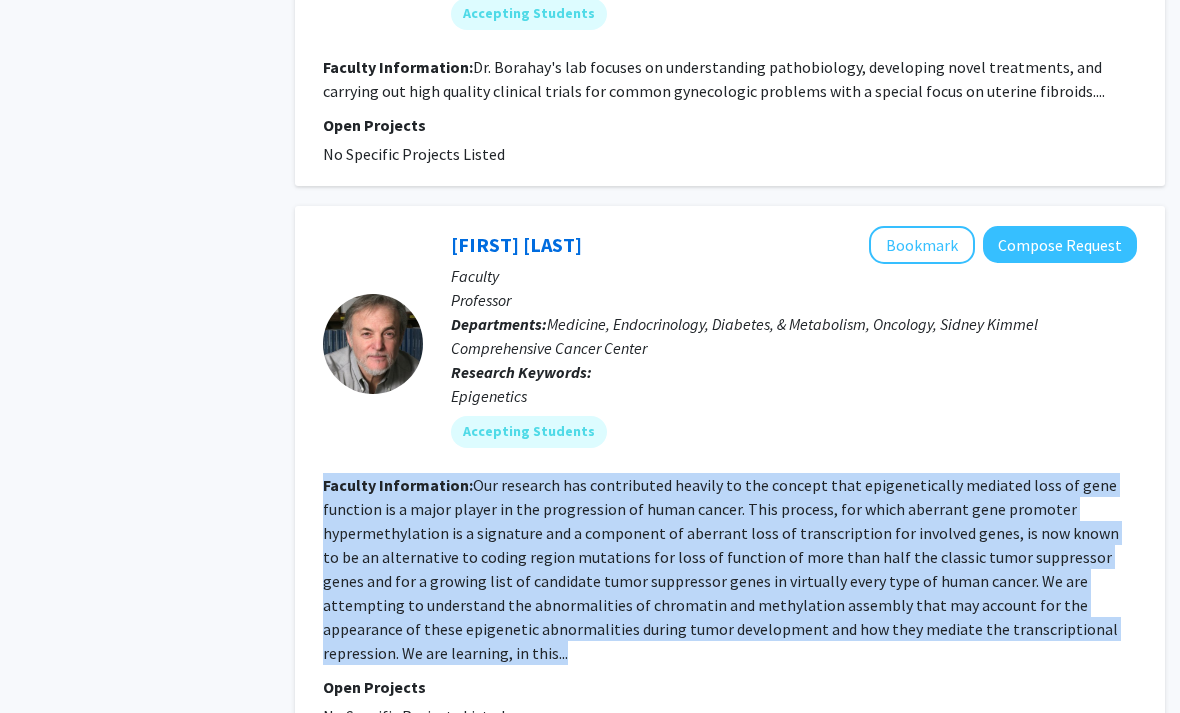 drag, startPoint x: 288, startPoint y: 415, endPoint x: 515, endPoint y: 571, distance: 275.436 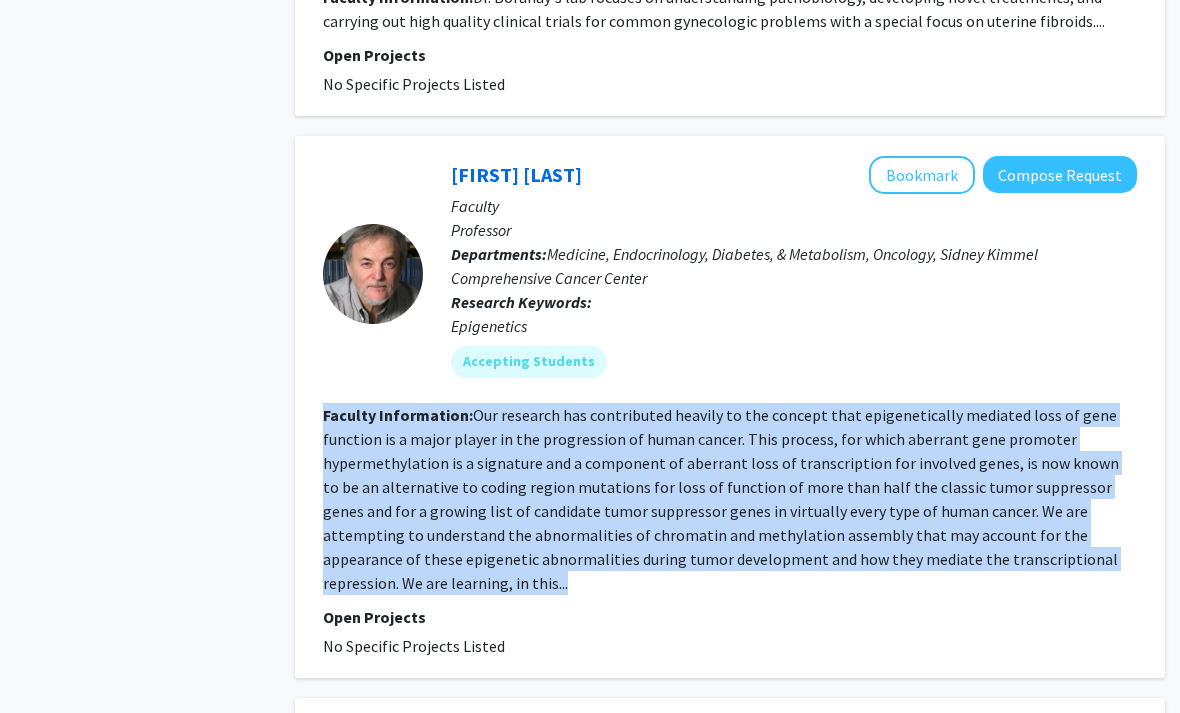 scroll, scrollTop: 3087, scrollLeft: 20, axis: both 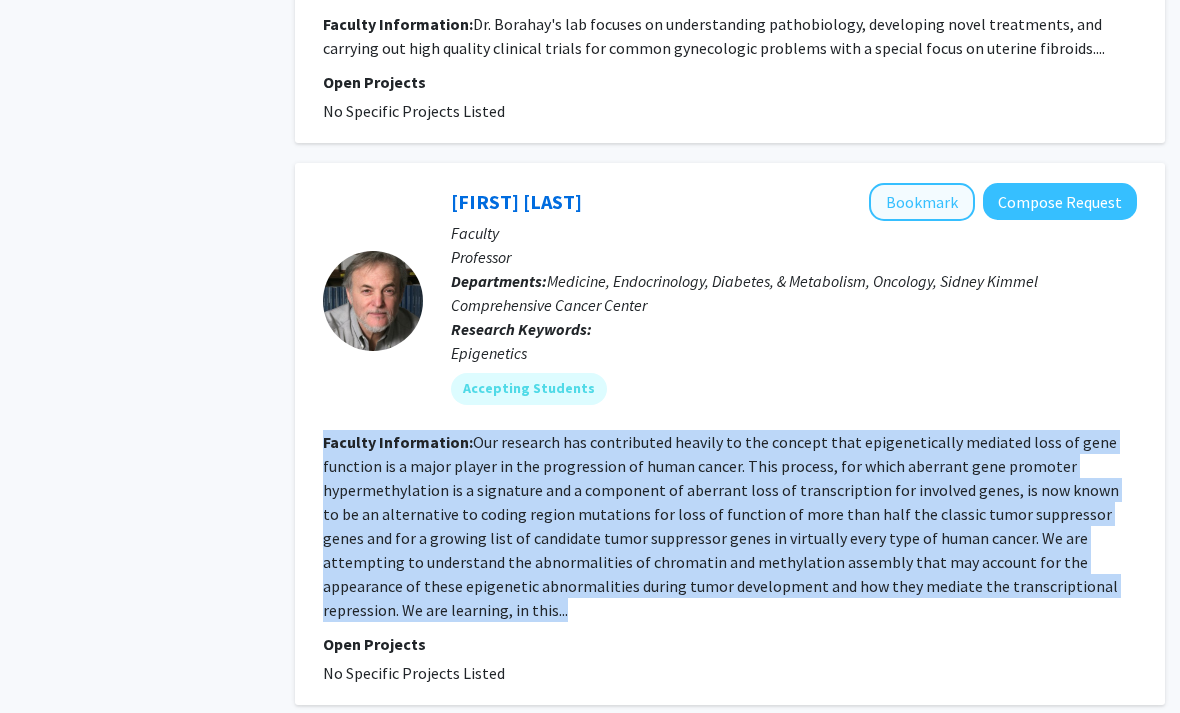 click on "Bookmark" 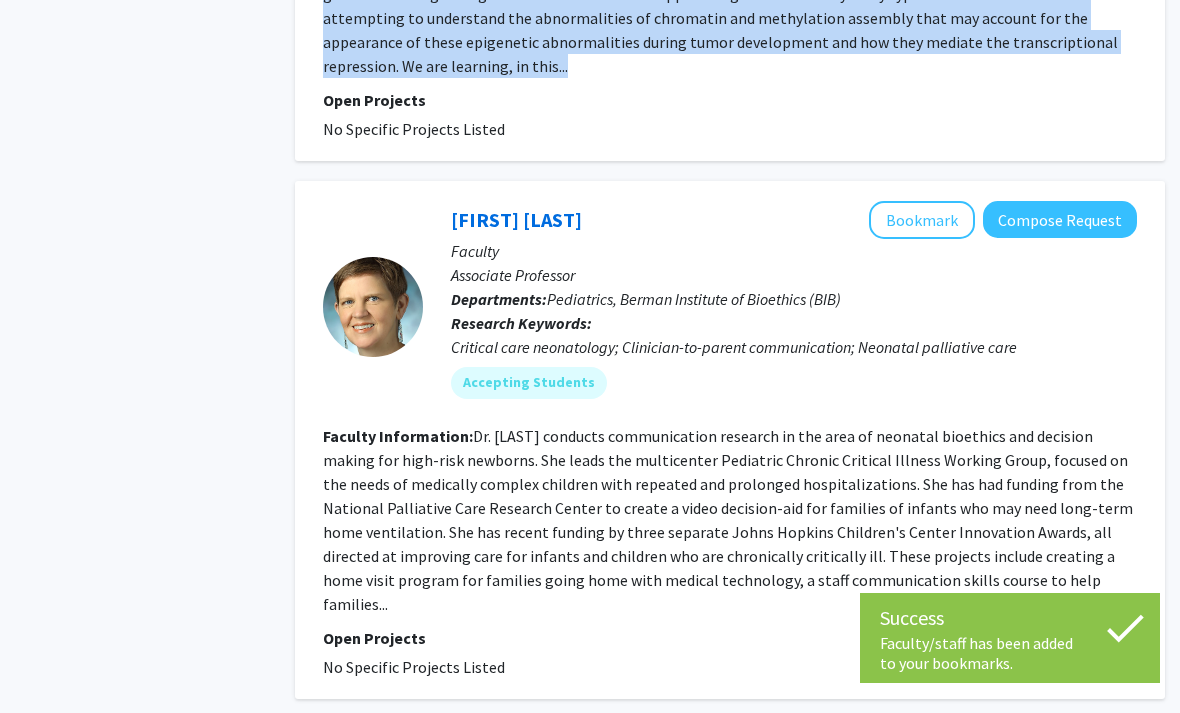 scroll, scrollTop: 3643, scrollLeft: 20, axis: both 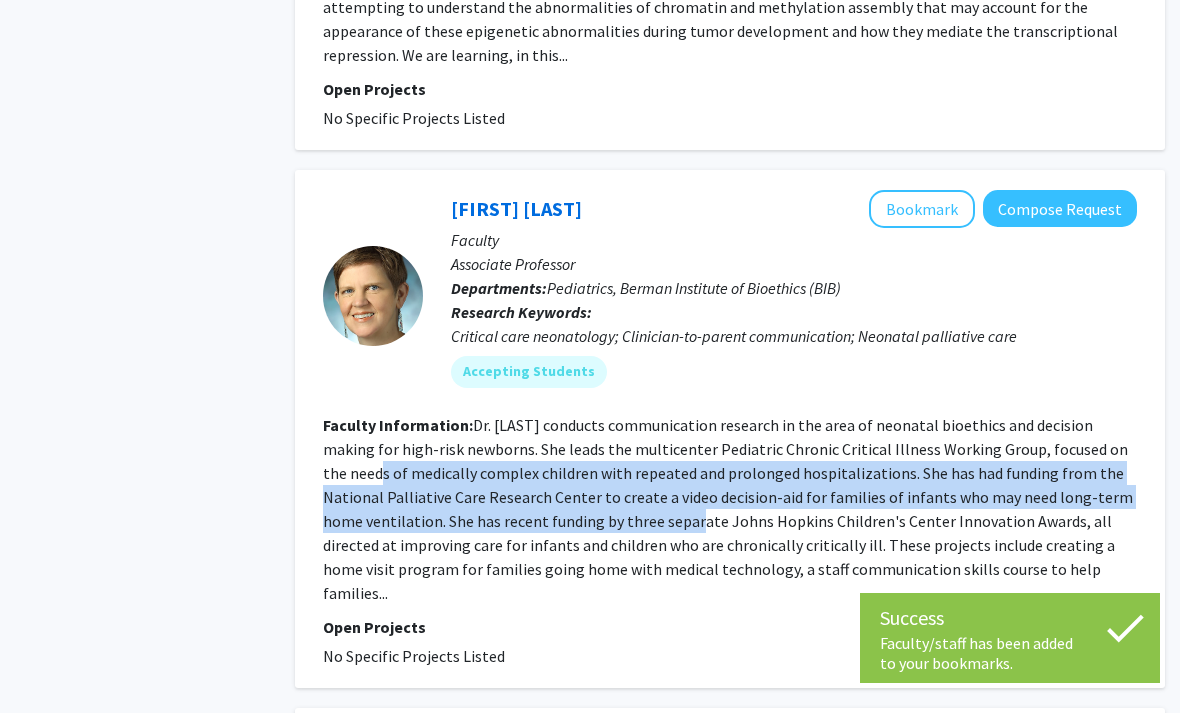 drag, startPoint x: 292, startPoint y: 398, endPoint x: 728, endPoint y: 464, distance: 440.96713 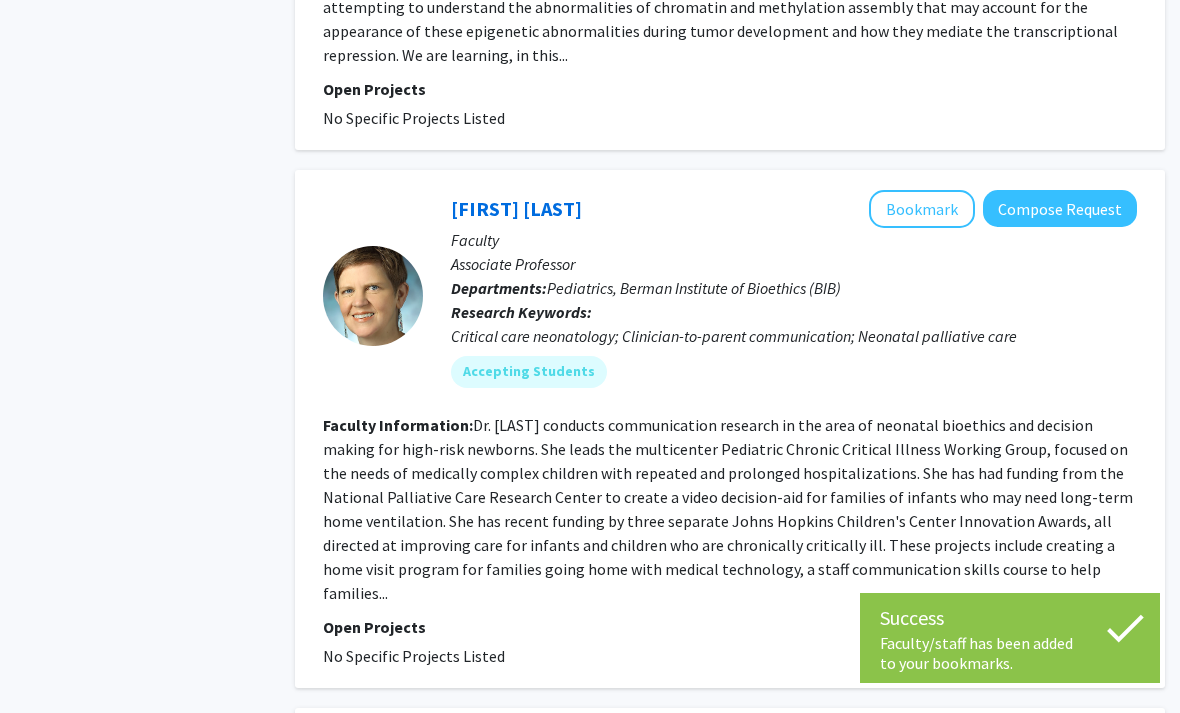 click on "Dr. [LAST] conducts communication research in the area of neonatal bioethics and decision making for high-risk newborns. She leads the multicenter Pediatric Chronic Critical Illness Working Group, focused on the needs of medically complex children with repeated and prolonged hospitalizations. She has had funding from the National Palliative Care Research Center to create a video decision-aid for families of infants who may need long-term home ventilation.  She has recent funding by three separate Johns Hopkins Children's Center Innovation Awards, all directed at improving care for infants and children who are chronically critically ill.  These projects include creating a home visit program for families going home with medical technology, a staff communication skills course to help families..." 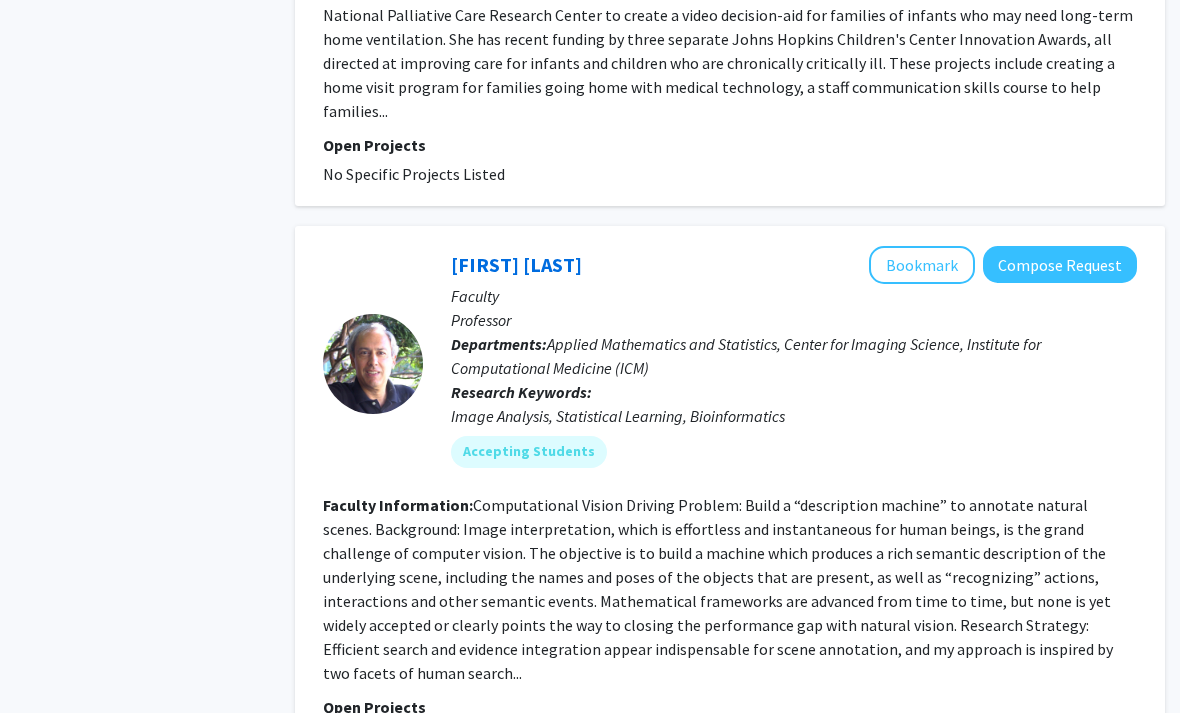 scroll, scrollTop: 4132, scrollLeft: 20, axis: both 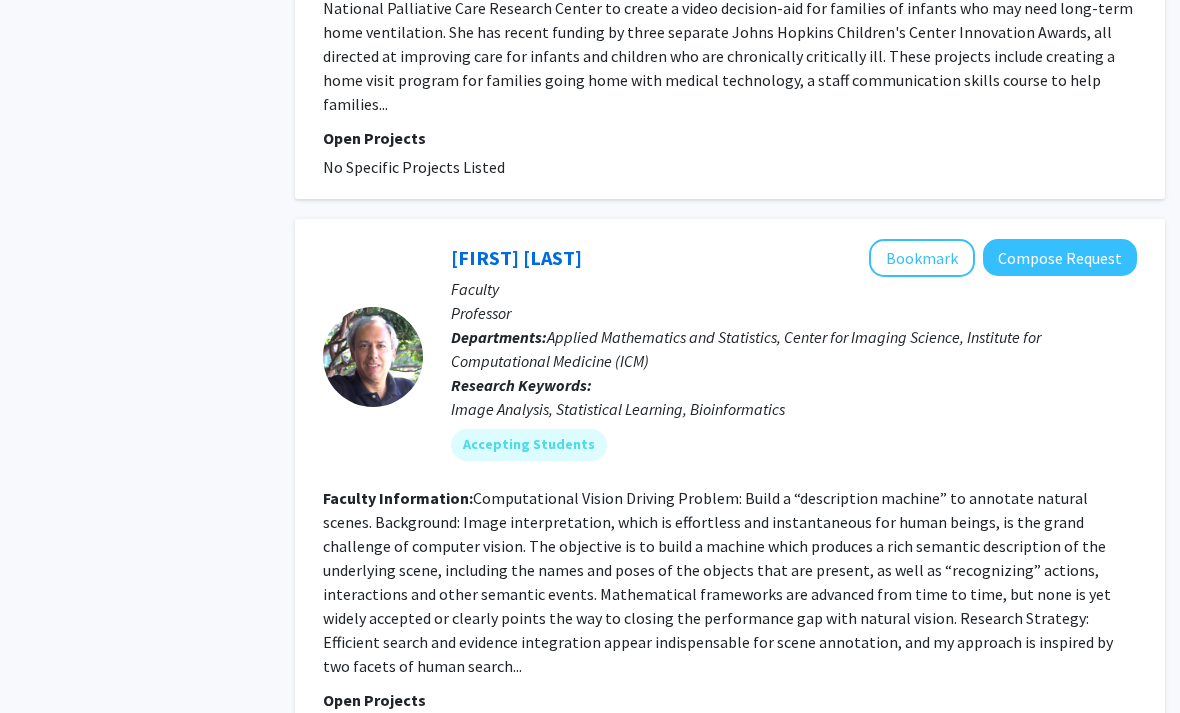 drag, startPoint x: 858, startPoint y: 574, endPoint x: 235, endPoint y: 405, distance: 645.5153 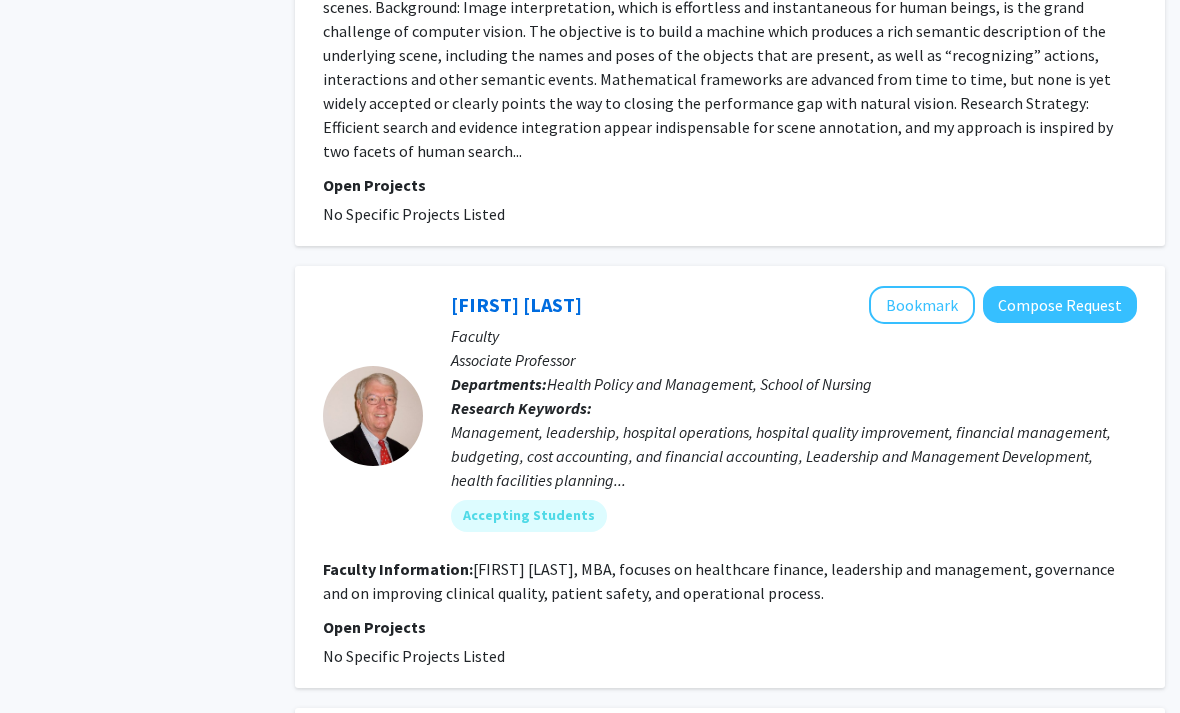scroll, scrollTop: 4705, scrollLeft: 20, axis: both 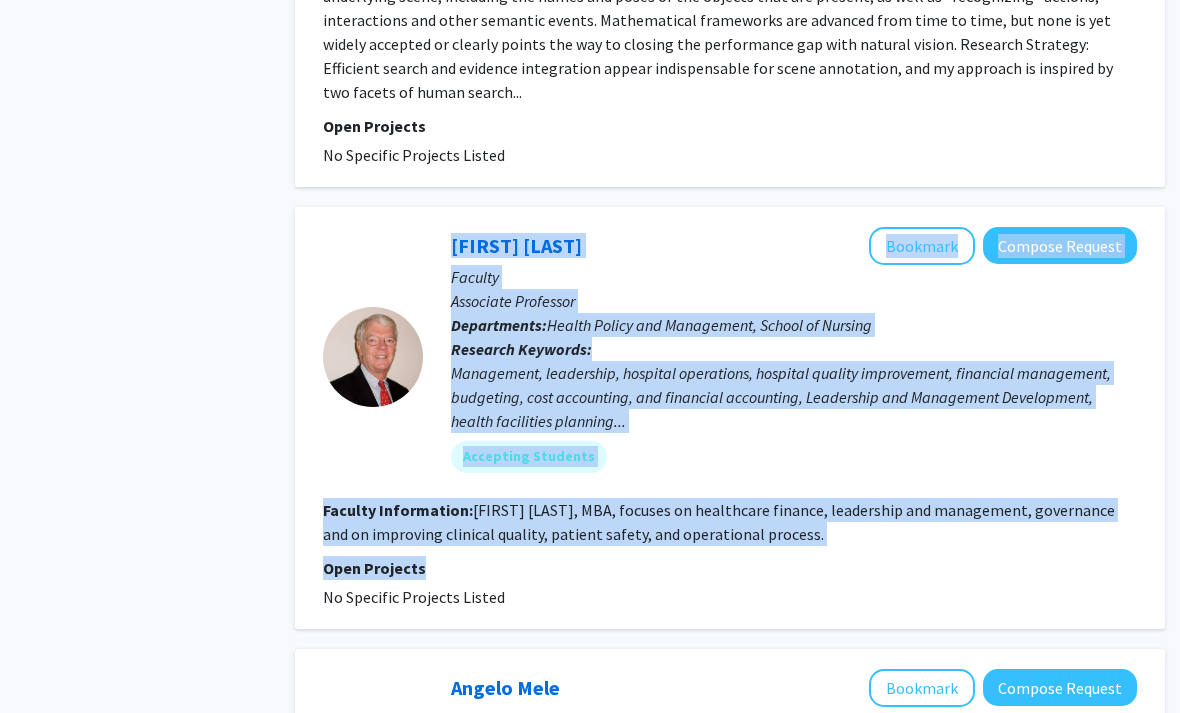 drag, startPoint x: 333, startPoint y: 359, endPoint x: 742, endPoint y: 449, distance: 418.78516 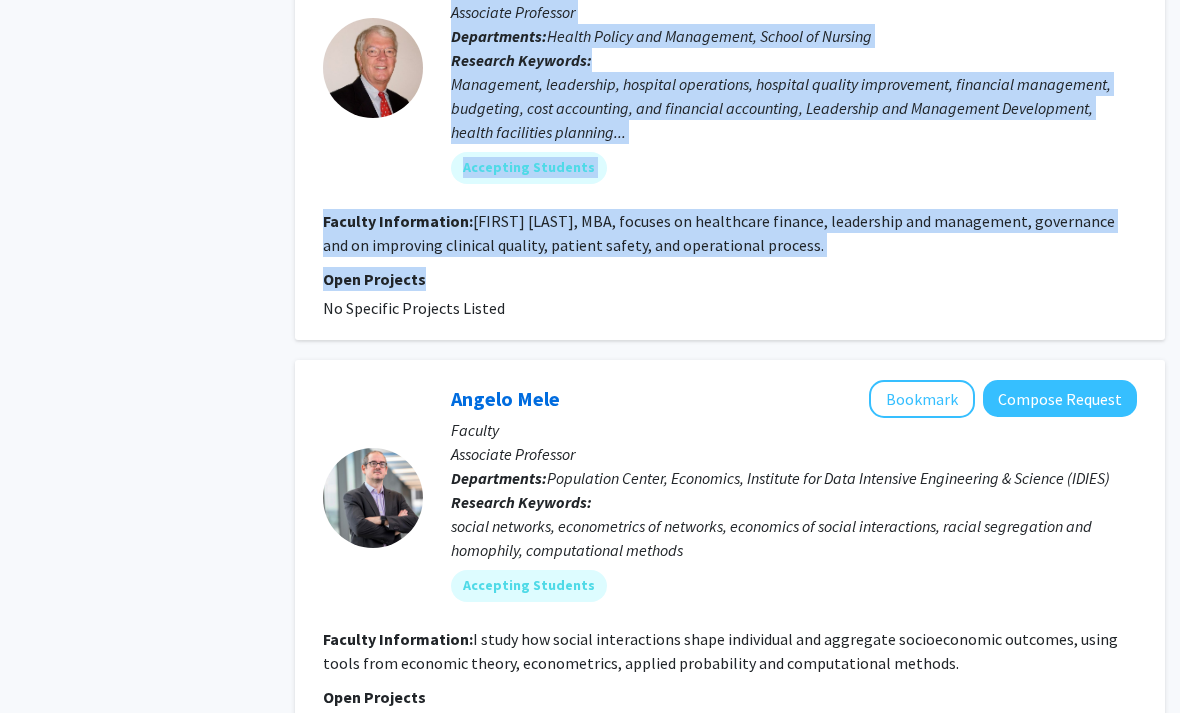 scroll, scrollTop: 5009, scrollLeft: 20, axis: both 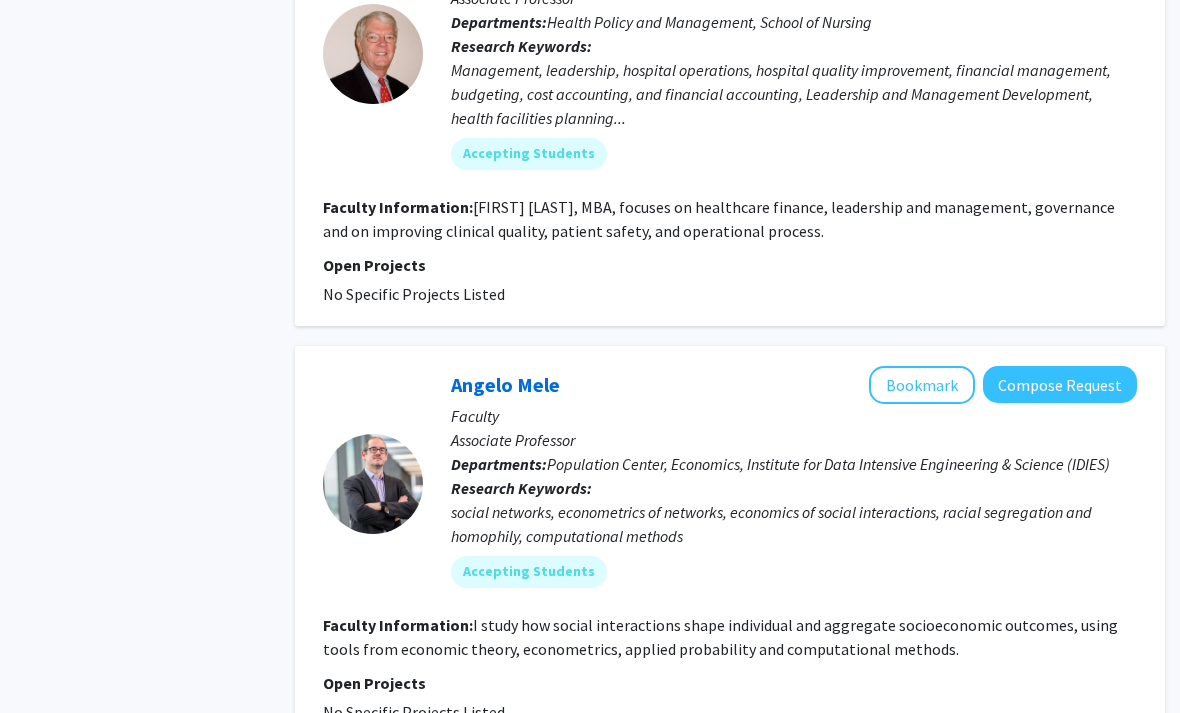 click on "6" 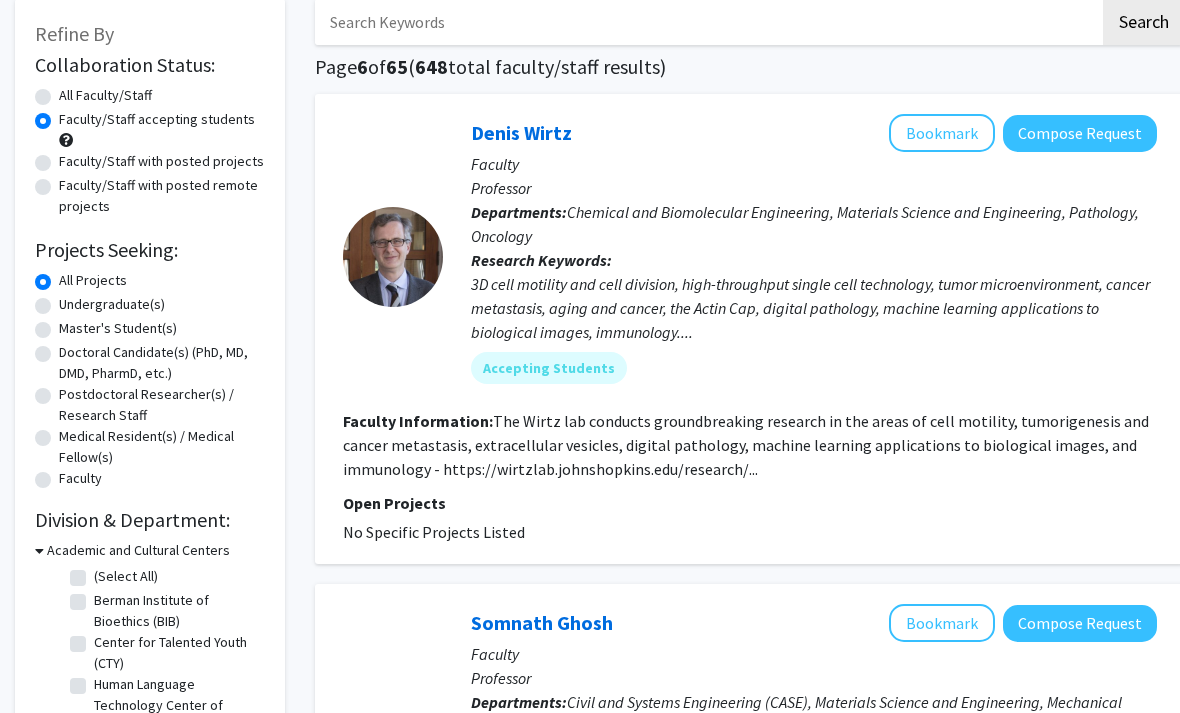 scroll, scrollTop: 133, scrollLeft: 0, axis: vertical 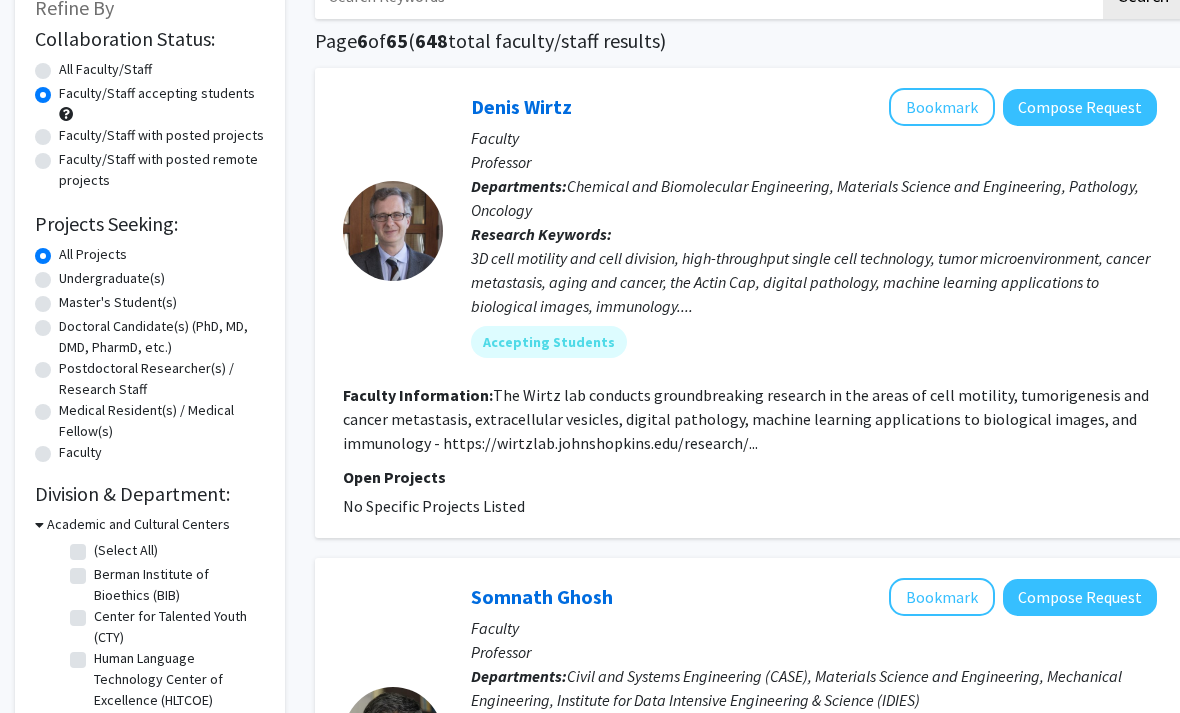 drag, startPoint x: 745, startPoint y: 493, endPoint x: 315, endPoint y: 362, distance: 449.51196 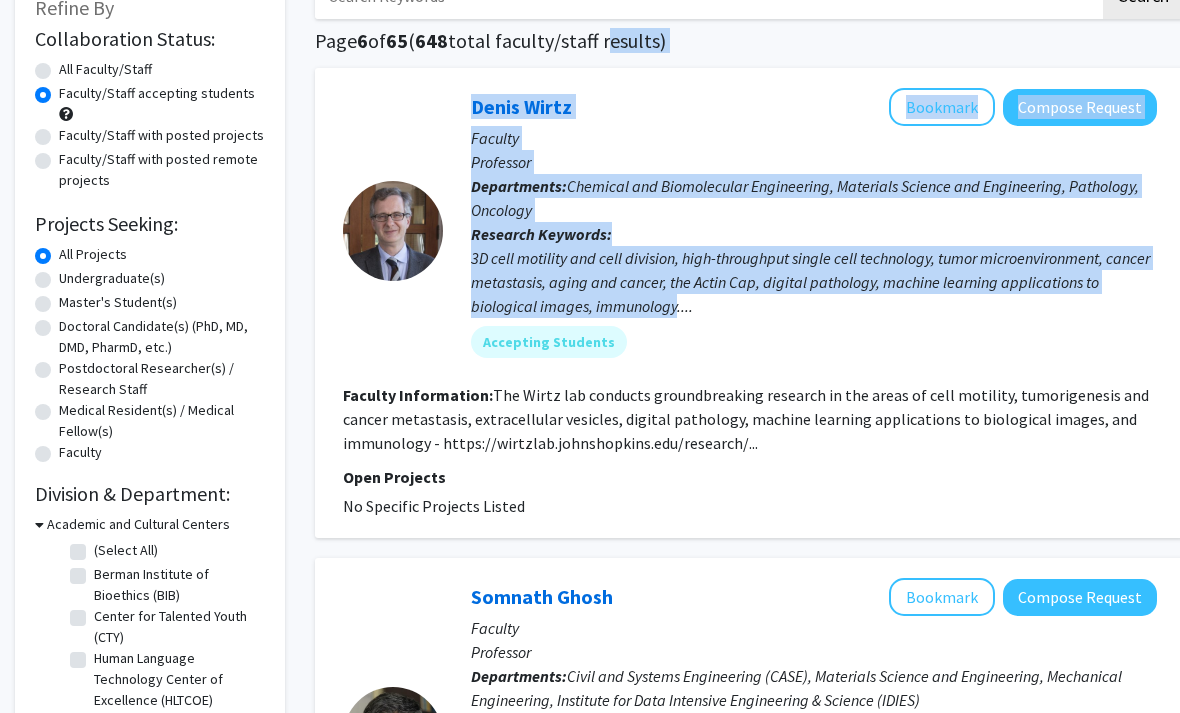 drag, startPoint x: 350, startPoint y: 338, endPoint x: 650, endPoint y: 304, distance: 301.92053 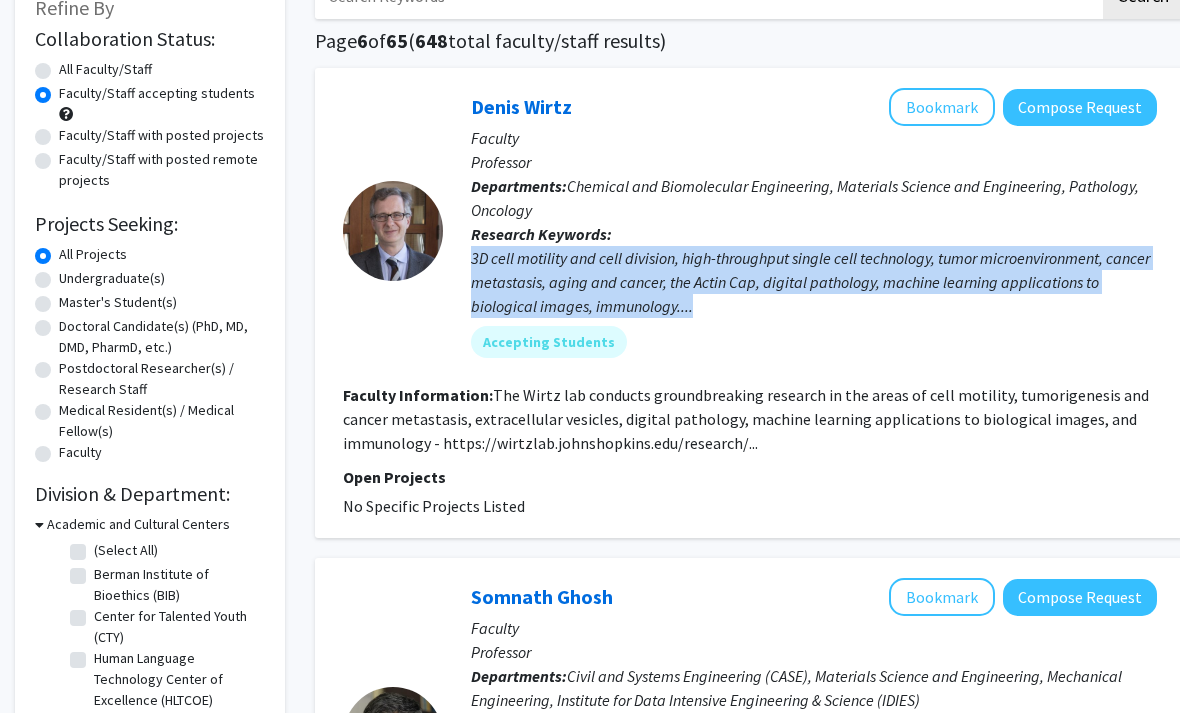 drag, startPoint x: 723, startPoint y: 302, endPoint x: 470, endPoint y: 245, distance: 259.34146 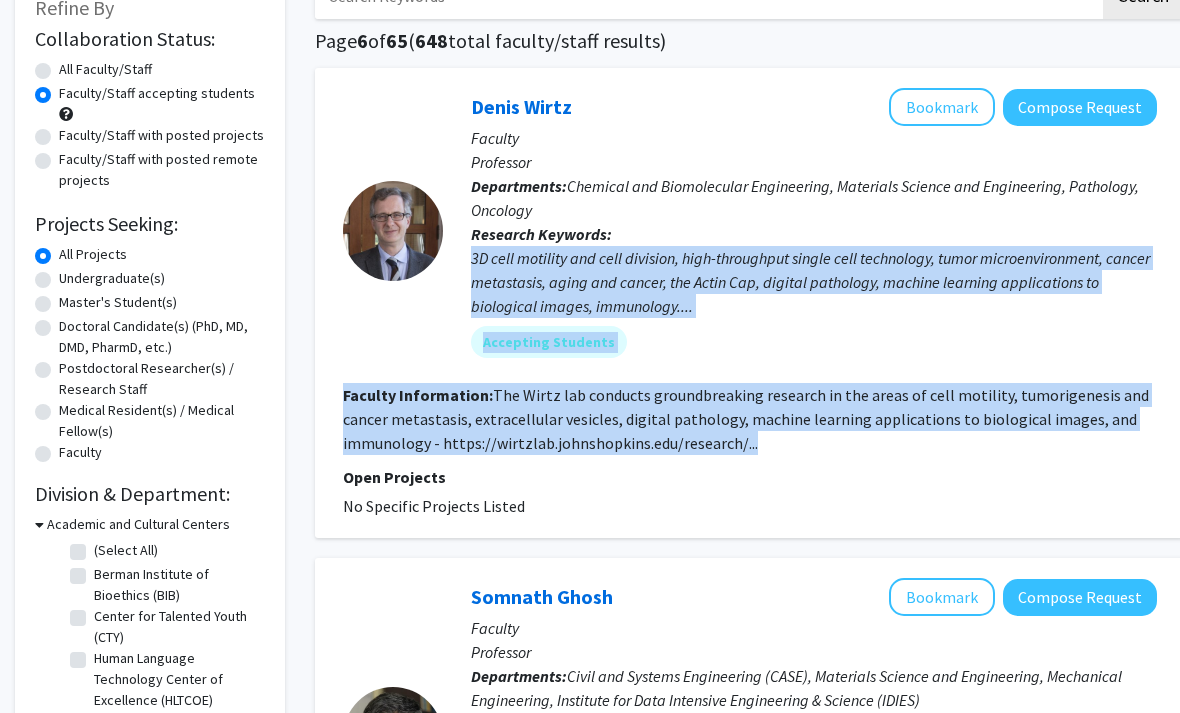 drag, startPoint x: 470, startPoint y: 245, endPoint x: 916, endPoint y: 438, distance: 485.9681 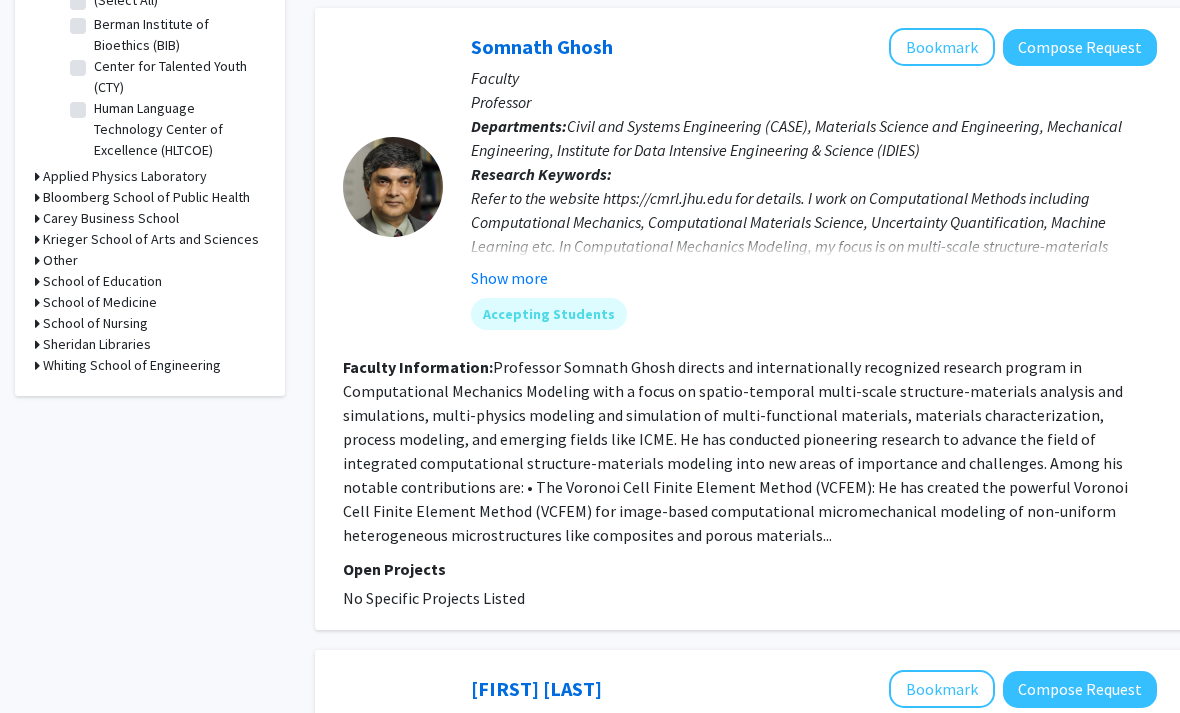 scroll, scrollTop: 684, scrollLeft: 0, axis: vertical 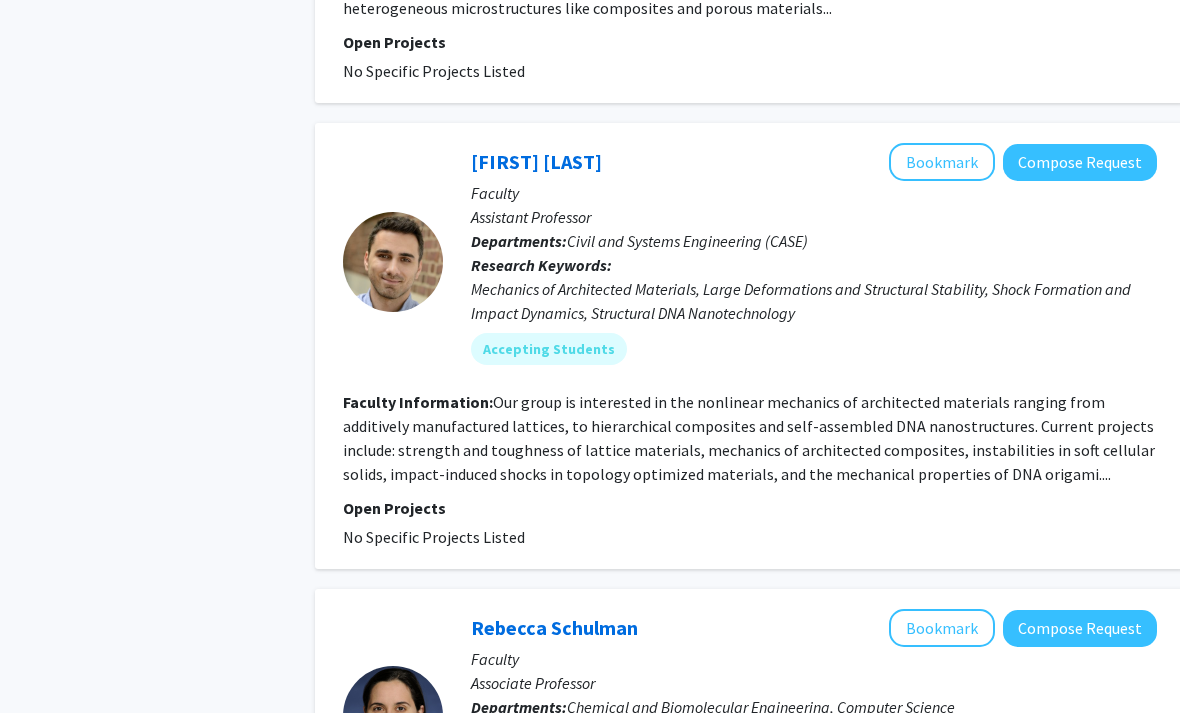drag, startPoint x: 286, startPoint y: 371, endPoint x: 751, endPoint y: 523, distance: 489.21265 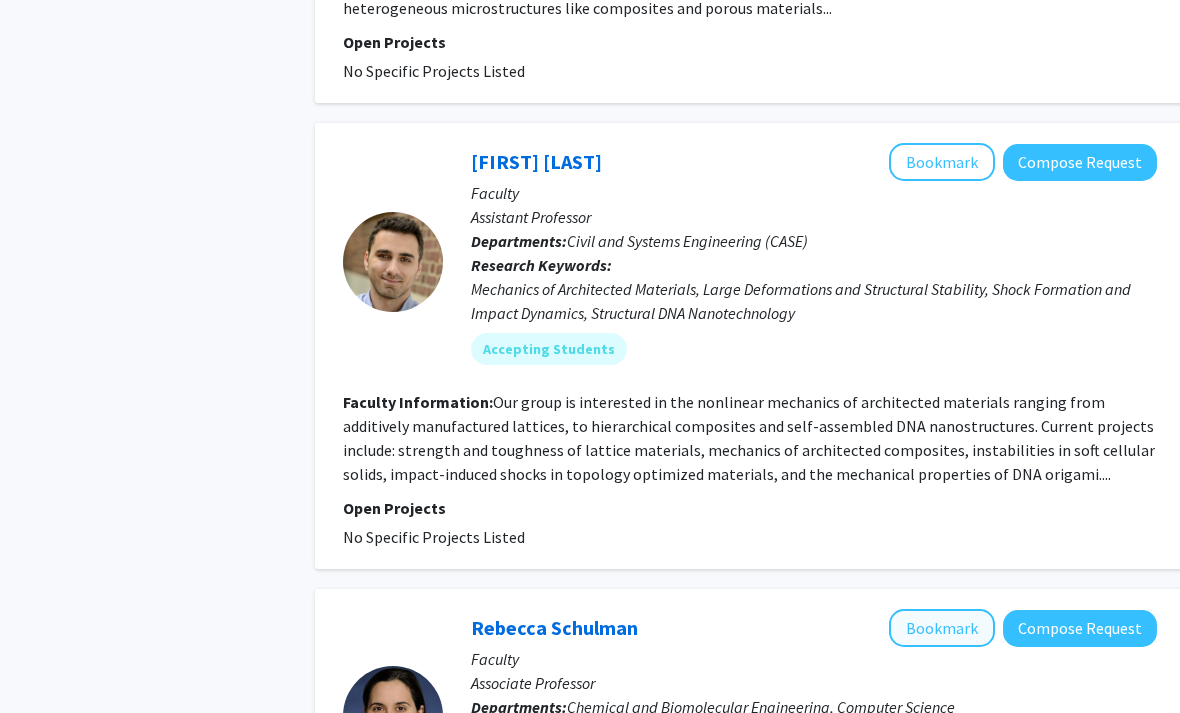 drag, startPoint x: 318, startPoint y: 163, endPoint x: 932, endPoint y: 602, distance: 754.796 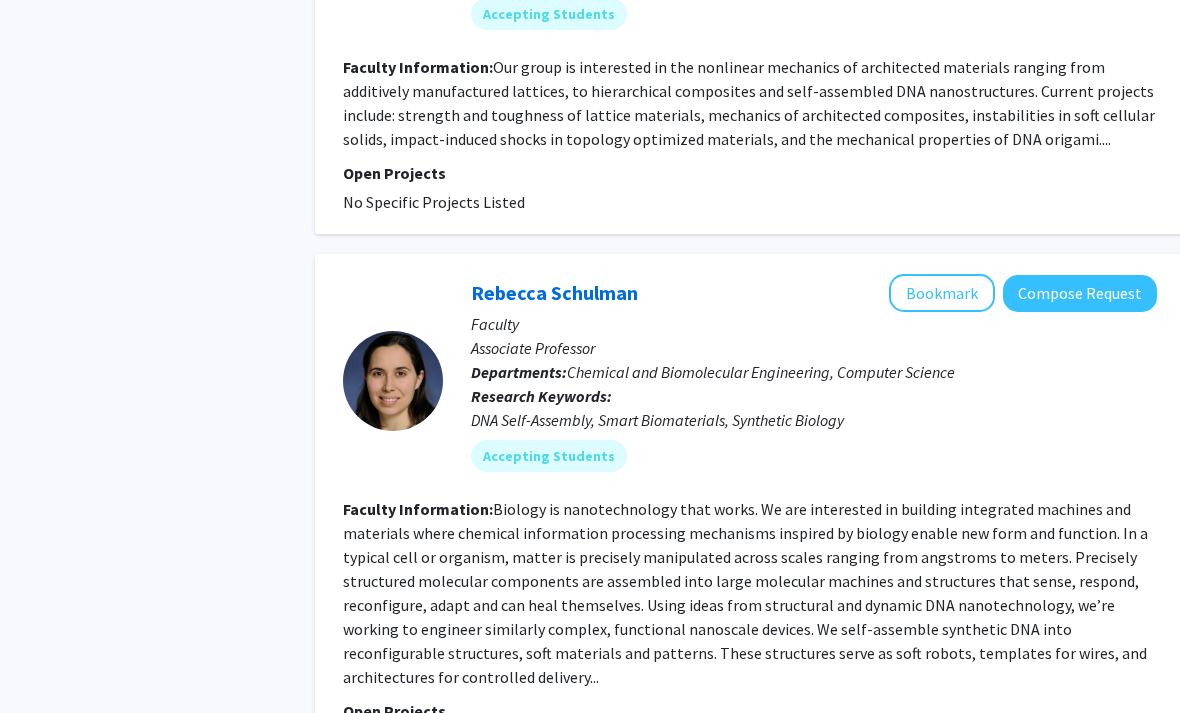 scroll, scrollTop: 1732, scrollLeft: 0, axis: vertical 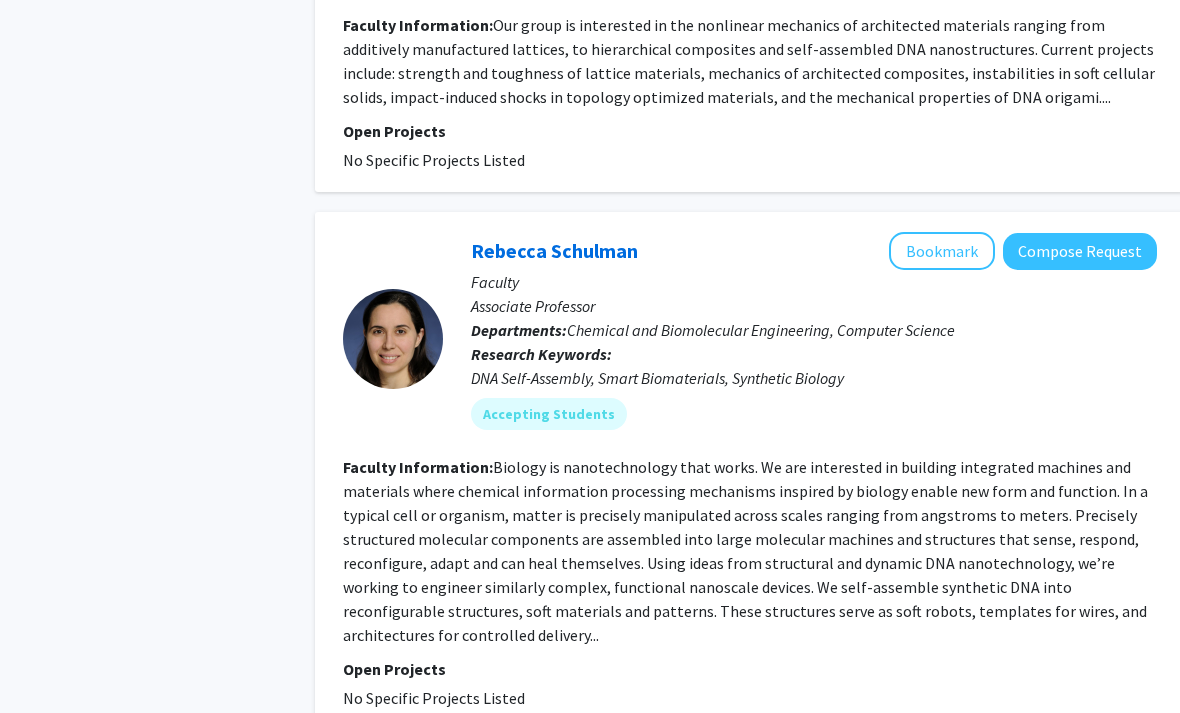 click on "Biology is nanotechnology that works.
We are interested in building integrated machines and materials where chemical information processing mechanisms inspired by biology enable new form and function. In a typical cell or organism, matter is precisely manipulated across scales ranging from angstroms to meters. Precisely structured molecular components are assembled into large molecular machines and structures that sense, respond, reconfigure, adapt and can heal themselves. Using ideas from structural and dynamic DNA nanotechnology, we’re working to engineer similarly complex, functional nanoscale devices.
We self-assemble synthetic DNA into reconfigurable structures, soft materials and patterns. These structures serve as soft robots, templates for wires, and architectures for controlled delivery..." 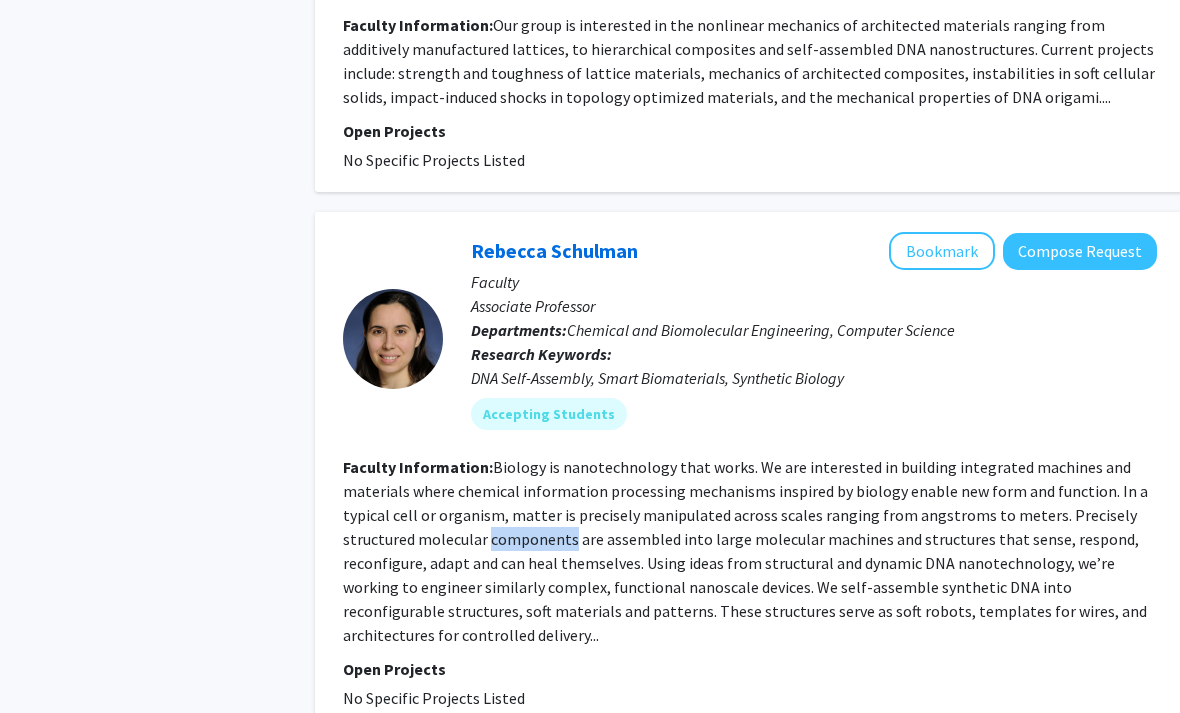 click on "Biology is nanotechnology that works.
We are interested in building integrated machines and materials where chemical information processing mechanisms inspired by biology enable new form and function. In a typical cell or organism, matter is precisely manipulated across scales ranging from angstroms to meters. Precisely structured molecular components are assembled into large molecular machines and structures that sense, respond, reconfigure, adapt and can heal themselves. Using ideas from structural and dynamic DNA nanotechnology, we’re working to engineer similarly complex, functional nanoscale devices.
We self-assemble synthetic DNA into reconfigurable structures, soft materials and patterns. These structures serve as soft robots, templates for wires, and architectures for controlled delivery..." 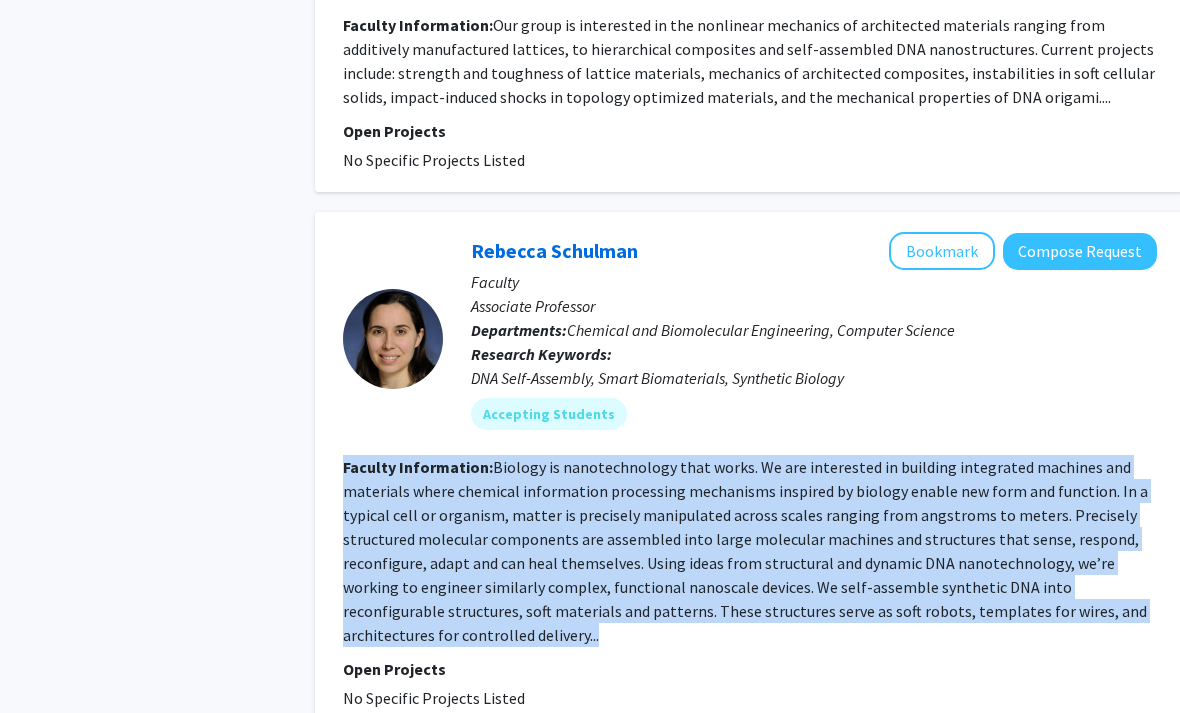 click on "Biology is nanotechnology that works.
We are interested in building integrated machines and materials where chemical information processing mechanisms inspired by biology enable new form and function. In a typical cell or organism, matter is precisely manipulated across scales ranging from angstroms to meters. Precisely structured molecular components are assembled into large molecular machines and structures that sense, respond, reconfigure, adapt and can heal themselves. Using ideas from structural and dynamic DNA nanotechnology, we’re working to engineer similarly complex, functional nanoscale devices.
We self-assemble synthetic DNA into reconfigurable structures, soft materials and patterns. These structures serve as soft robots, templates for wires, and architectures for controlled delivery..." 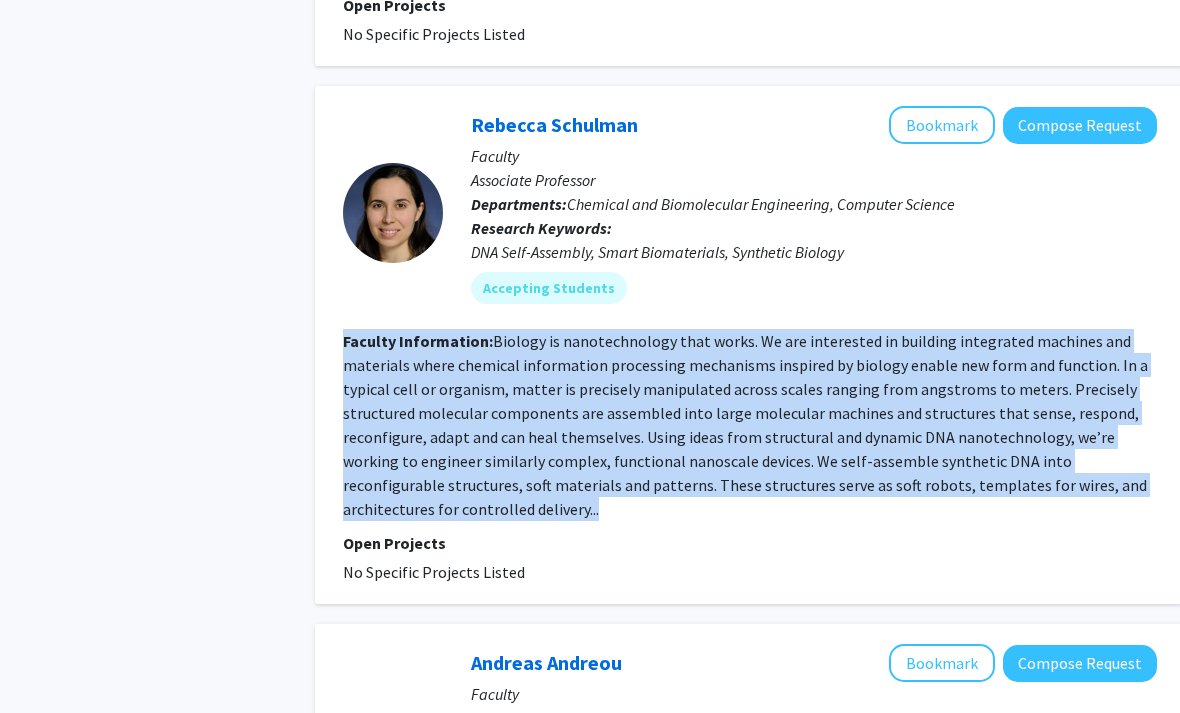 scroll, scrollTop: 1860, scrollLeft: 0, axis: vertical 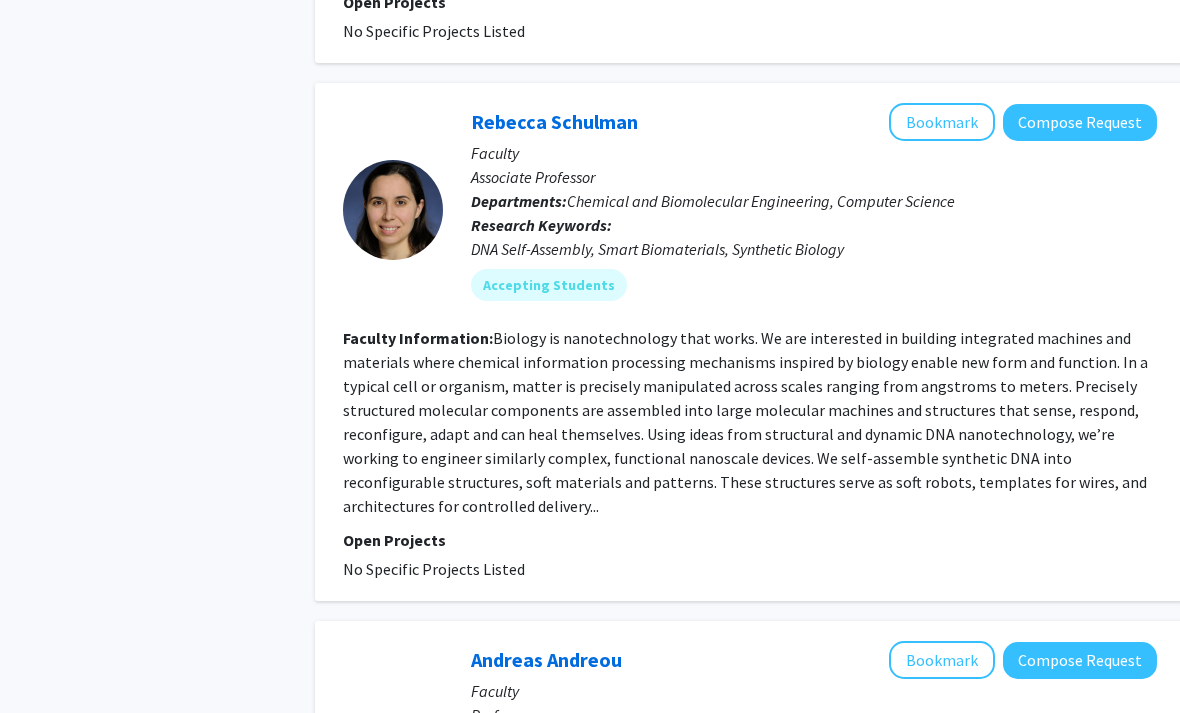 click on "No Specific Projects Listed" 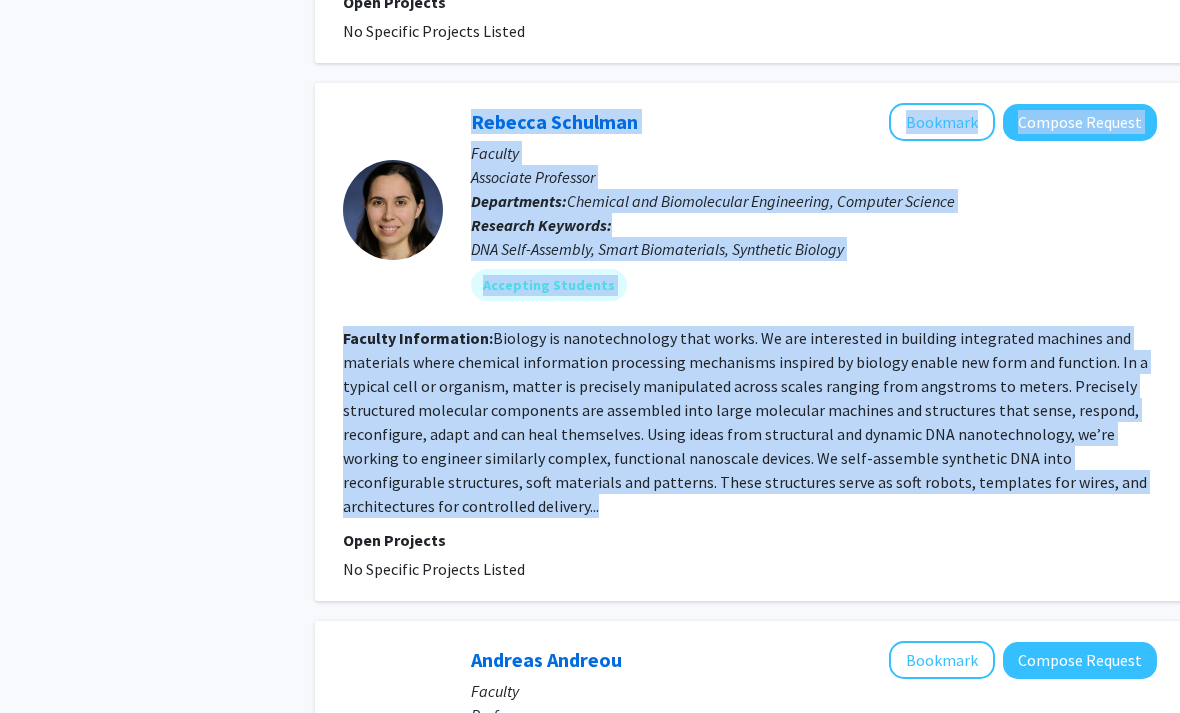 drag, startPoint x: 315, startPoint y: 285, endPoint x: 736, endPoint y: 492, distance: 469.1375 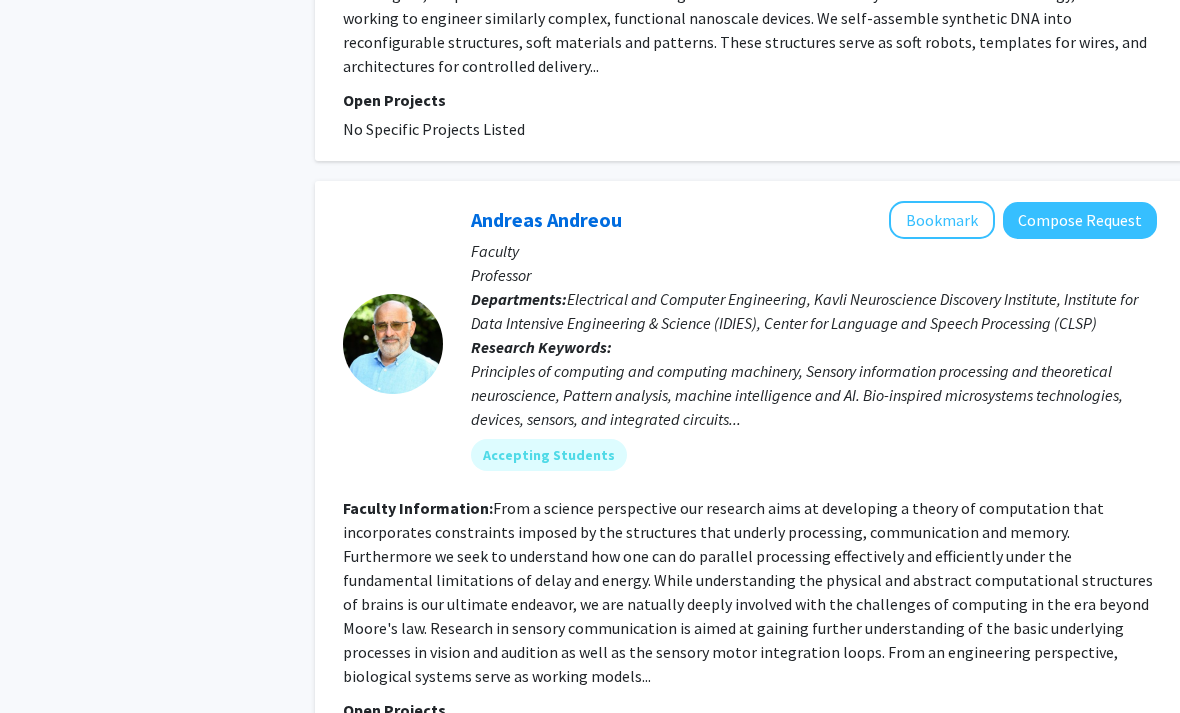 scroll, scrollTop: 2307, scrollLeft: 0, axis: vertical 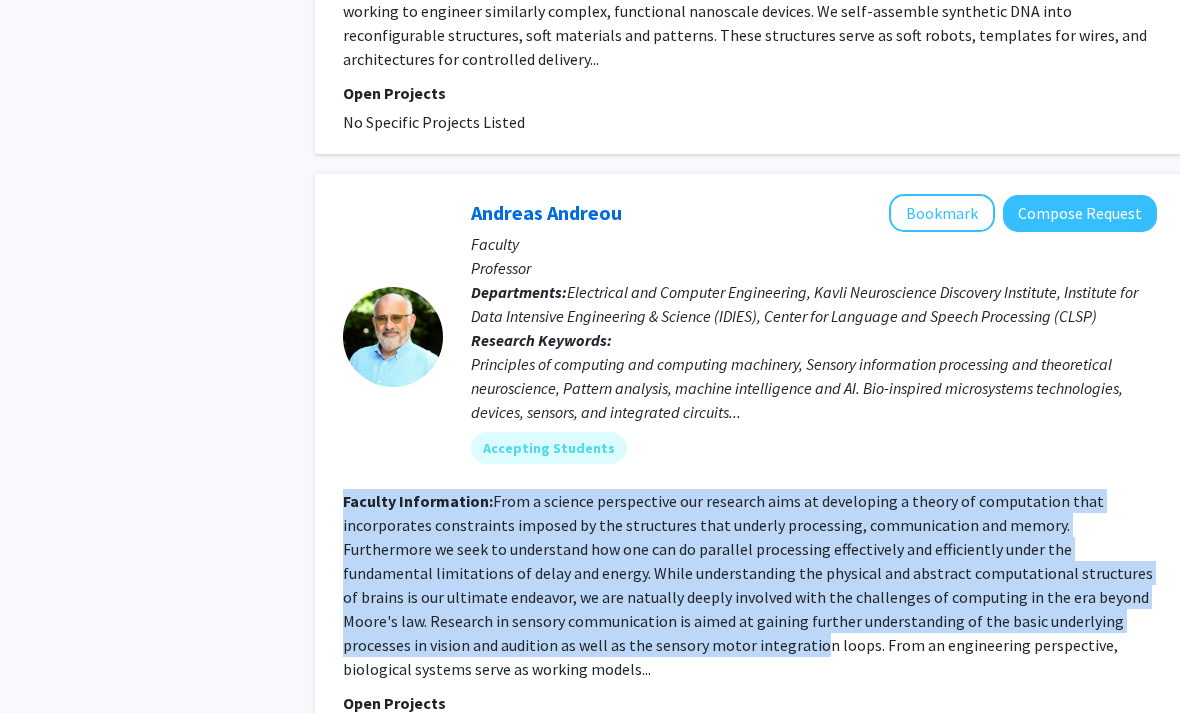 drag, startPoint x: 598, startPoint y: 617, endPoint x: 348, endPoint y: 462, distance: 294.15134 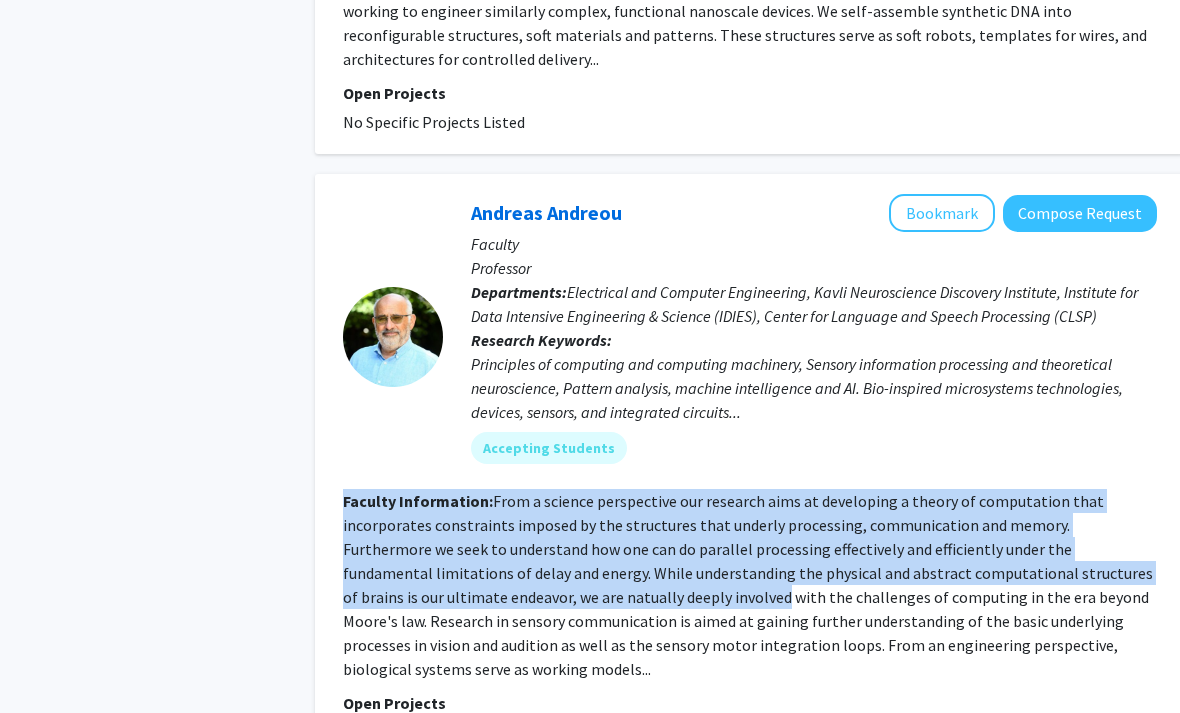 drag, startPoint x: 348, startPoint y: 462, endPoint x: 609, endPoint y: 574, distance: 284.01584 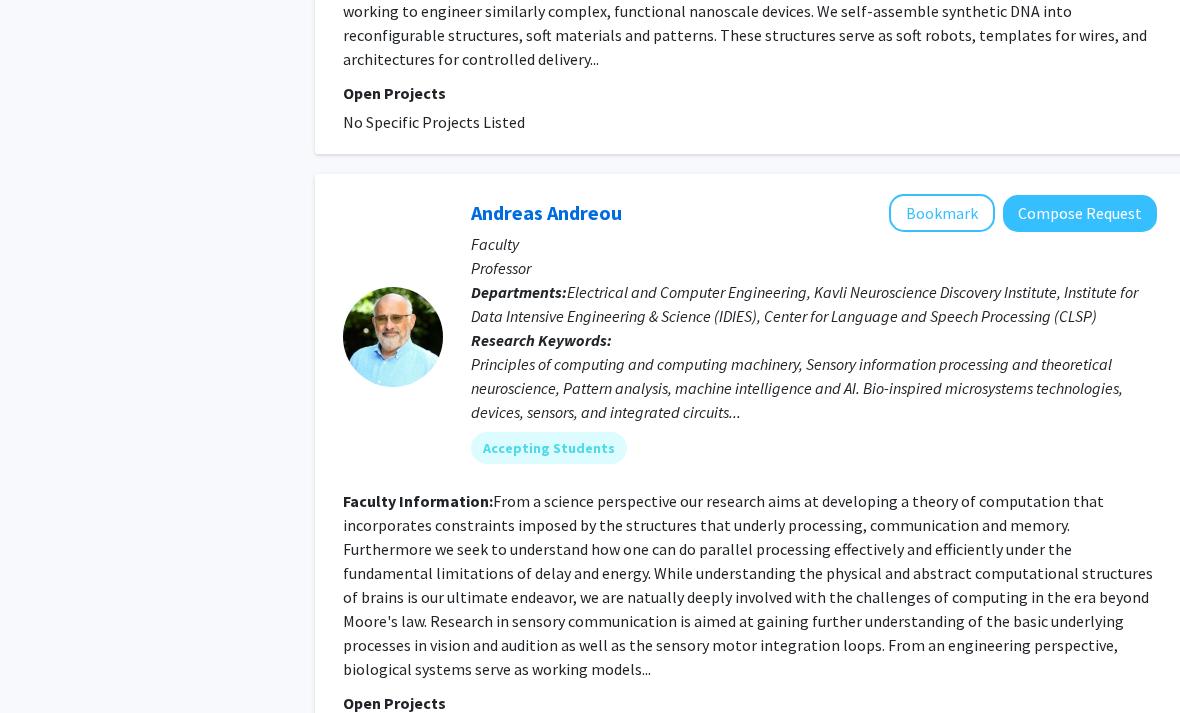 click on "From a science perspective our research aims at developing a theory of computation that incorporates constraints imposed by the structures that underly processing, communication and memory. Furthermore we seek to understand how one can do parallel processing effectively and efficiently under the fundamental limitations of delay and energy. While understanding the physical and abstract computational structures of brains is our ultimate endeavor, we are natually deeply involved with the challenges of computing in the era beyond Moore's law. Research in sensory communication is aimed at gaining further understanding of the basic underlying processes in vision and audition as well as the sensory motor integration loops.
From an engineering perspective, biological systems serve as working models..." 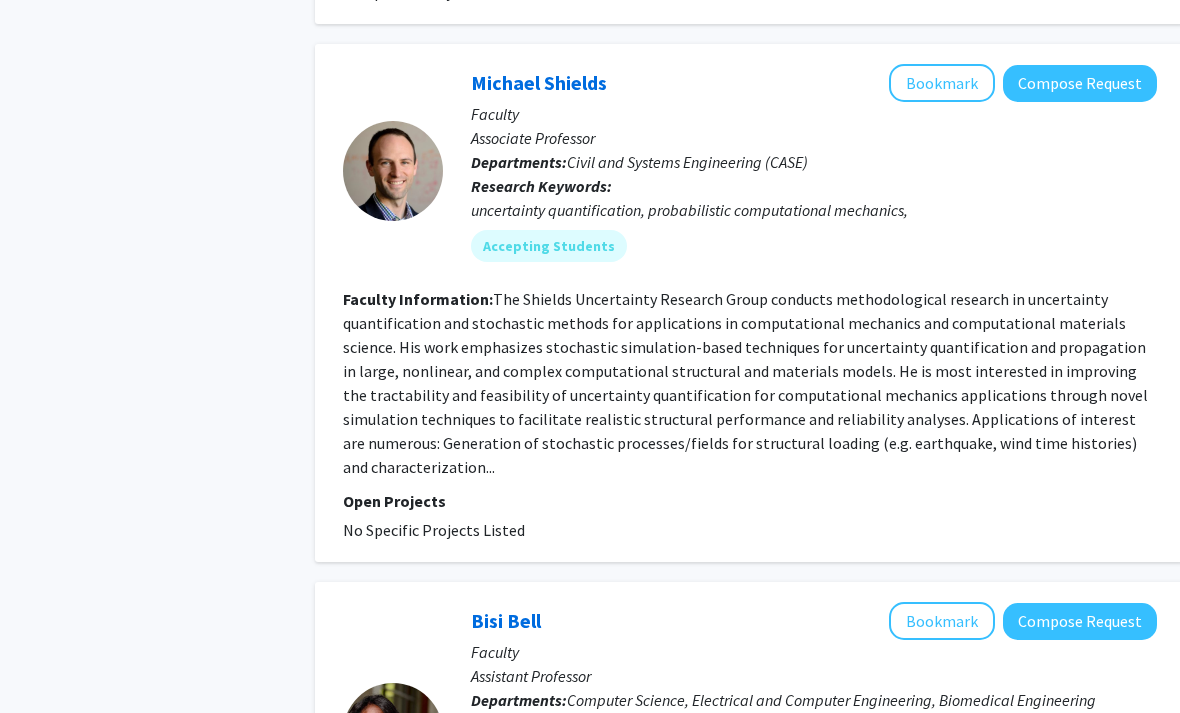 scroll, scrollTop: 3047, scrollLeft: 0, axis: vertical 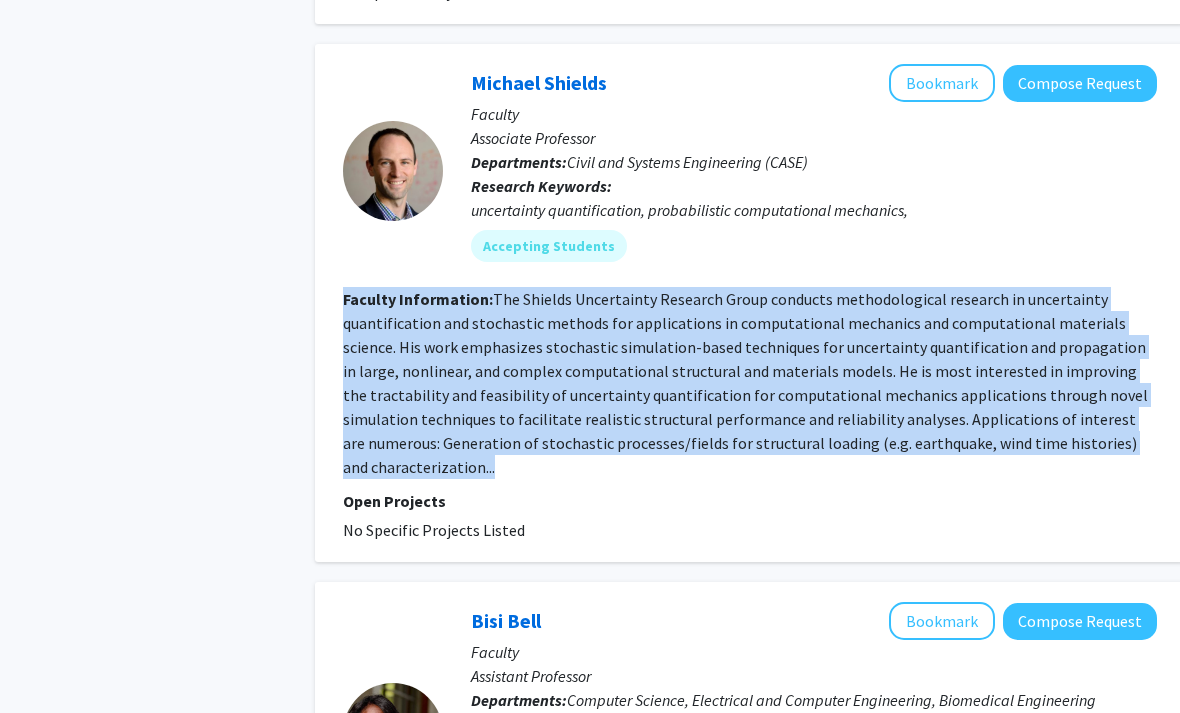 drag, startPoint x: 336, startPoint y: 275, endPoint x: 1074, endPoint y: 453, distance: 759.1627 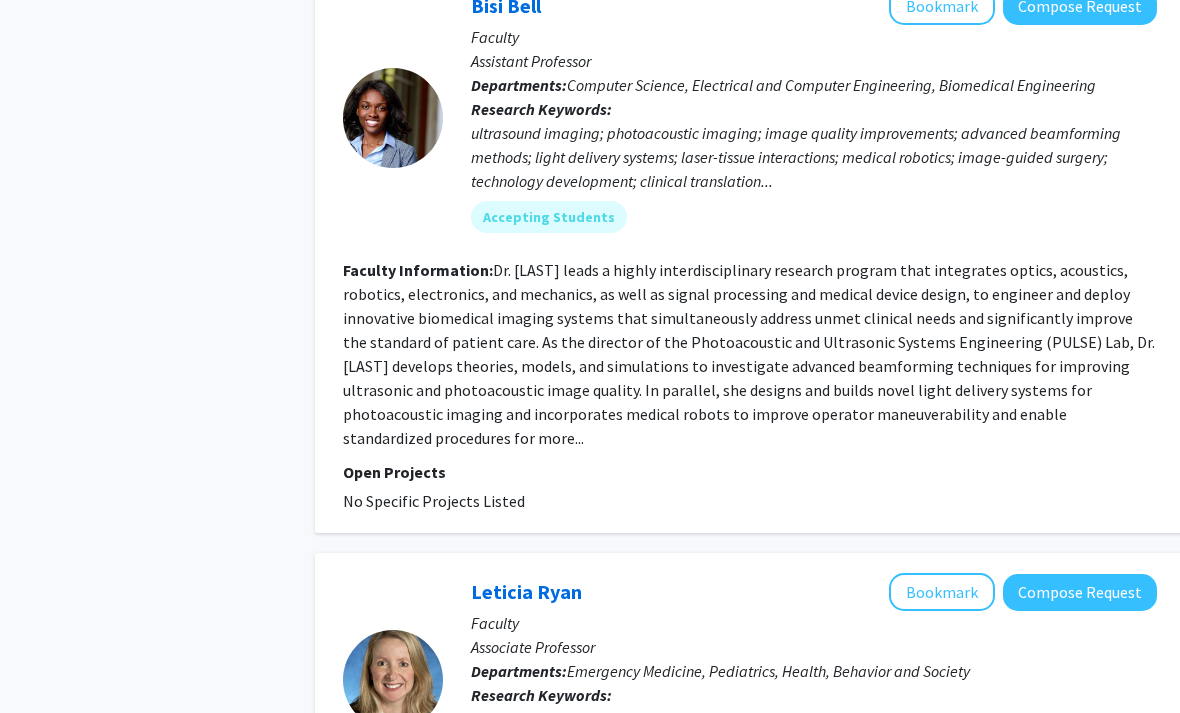 scroll, scrollTop: 3662, scrollLeft: 0, axis: vertical 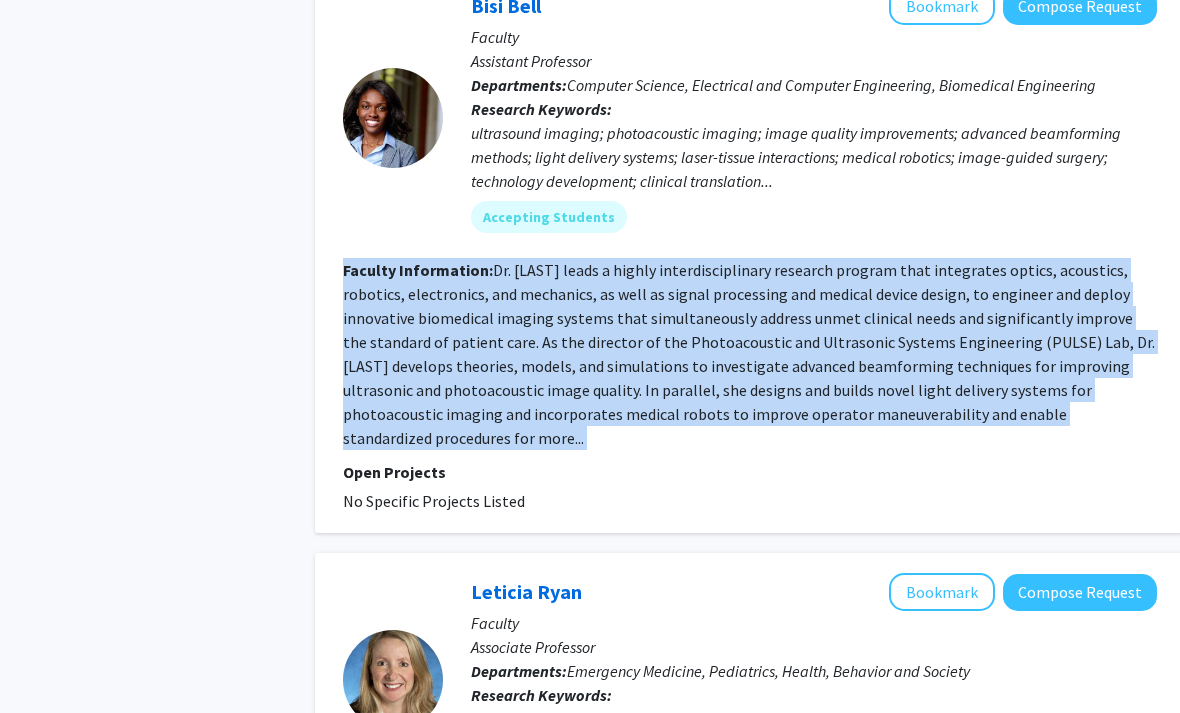 drag, startPoint x: 541, startPoint y: 406, endPoint x: 350, endPoint y: 229, distance: 260.40353 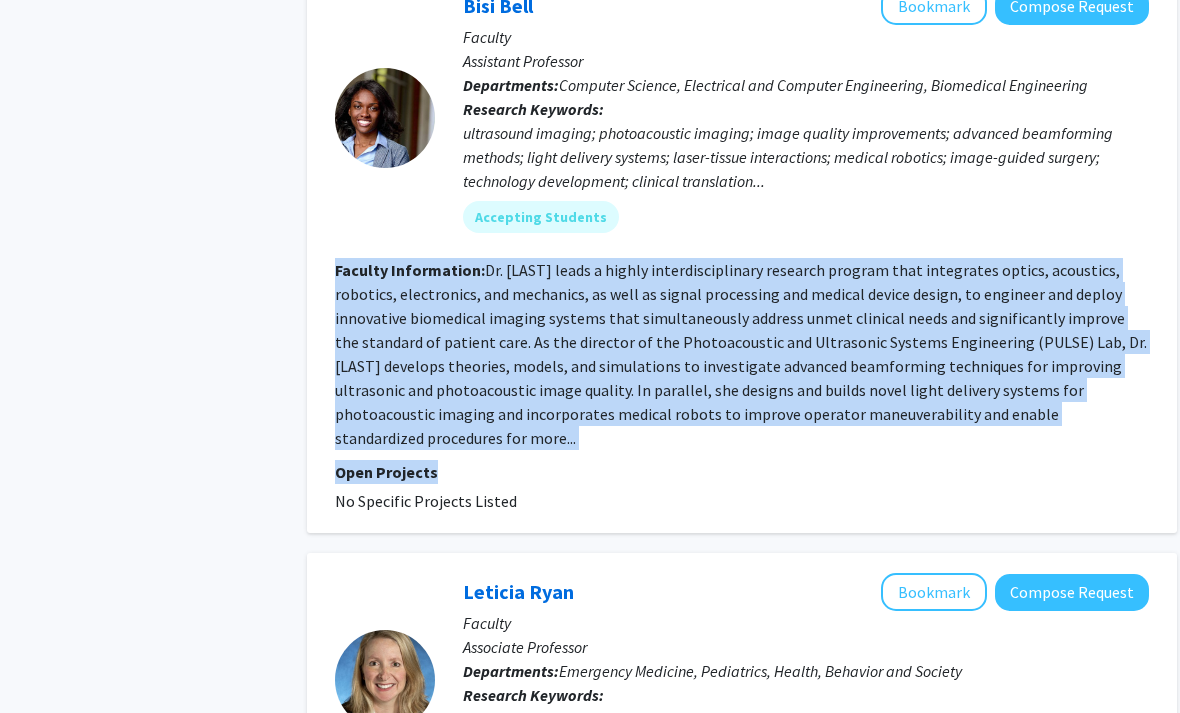 scroll, scrollTop: 3663, scrollLeft: 20, axis: both 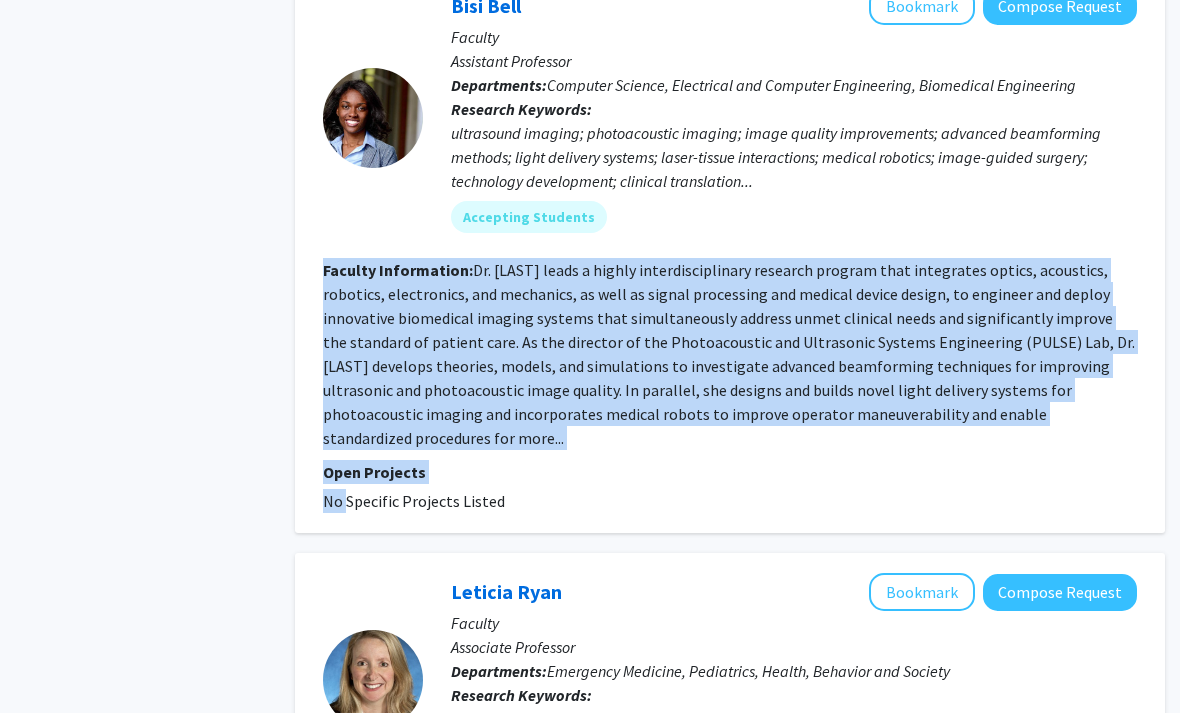drag, startPoint x: 350, startPoint y: 229, endPoint x: 1144, endPoint y: 435, distance: 820.2878 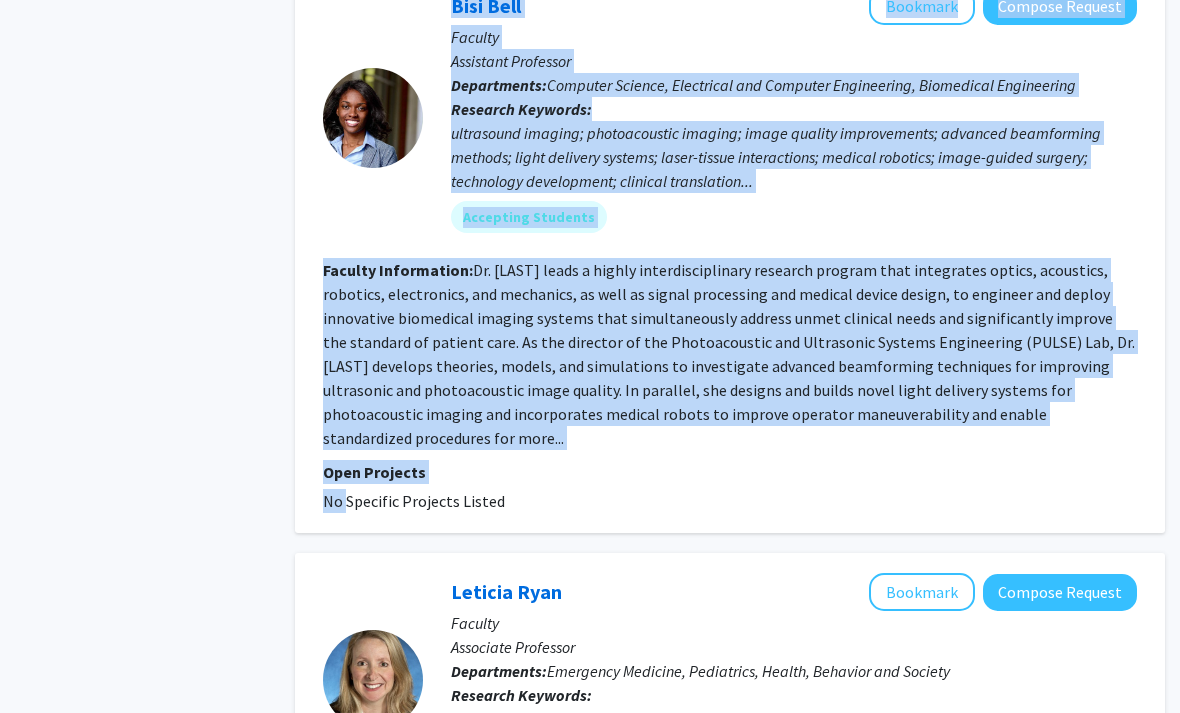 drag, startPoint x: 1144, startPoint y: 435, endPoint x: 310, endPoint y: 207, distance: 864.60394 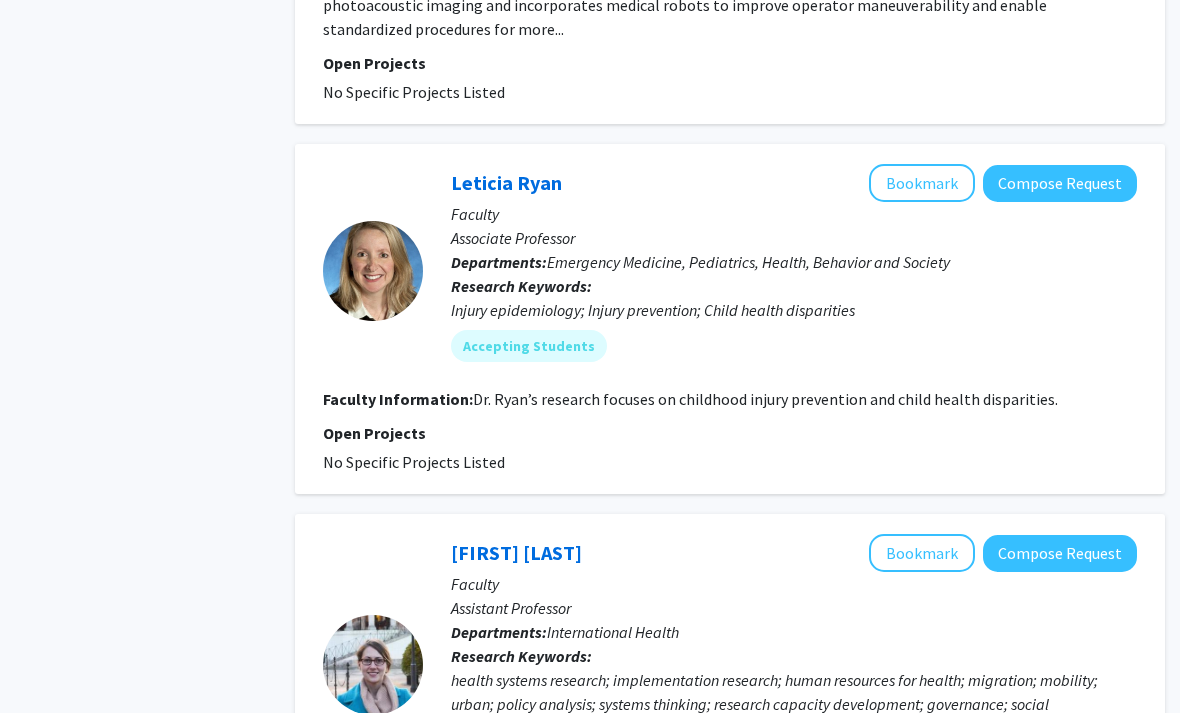 scroll, scrollTop: 4114, scrollLeft: 20, axis: both 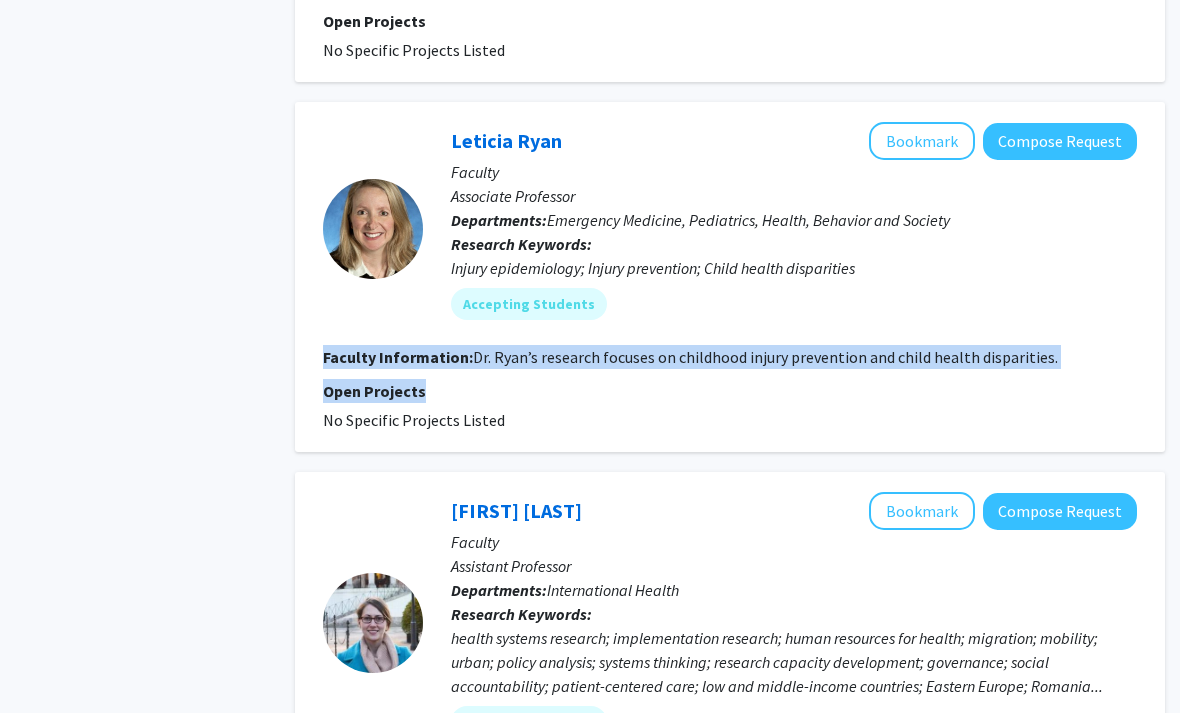 drag, startPoint x: 303, startPoint y: 299, endPoint x: 710, endPoint y: 370, distance: 413.14645 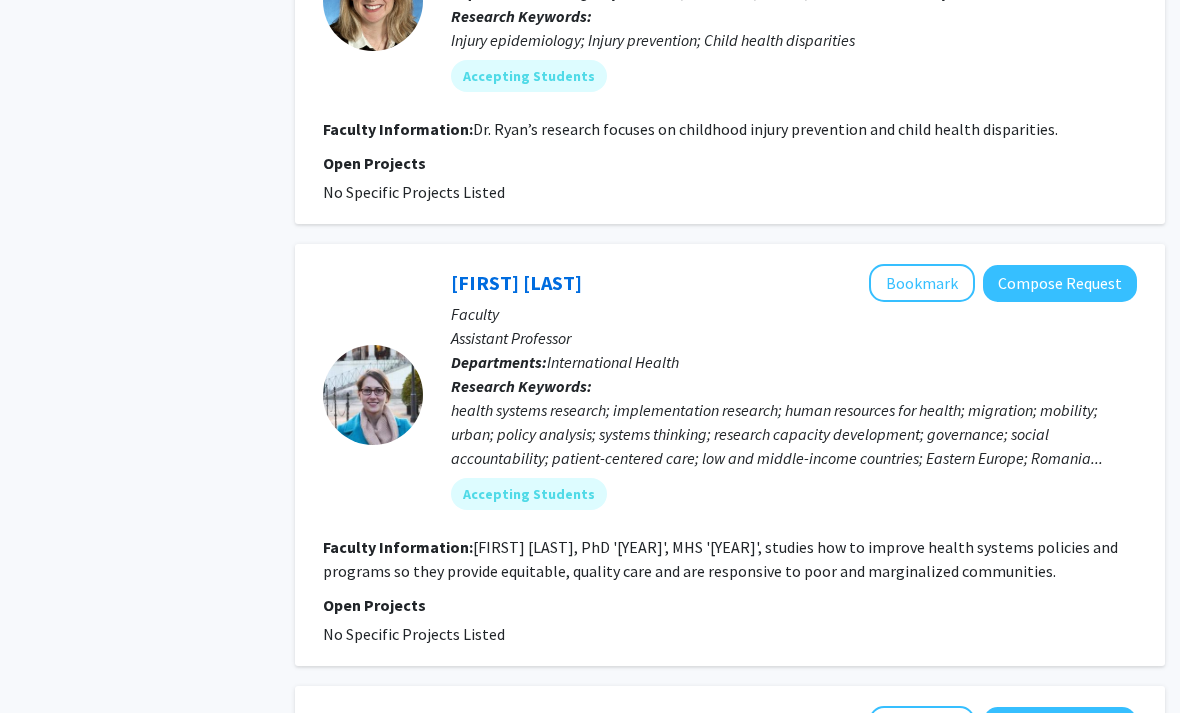 scroll, scrollTop: 4349, scrollLeft: 20, axis: both 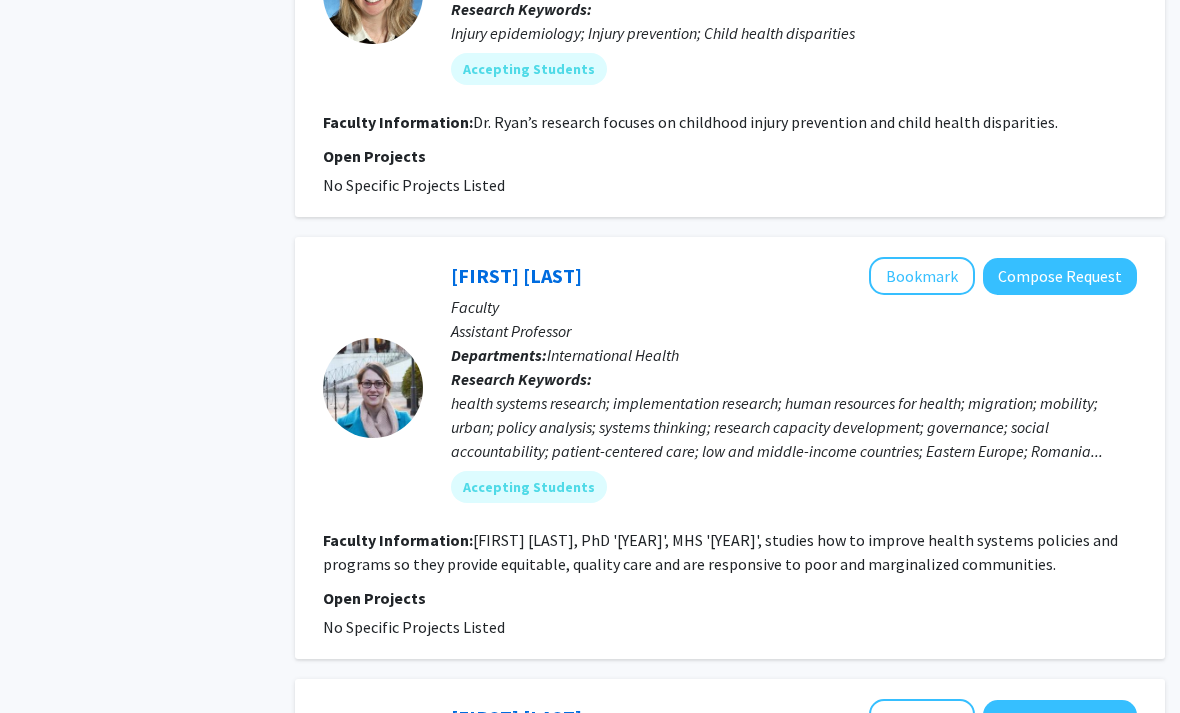 drag, startPoint x: 304, startPoint y: 487, endPoint x: 773, endPoint y: 567, distance: 475.7741 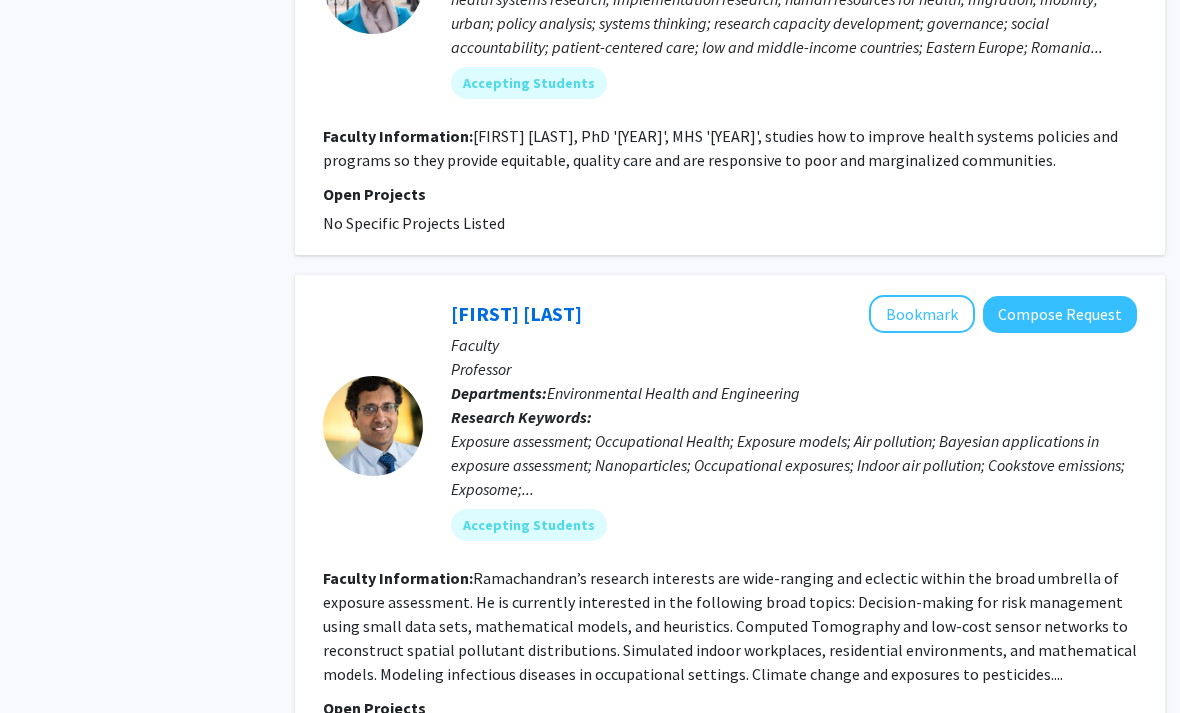 scroll, scrollTop: 4916, scrollLeft: 20, axis: both 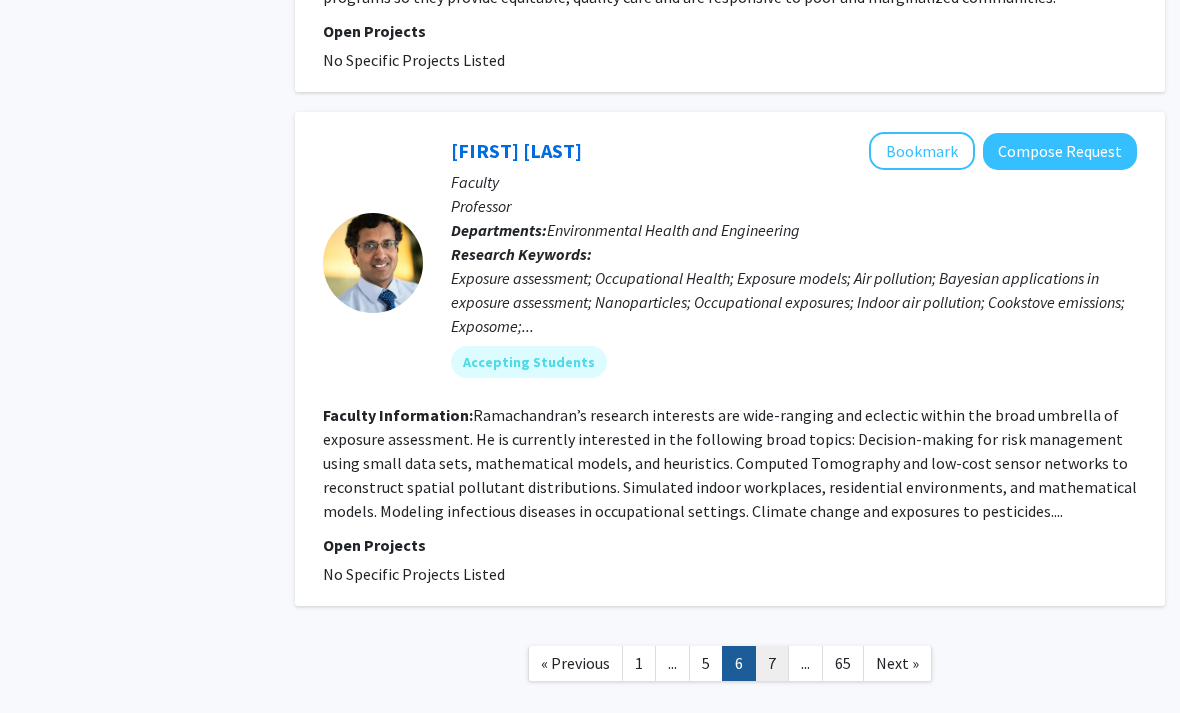 click on "7" 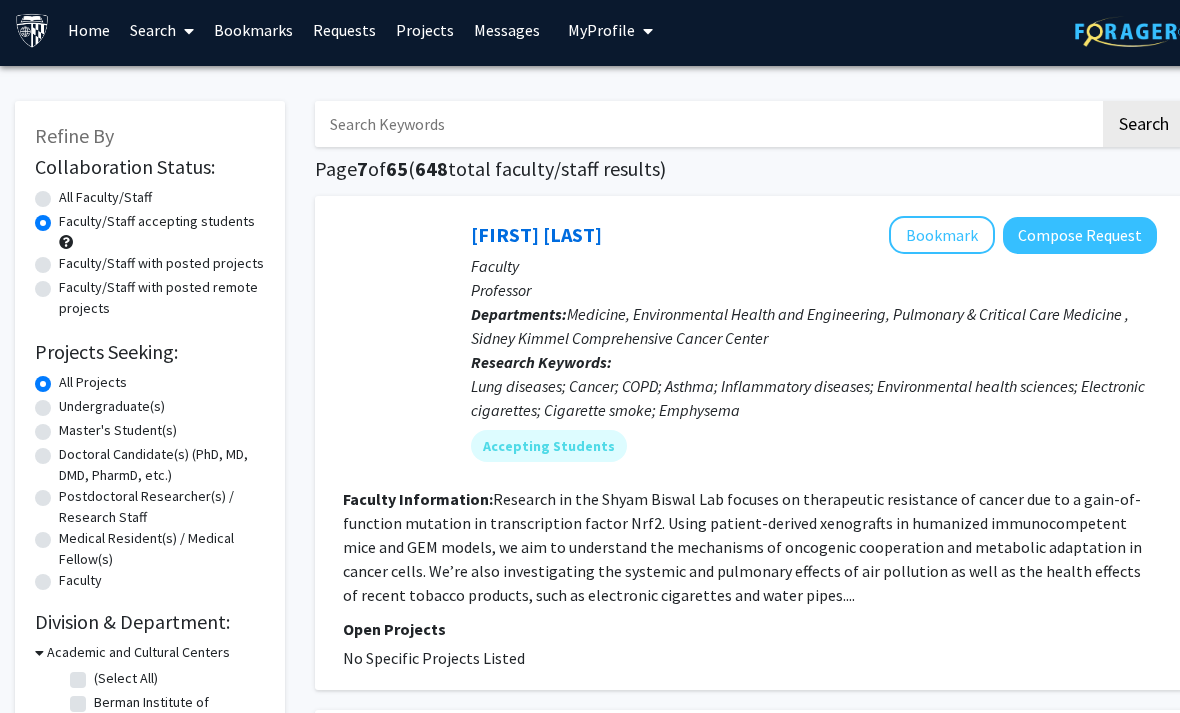 scroll, scrollTop: 0, scrollLeft: 0, axis: both 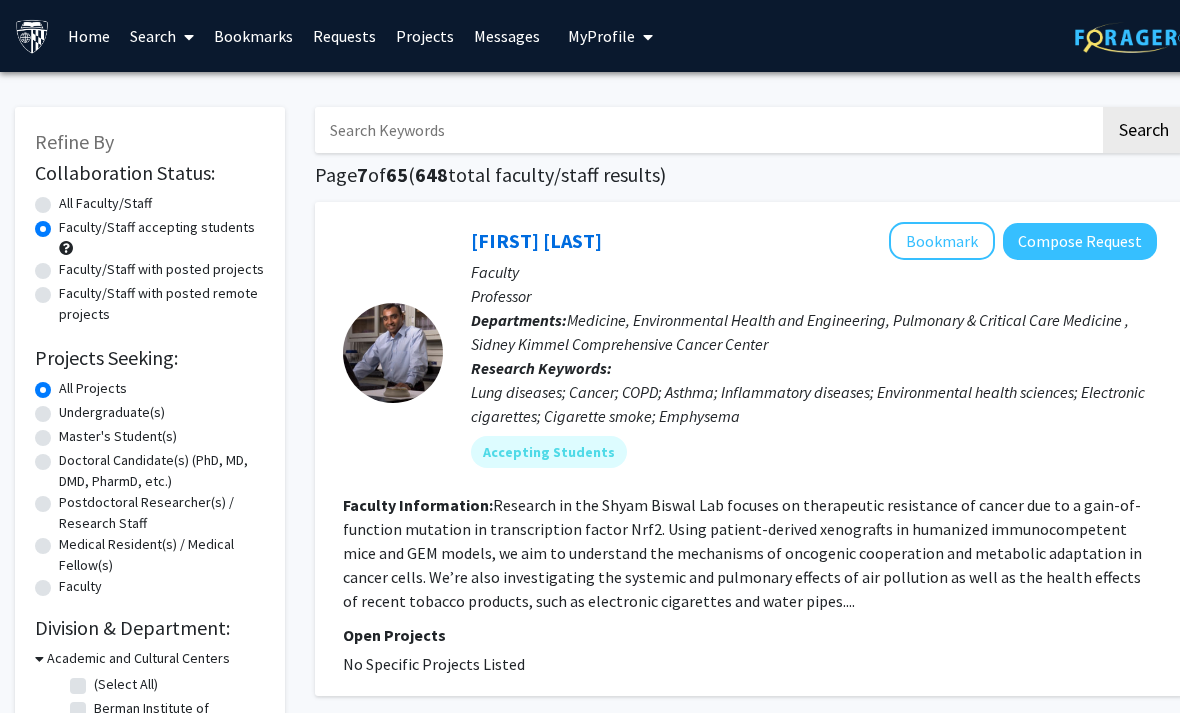 click on "My   Profile" at bounding box center (601, 36) 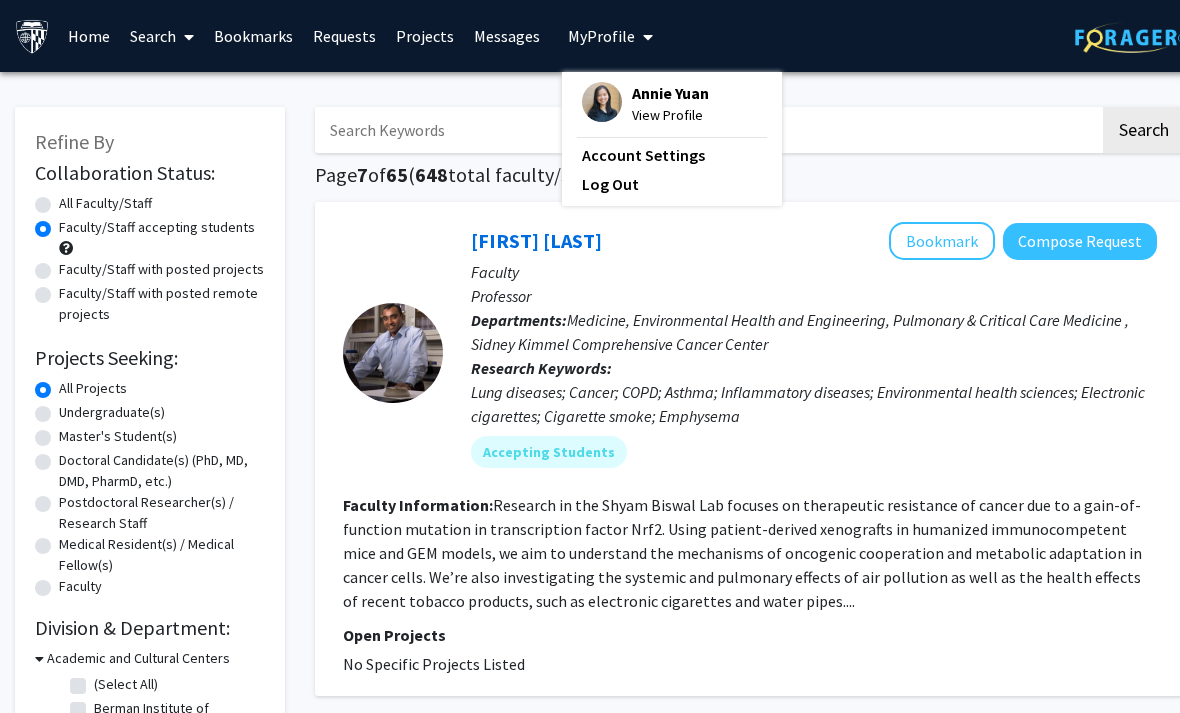 click at bounding box center (602, 102) 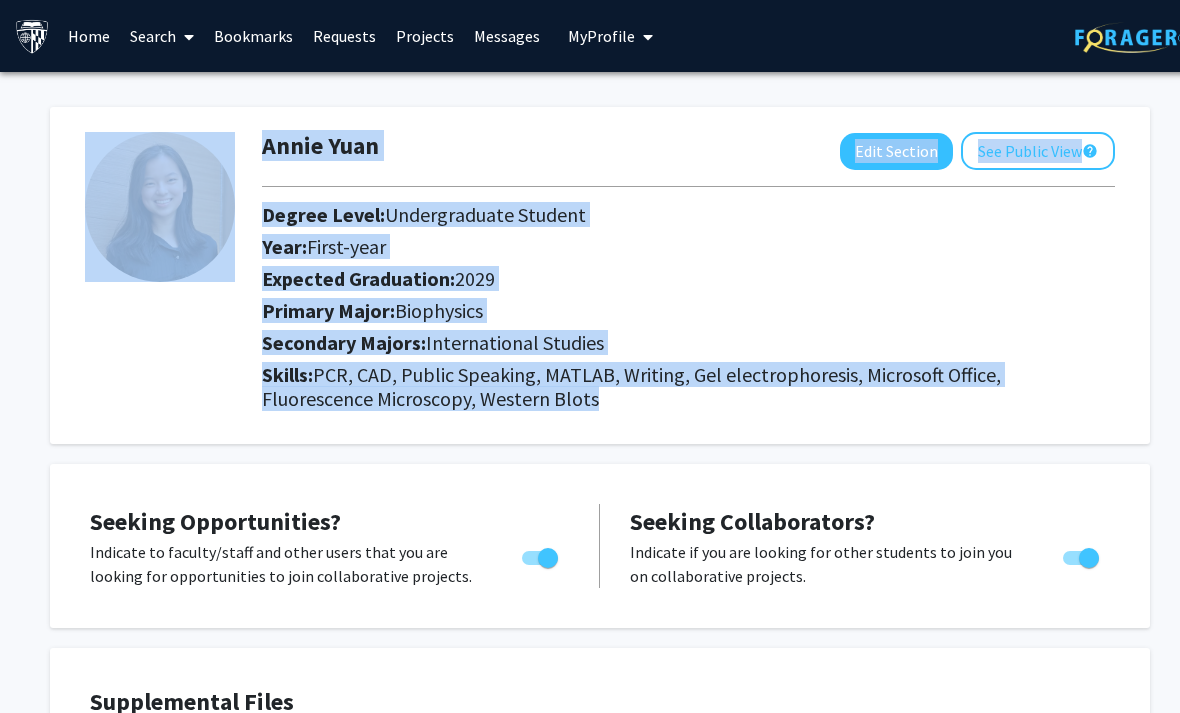 drag, startPoint x: 580, startPoint y: 404, endPoint x: 187, endPoint y: 190, distance: 447.48743 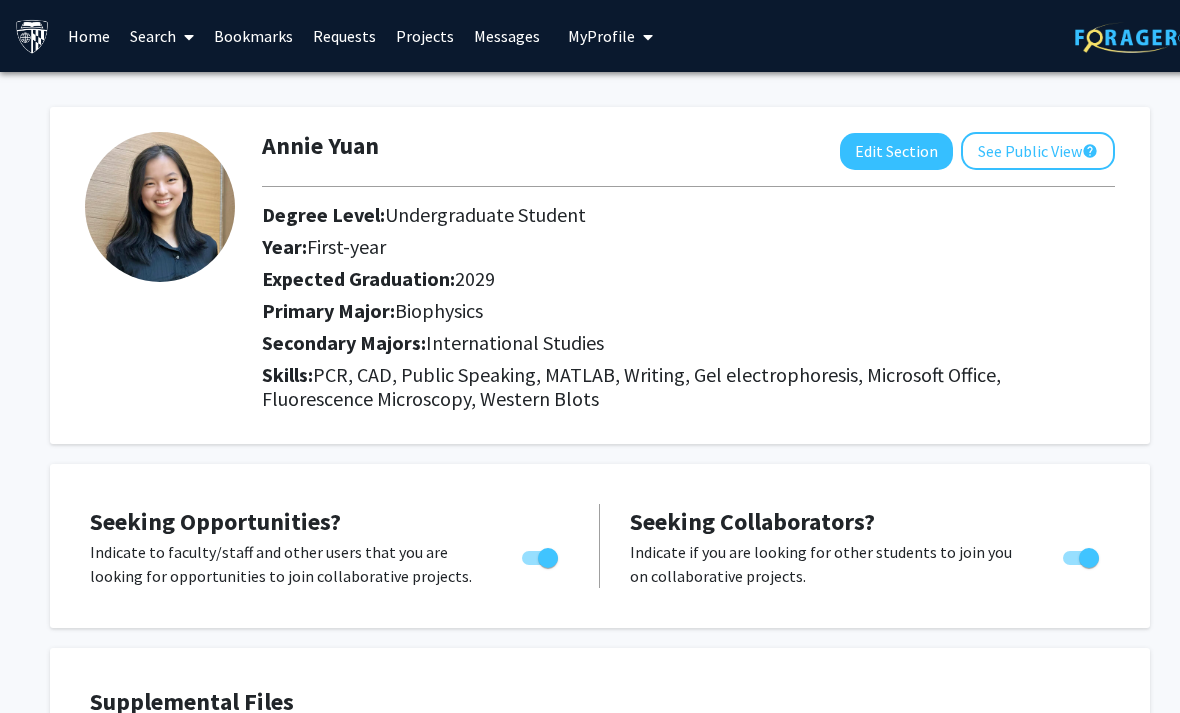 drag, startPoint x: 596, startPoint y: 370, endPoint x: 615, endPoint y: 380, distance: 21.470911 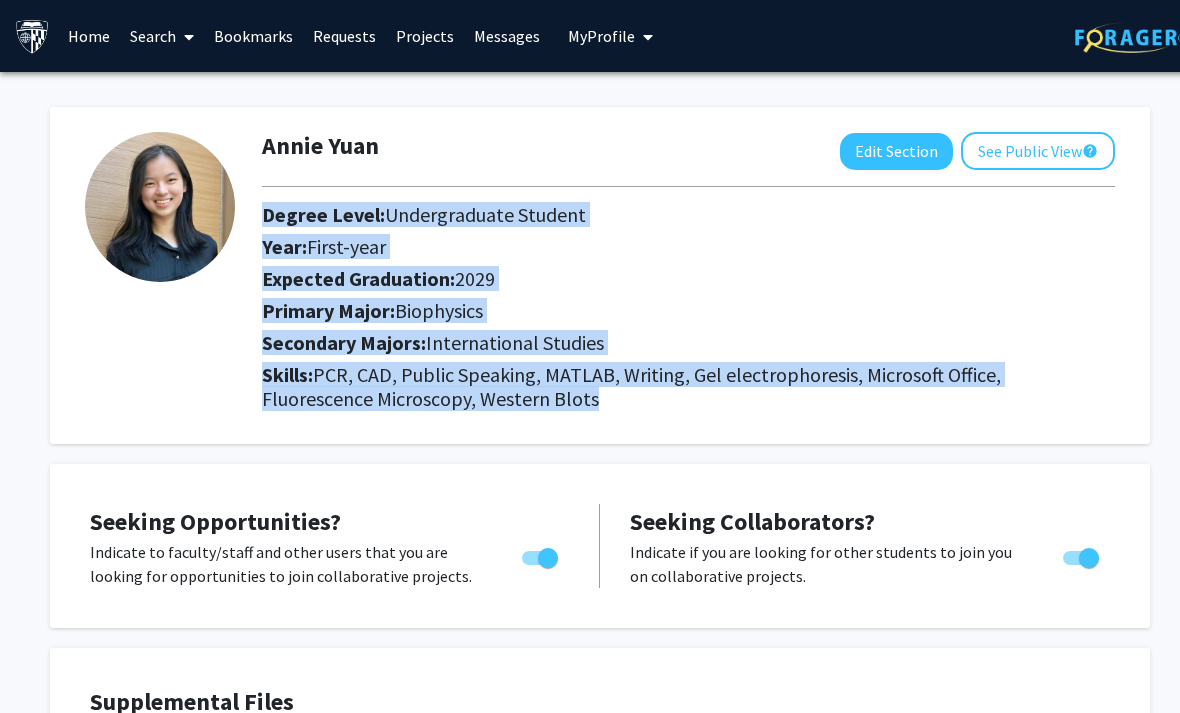 drag, startPoint x: 553, startPoint y: 348, endPoint x: 342, endPoint y: 181, distance: 269.09106 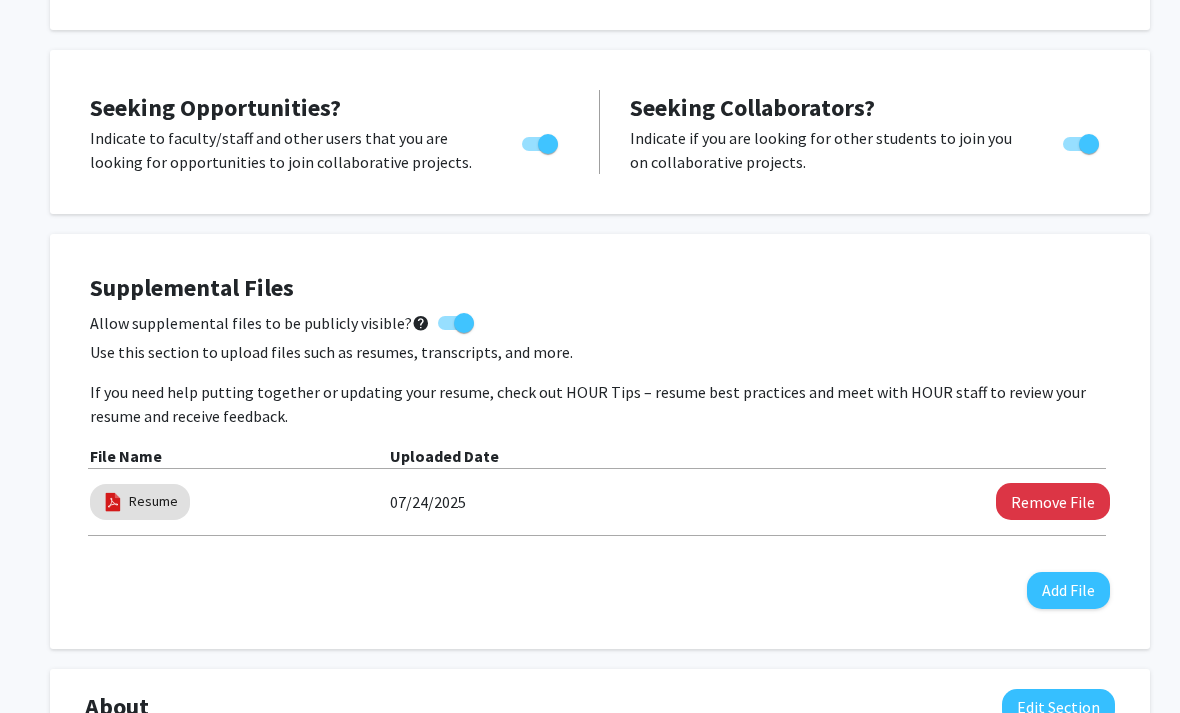 scroll, scrollTop: 418, scrollLeft: 0, axis: vertical 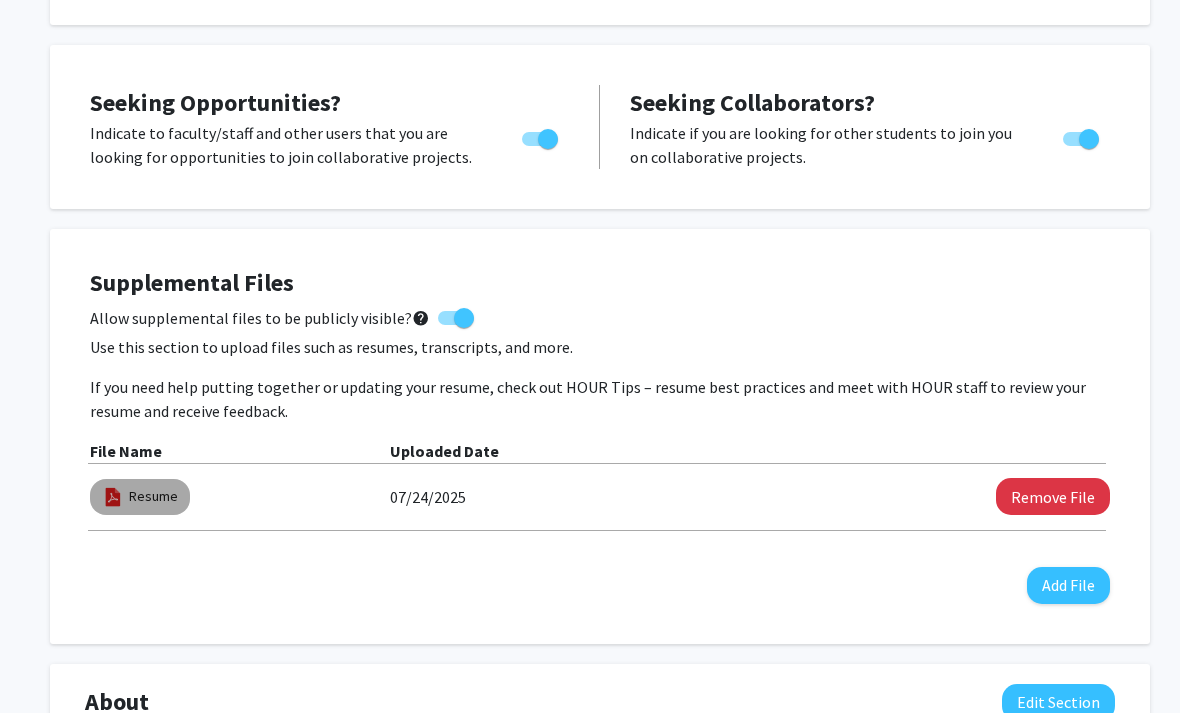 click on "Resume" at bounding box center [140, 498] 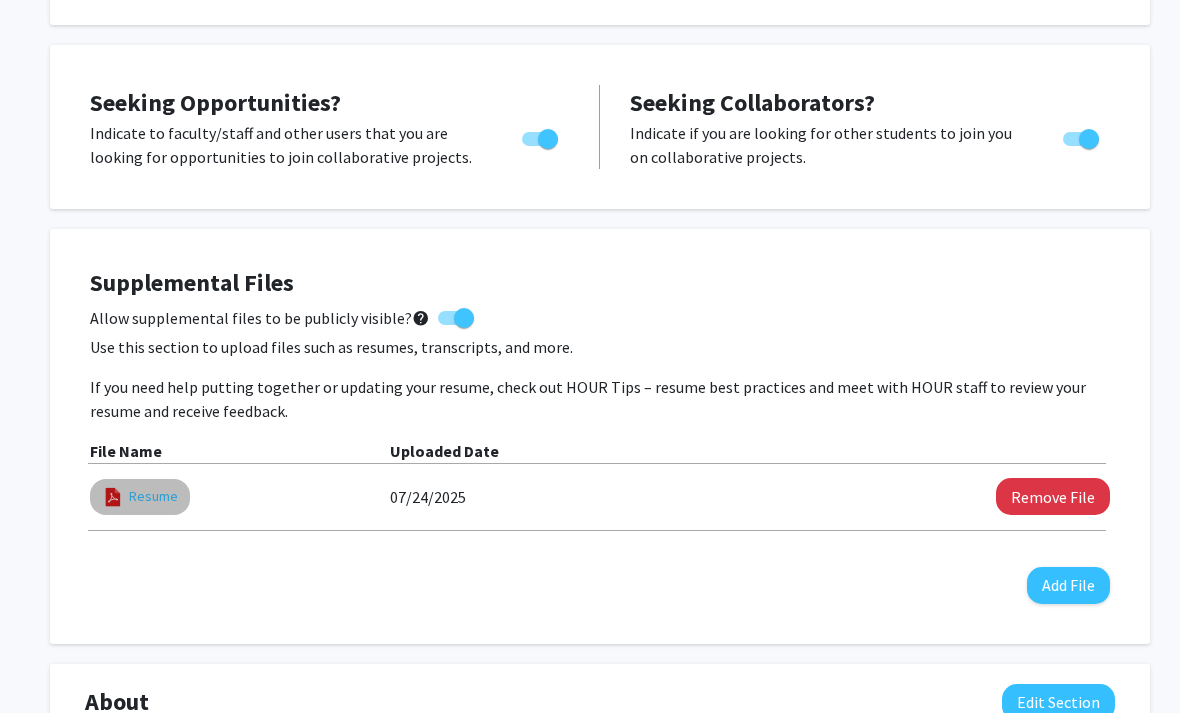 click on "Resume" at bounding box center (153, 496) 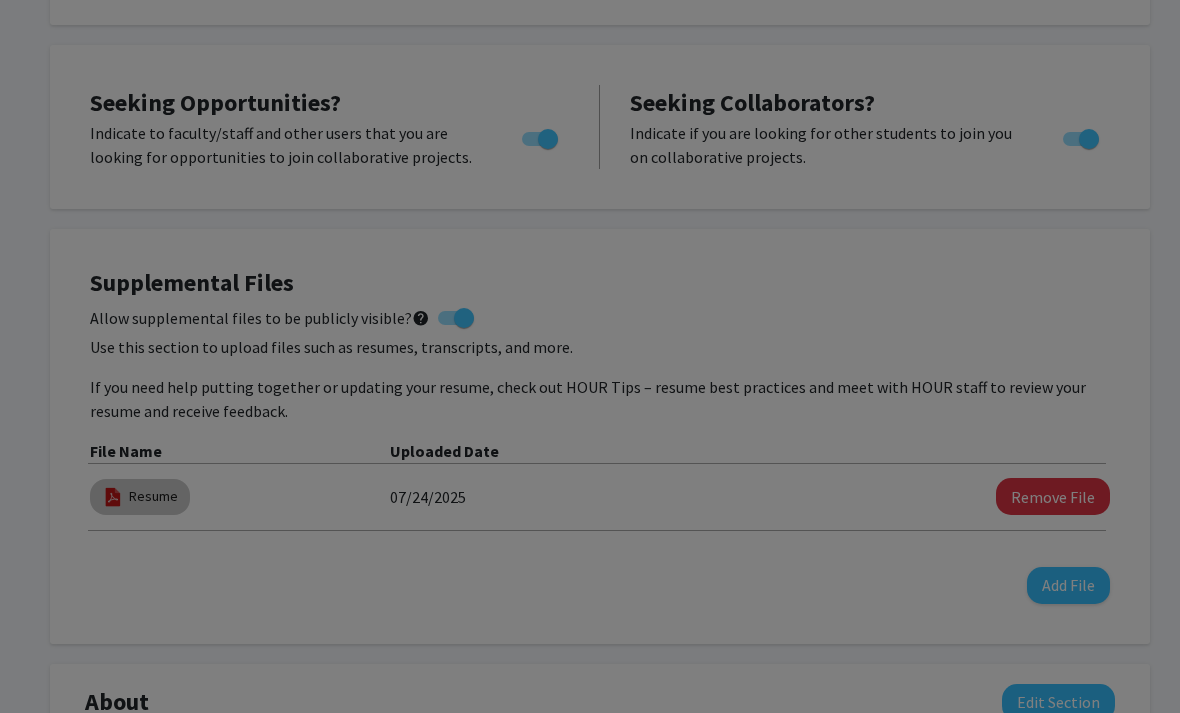 click on "Viewing Resume × Thumbnails Document Outline Attachments Layers Current Outline Item Toggle Sidebar Find First page Previous 1 Next Last page Zoom Out Zoom In  auto   page-actual   page-fit   page-width   50%   100%   125%   150%   200%   300%   400%  Hand Tool Text selection tool Presentation Mode Open Print Download Text Draw Tools Font Color #000000 Font Size Color #000000 Thickness Opacity Presentation Mode Open Print Download Go to First Page Go to Previous Page Go to Next Page Go to Last Page Rotate Clockwise Rotate Counterclockwise Text Selection Tool Hand Tool Page Scrolling Vertical Scrolling Horizontal Scrolling Wrapped Scrolling No Spreads Odd Spreads Even Spreads Document Properties… Previous Next  Highlight all
Match case
Current page only
Whole words
multiple search texts
separated by word boundaries
Ignore accents and diacritics
Fuzzy search
More Information Less Information Close Enter the password to open this PDF file: Cancel OK File name: - File size: - Title: - Author: -" 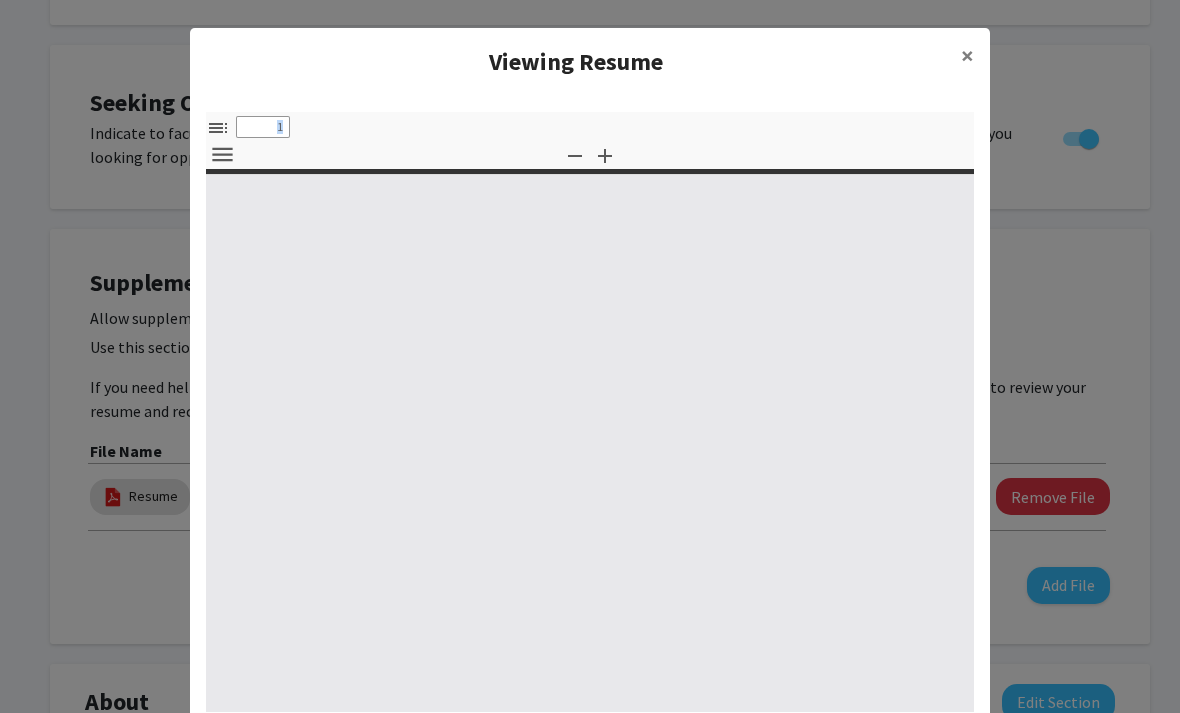 select on "custom" 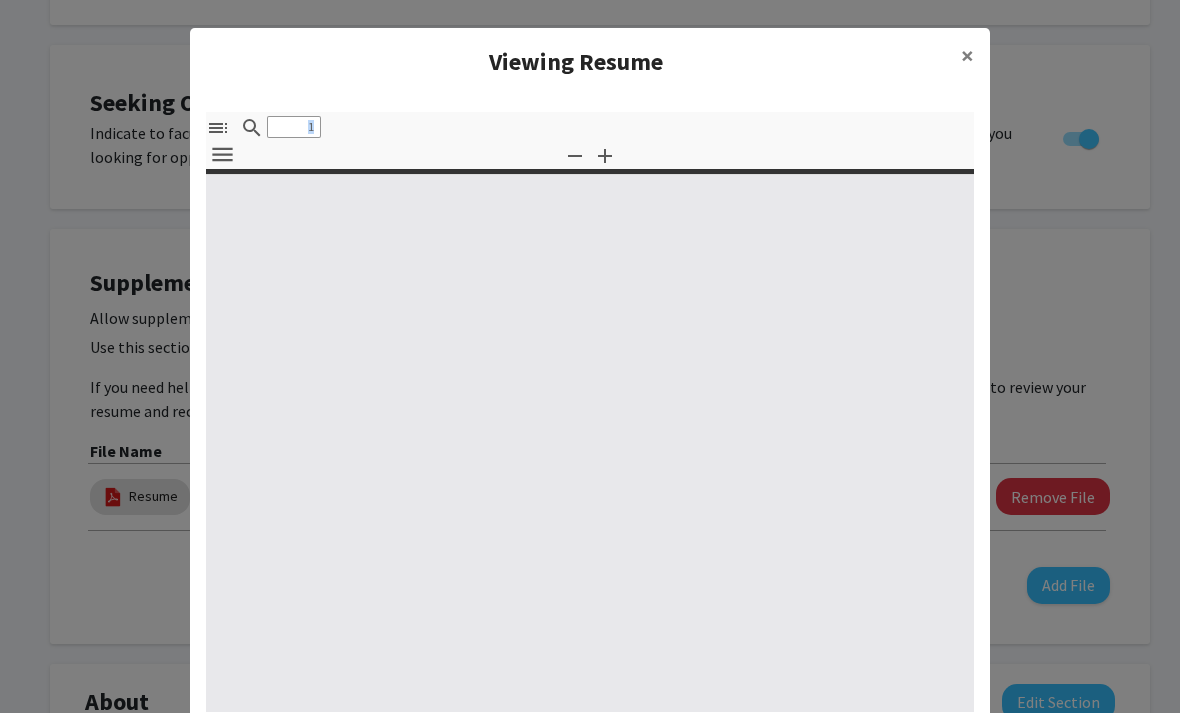type on "0" 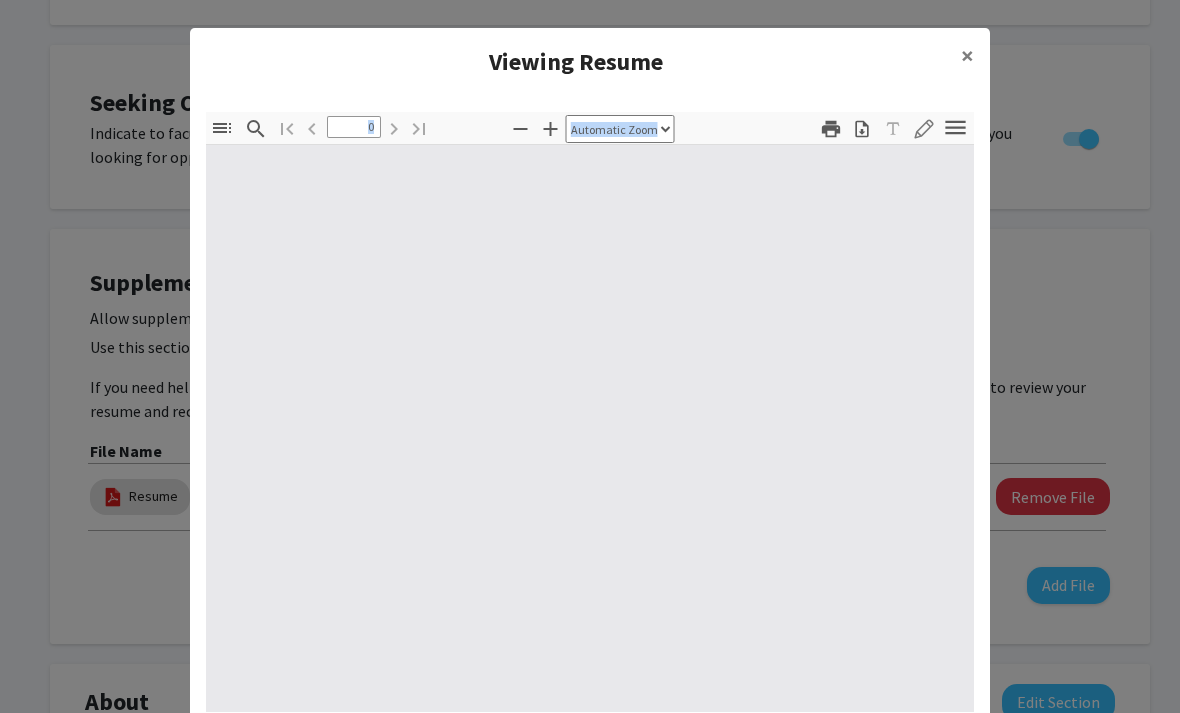select on "custom" 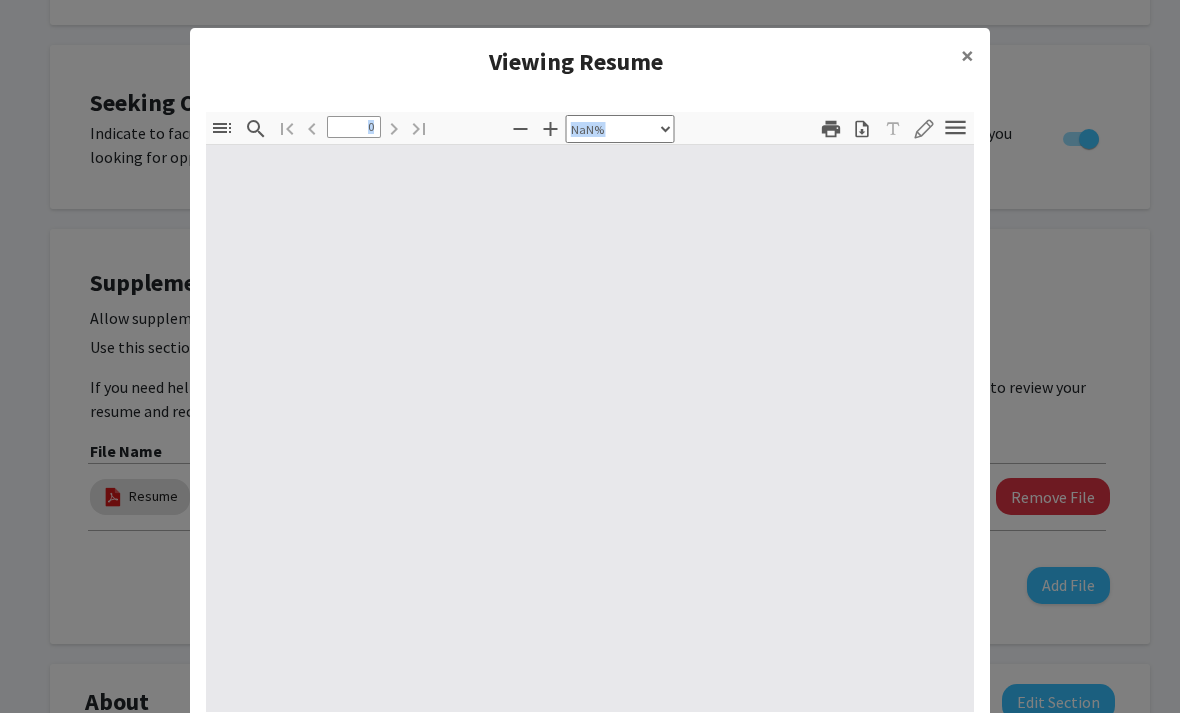 type on "1" 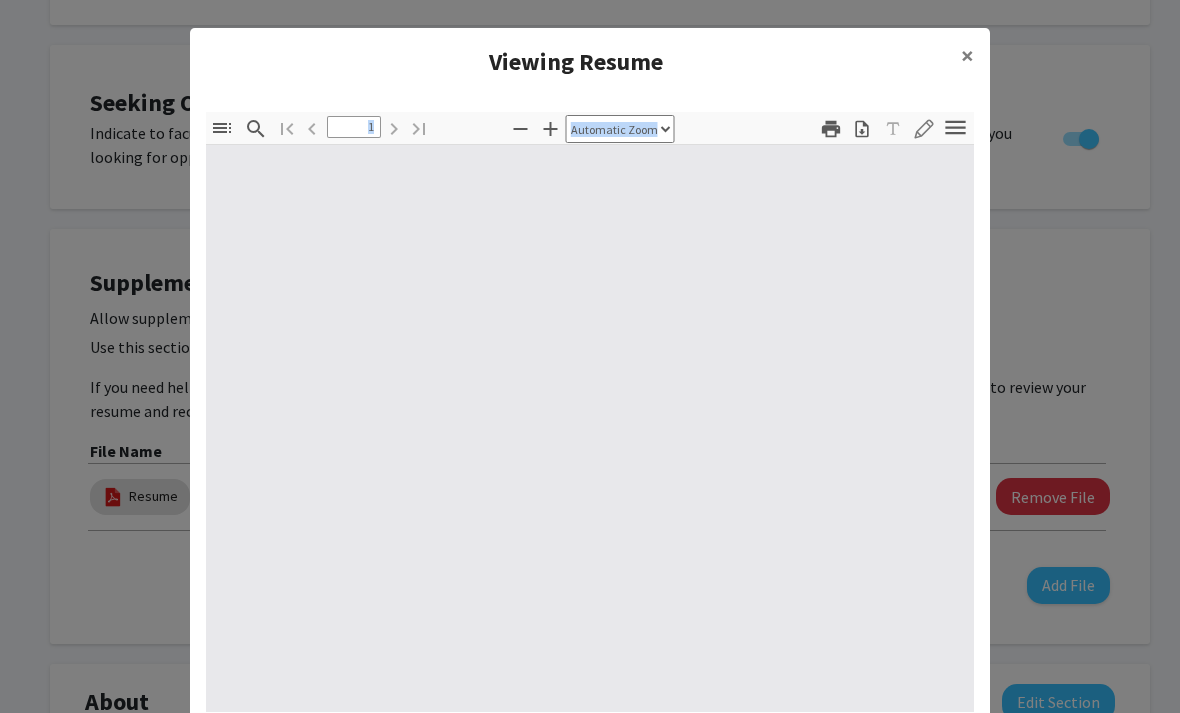 select on "auto" 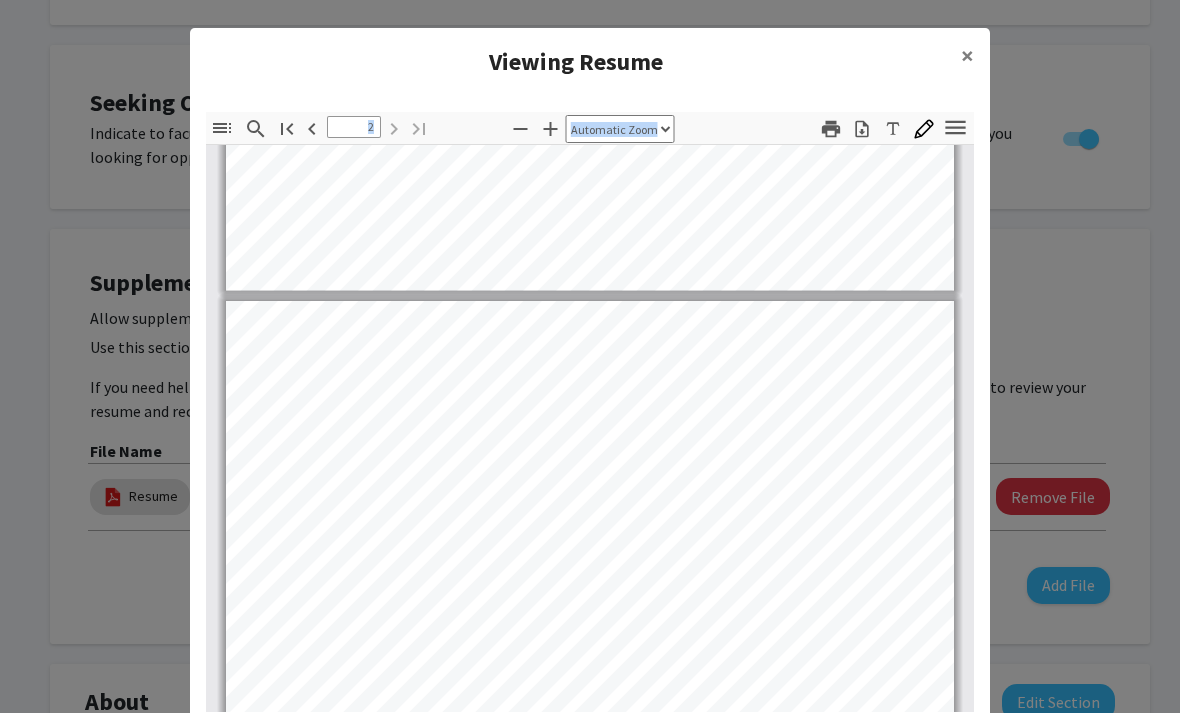 type on "1" 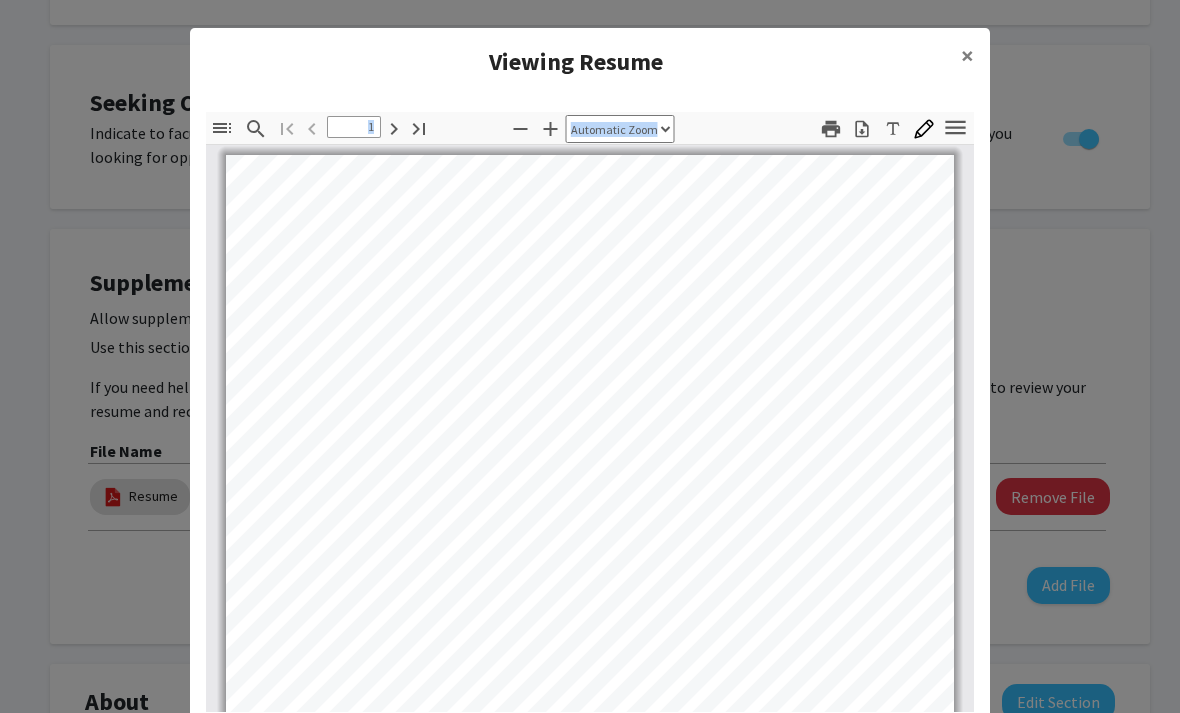 scroll, scrollTop: -2, scrollLeft: 0, axis: vertical 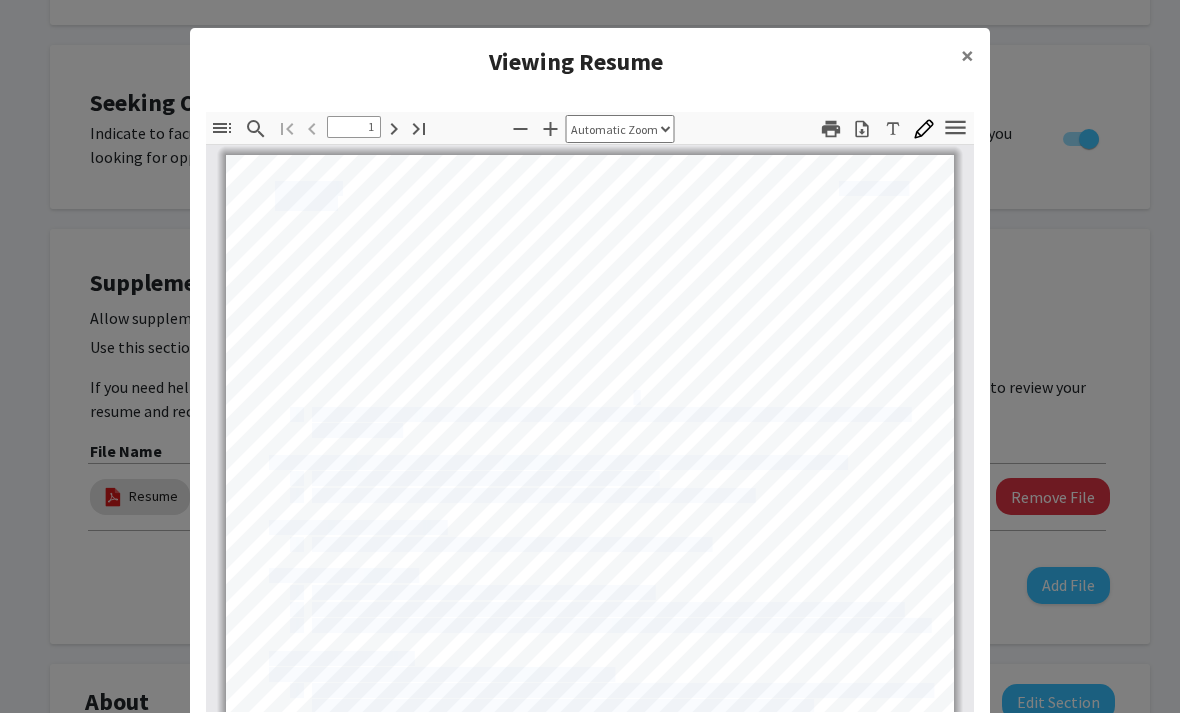 drag, startPoint x: 631, startPoint y: 397, endPoint x: 331, endPoint y: 195, distance: 361.66837 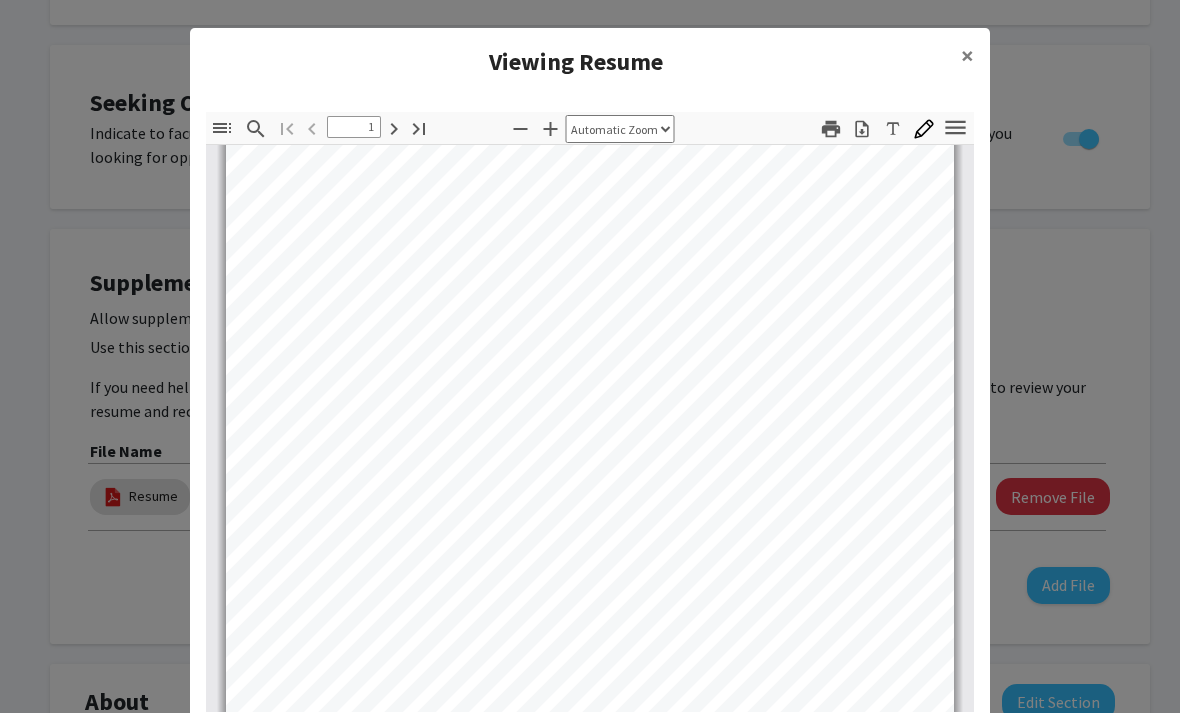 scroll, scrollTop: 217, scrollLeft: 0, axis: vertical 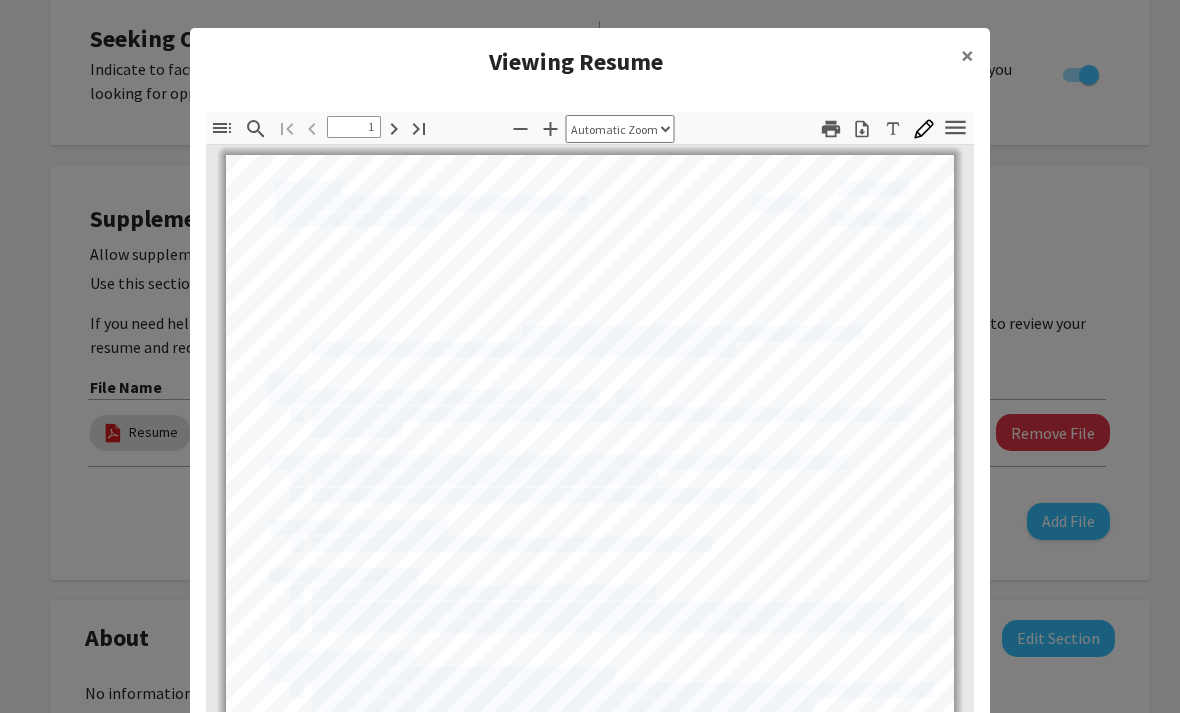 drag, startPoint x: 731, startPoint y: 363, endPoint x: 511, endPoint y: 322, distance: 223.78784 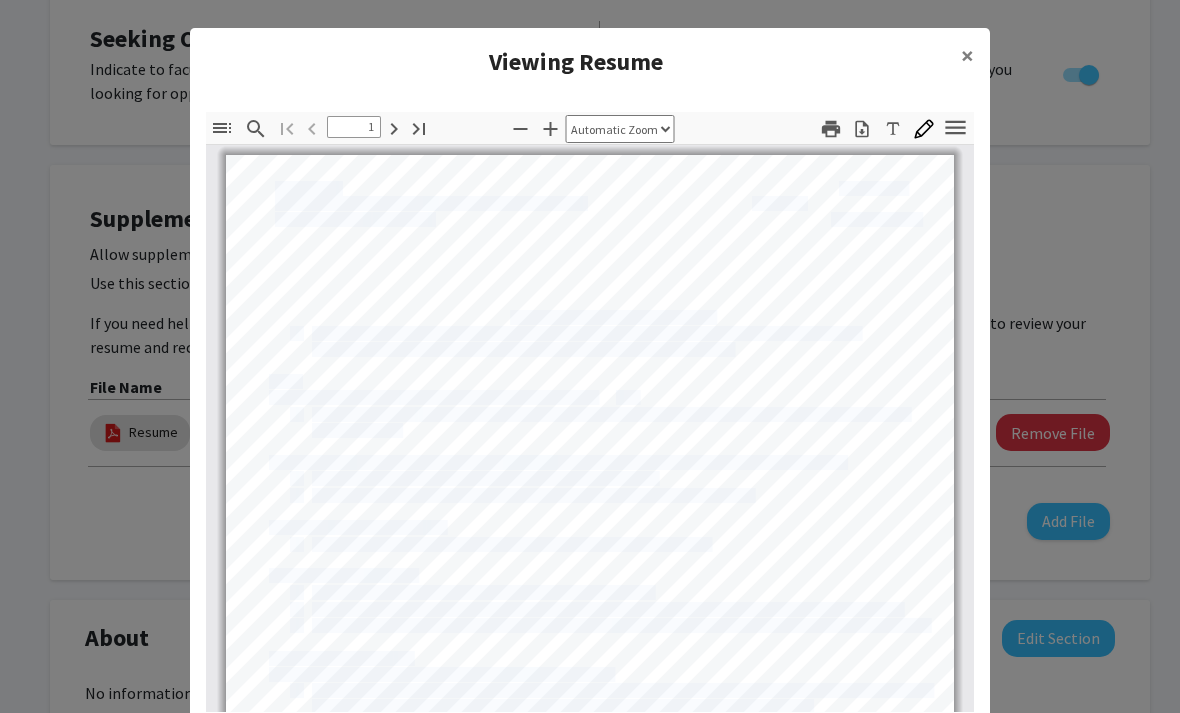 click on "related activities at local YMCA and various elementary schools" at bounding box center [547, 317] 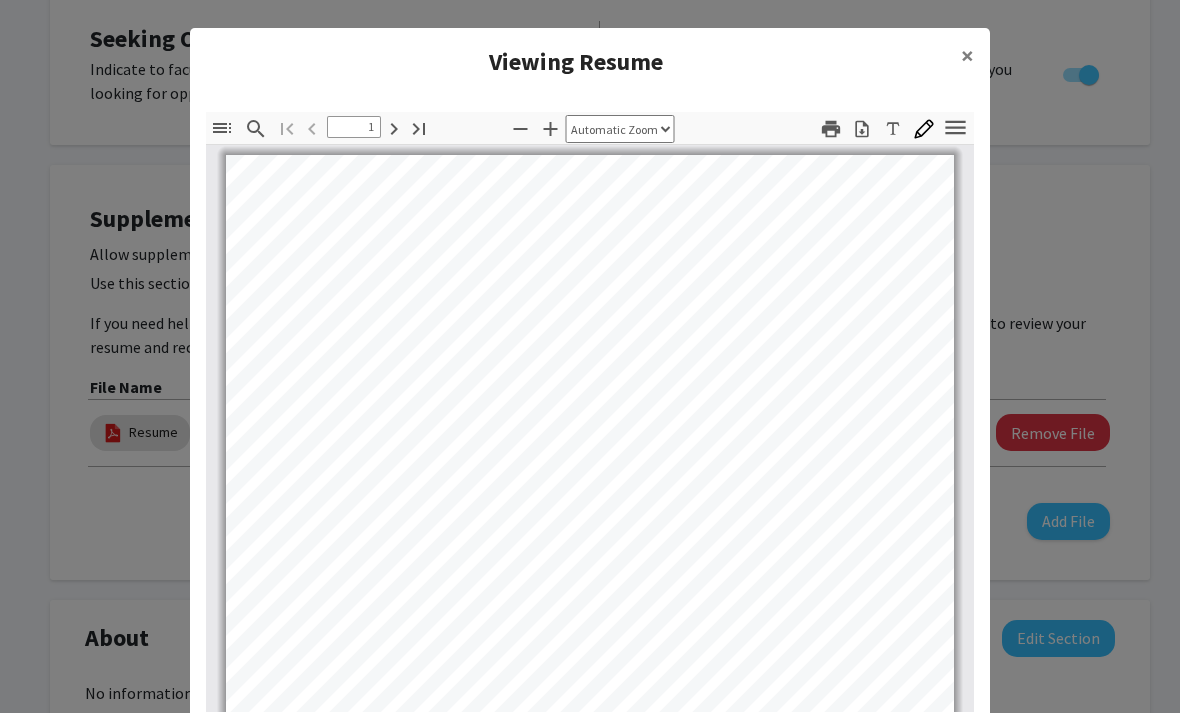 scroll, scrollTop: 0, scrollLeft: 0, axis: both 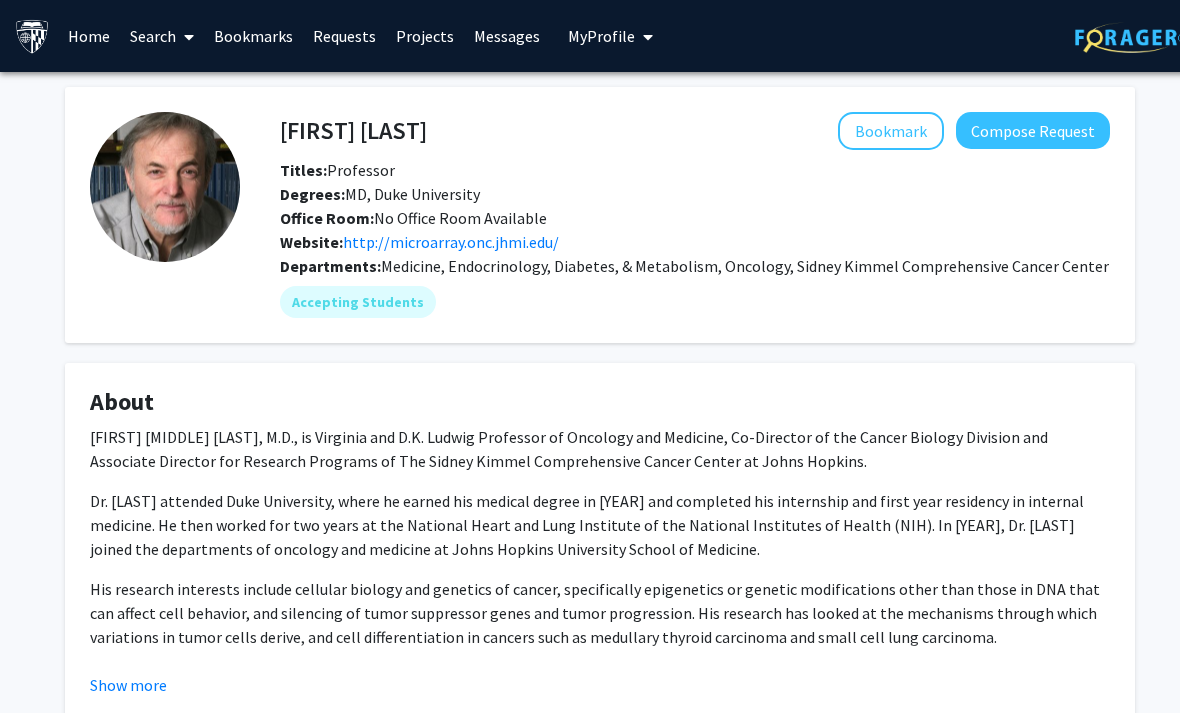 click on "Medicine, Endocrinology, Diabetes, & Metabolism, Oncology, Sidney Kimmel Comprehensive Cancer Center" 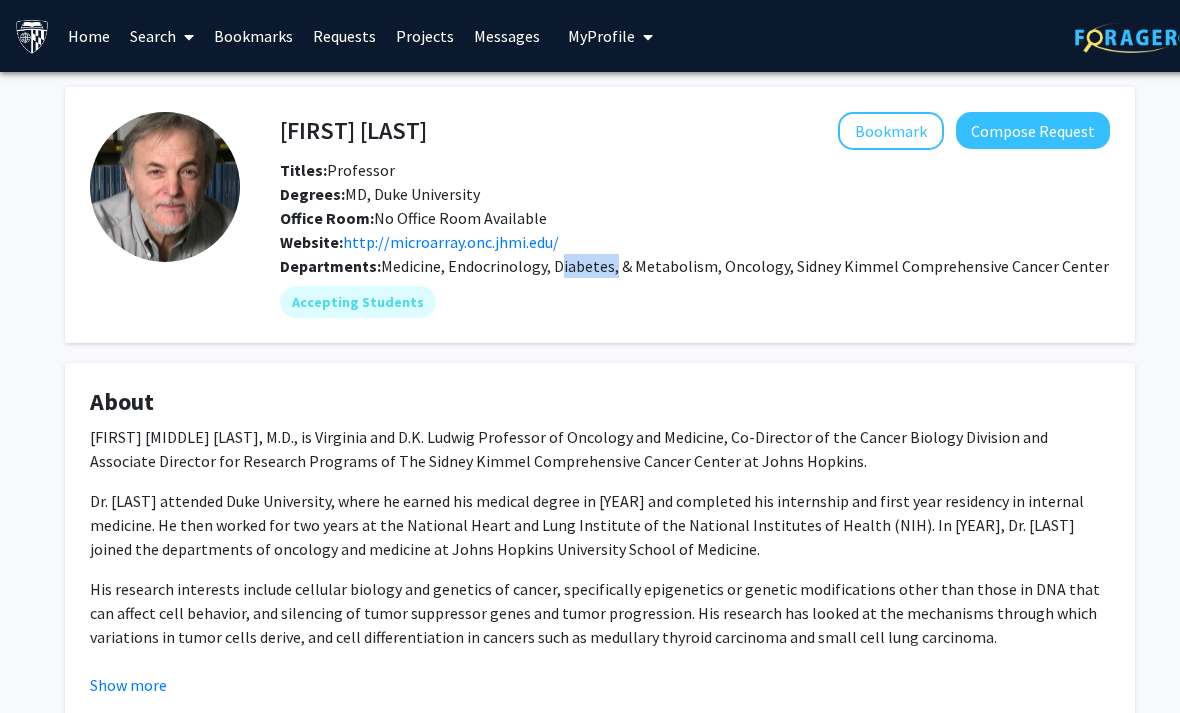 click on "Medicine, Endocrinology, Diabetes, & Metabolism, Oncology, Sidney Kimmel Comprehensive Cancer Center" 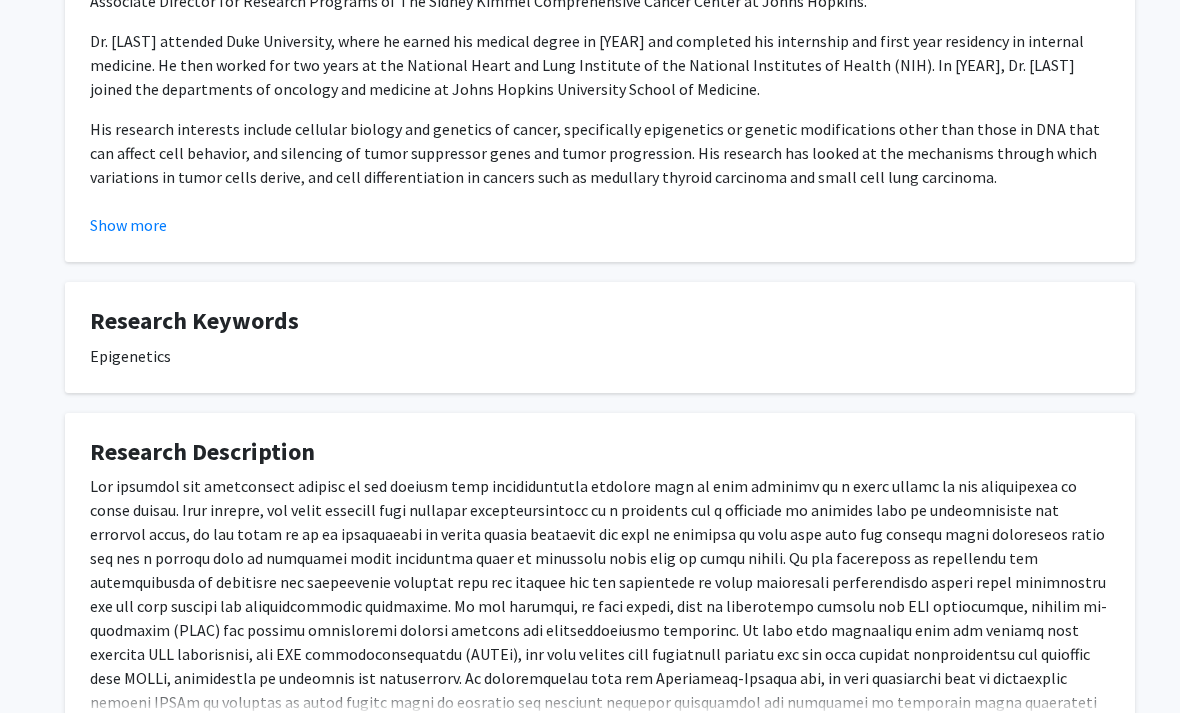scroll, scrollTop: 575, scrollLeft: 0, axis: vertical 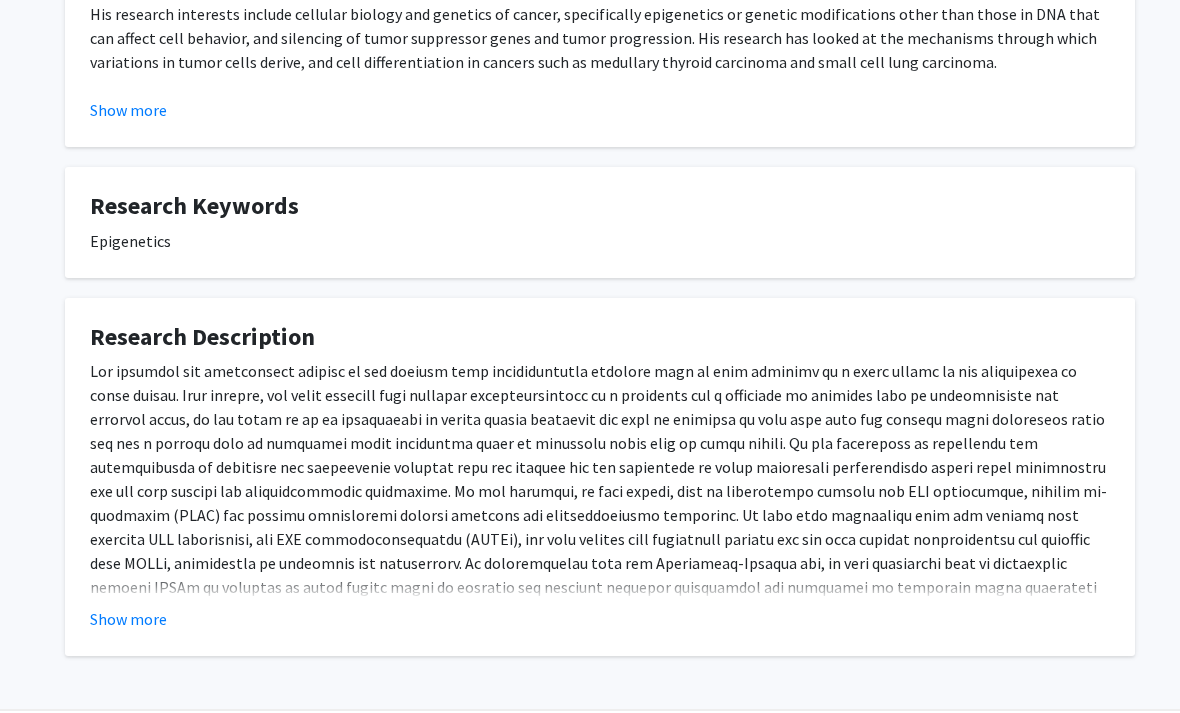 click 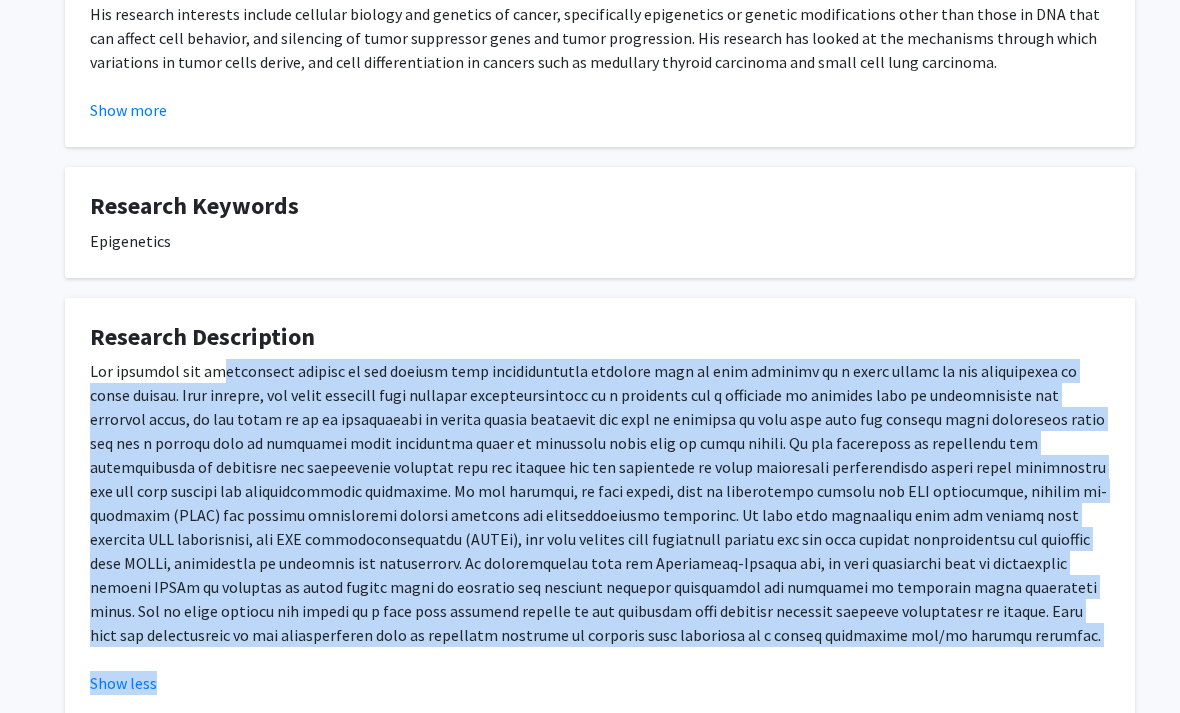drag, startPoint x: 935, startPoint y: 681, endPoint x: 221, endPoint y: 362, distance: 782.0211 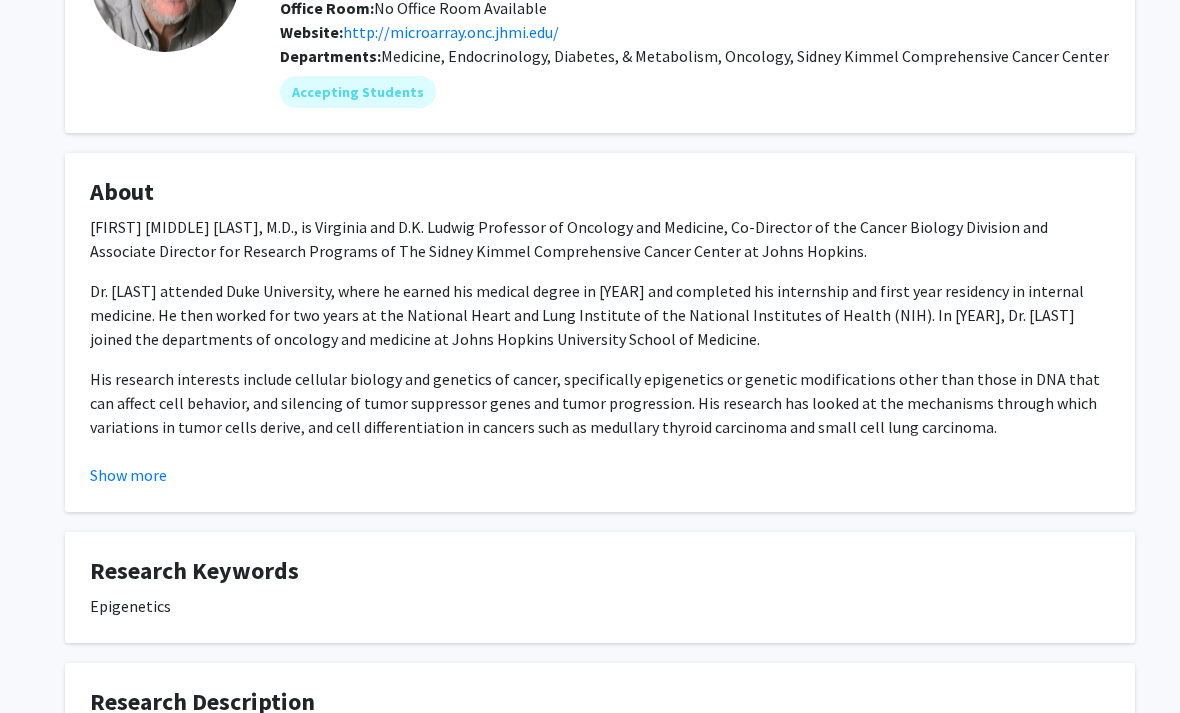 scroll, scrollTop: 211, scrollLeft: 0, axis: vertical 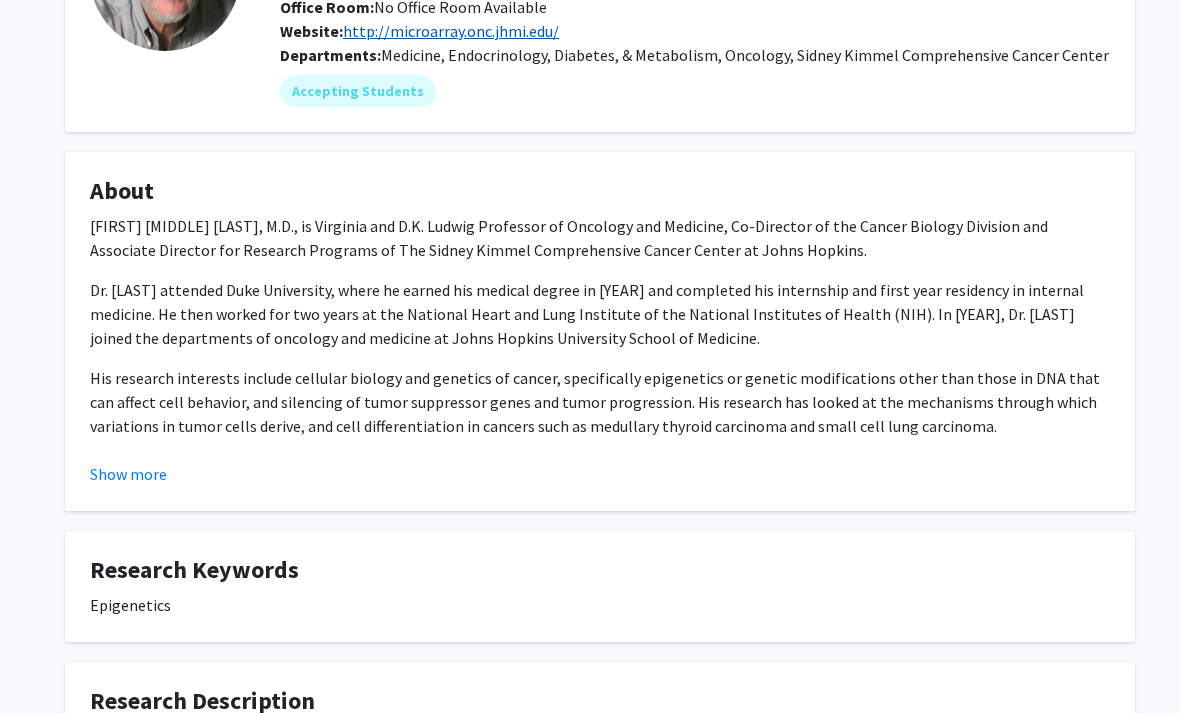 click on "http://microarray.onc.jhmi.edu/" 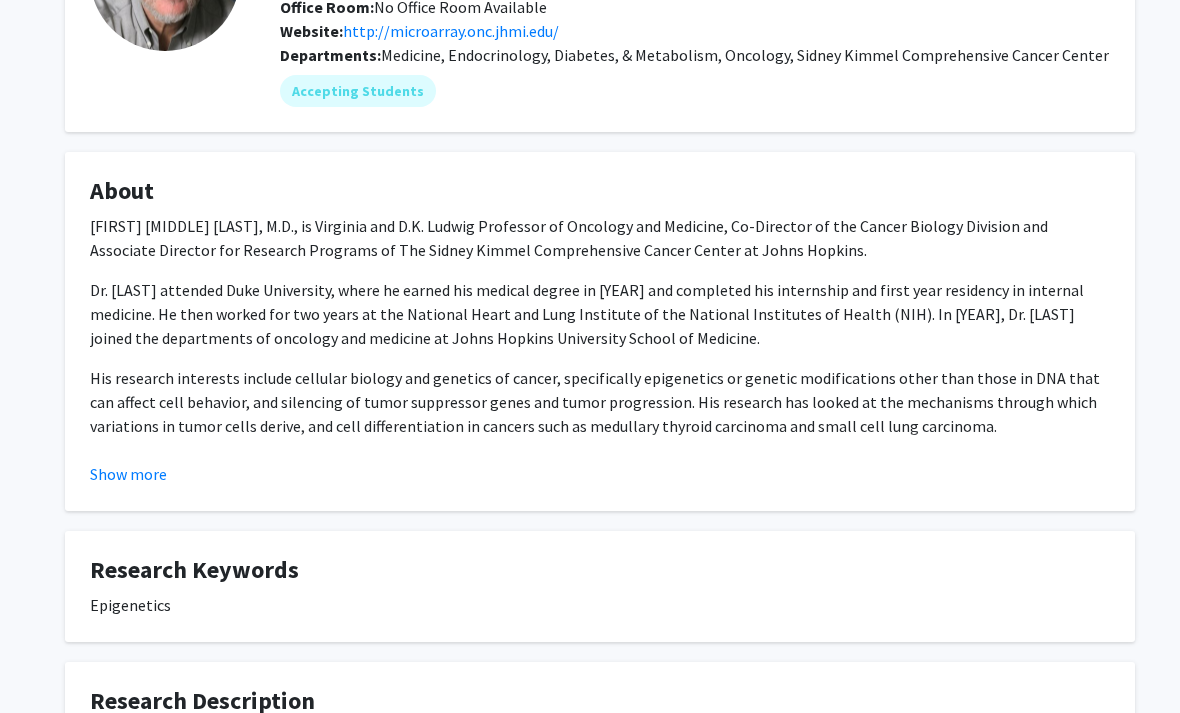 scroll, scrollTop: 0, scrollLeft: 0, axis: both 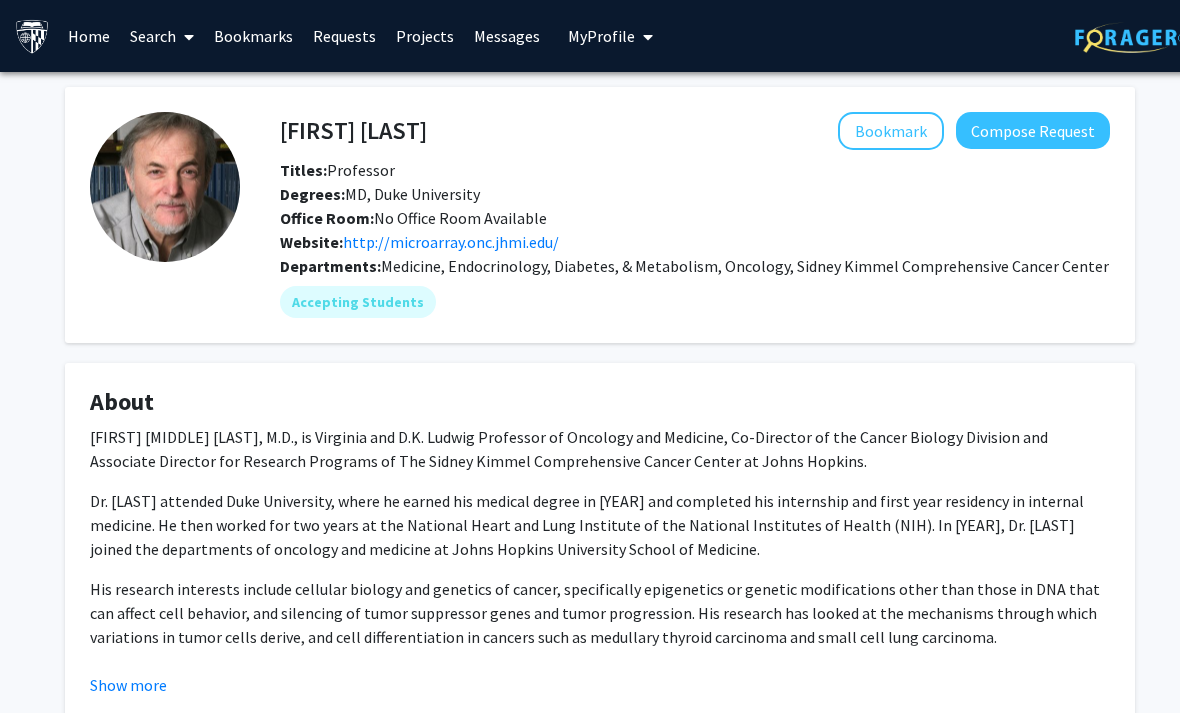click on "Stephen Baylin" 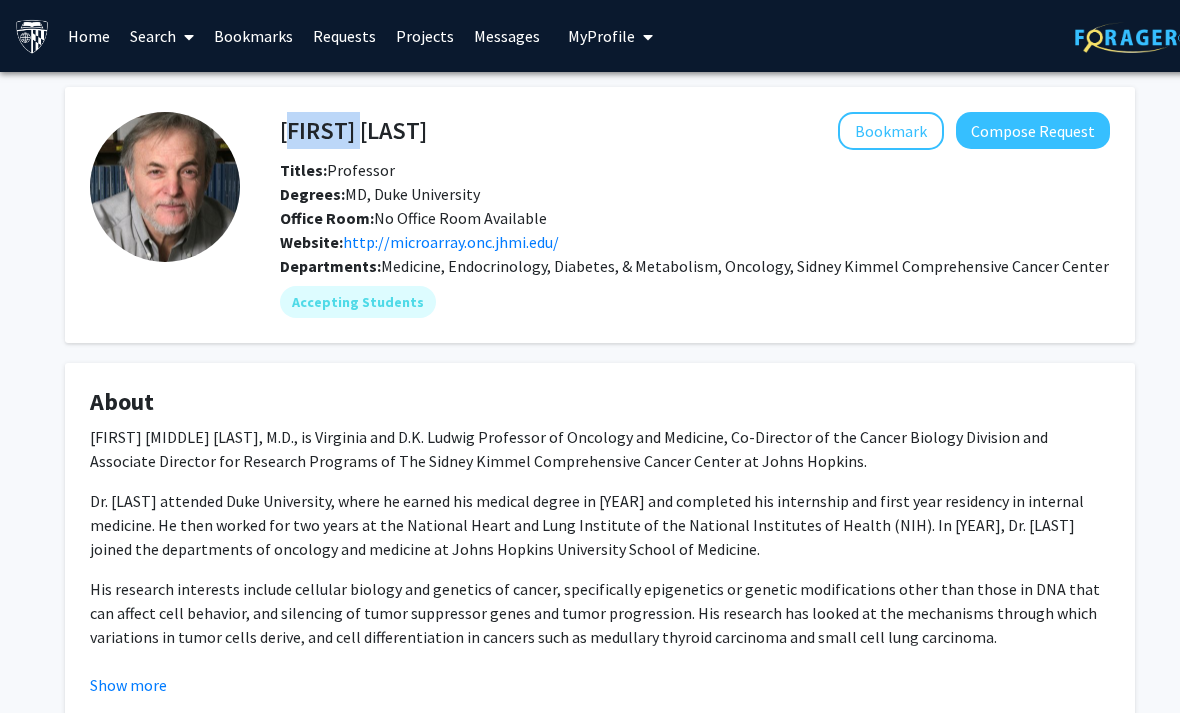 click on "[FIRST] [LAST]" 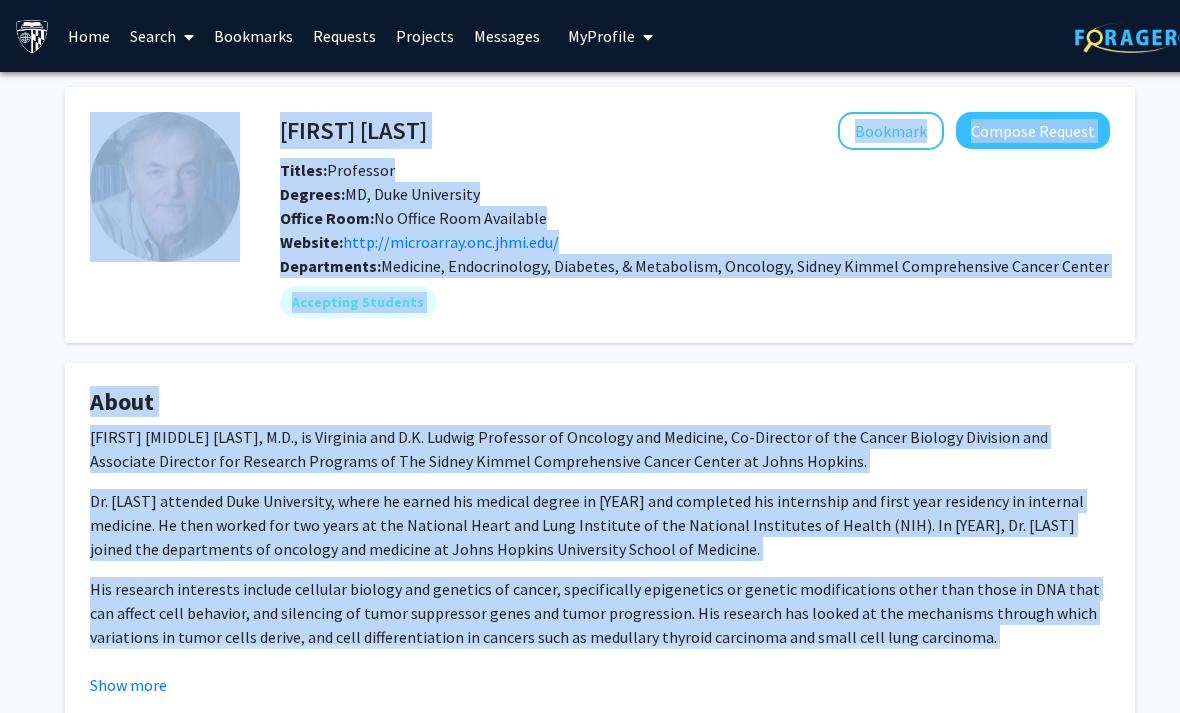 drag, startPoint x: 1070, startPoint y: 664, endPoint x: 122, endPoint y: 256, distance: 1032.0698 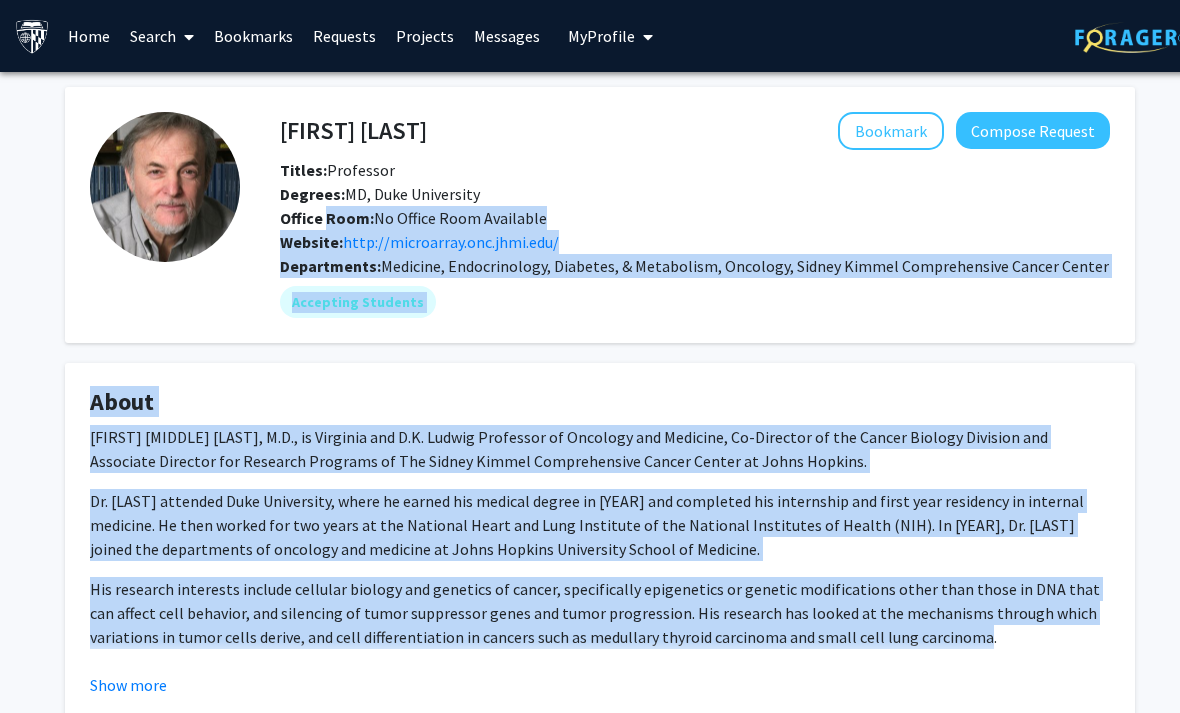 drag, startPoint x: 911, startPoint y: 631, endPoint x: 347, endPoint y: 214, distance: 701.41644 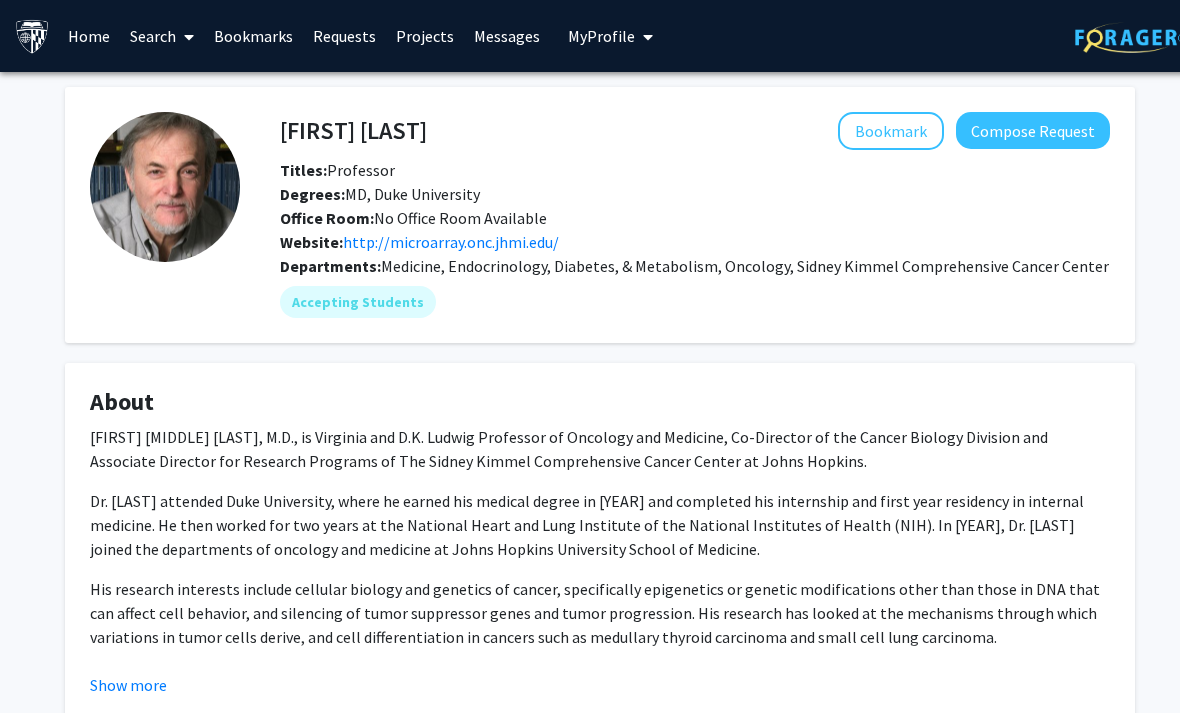 click on "Office Room:" 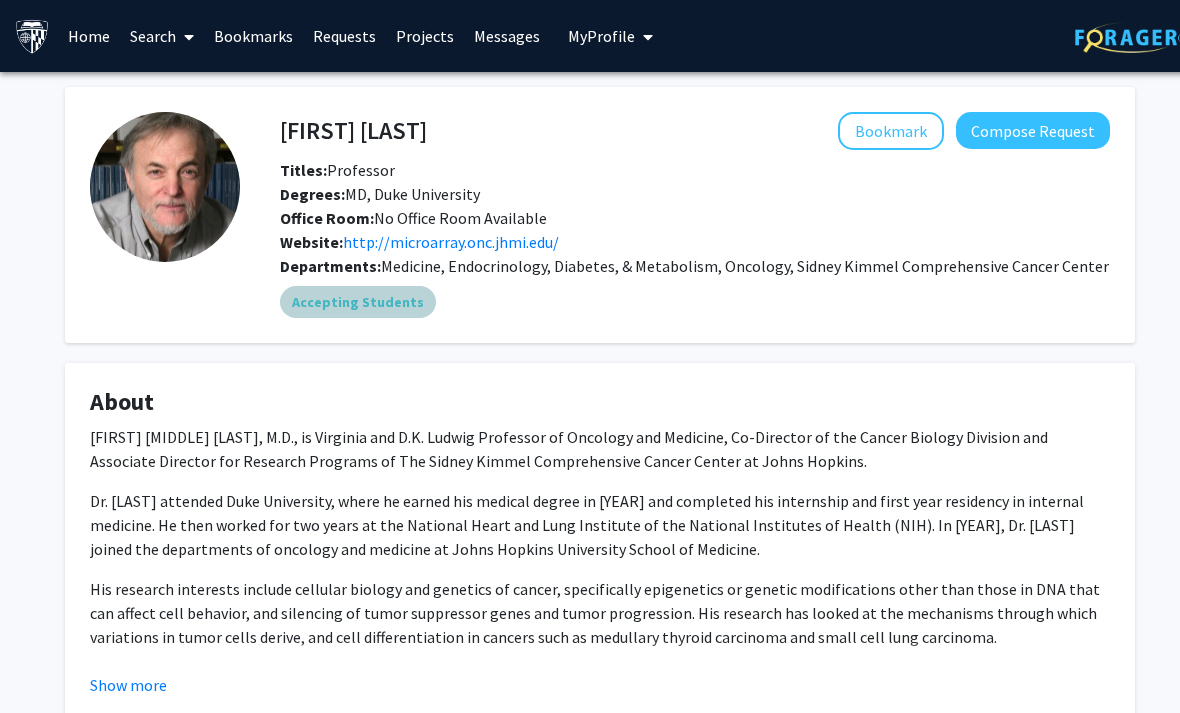 click on "Accepting Students" at bounding box center [695, 302] 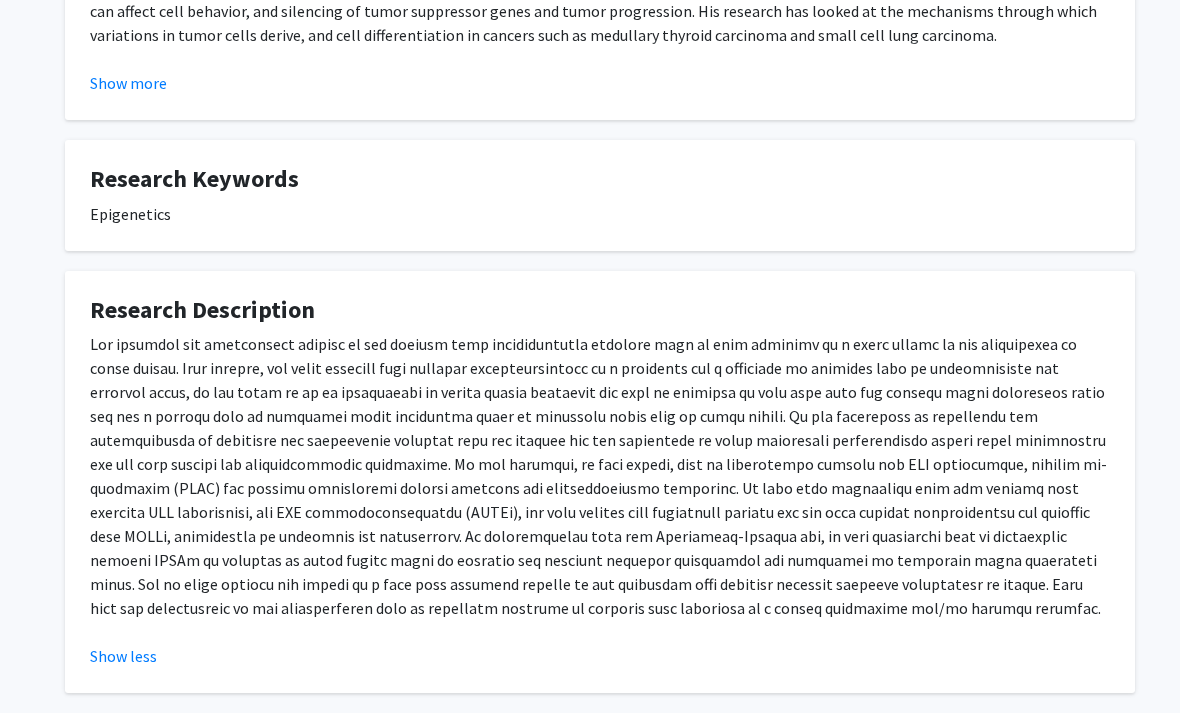 scroll, scrollTop: 638, scrollLeft: 0, axis: vertical 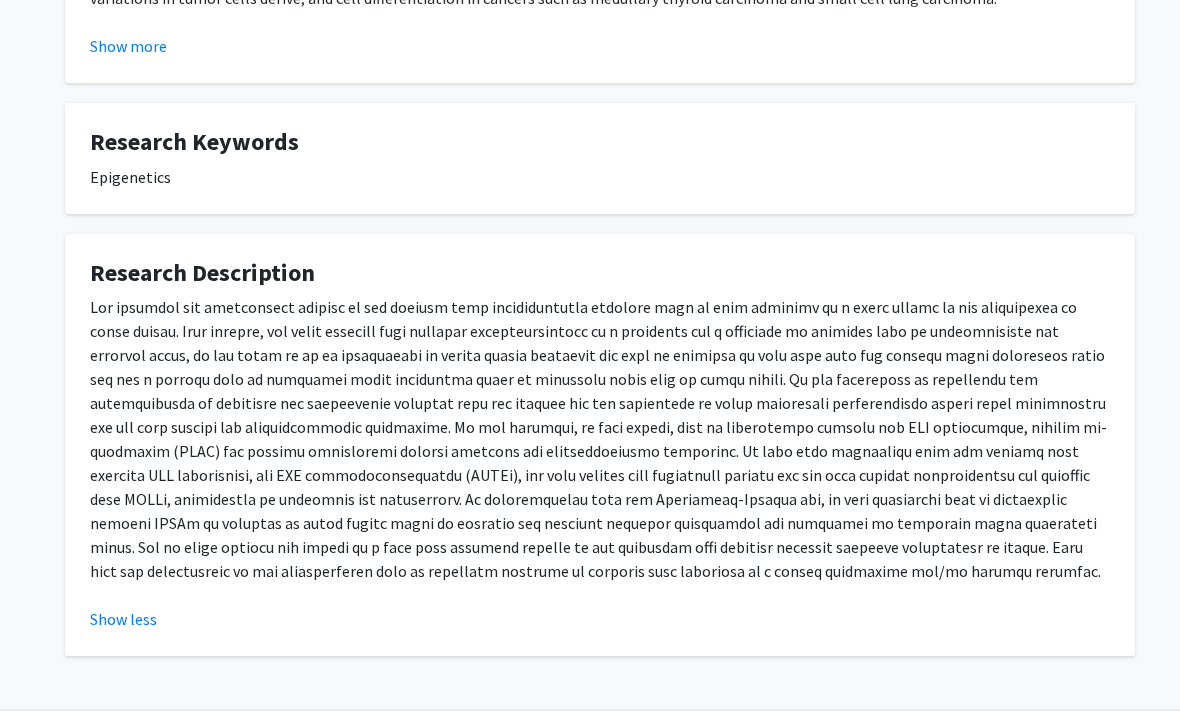 drag, startPoint x: 727, startPoint y: 561, endPoint x: 98, endPoint y: 315, distance: 675.394 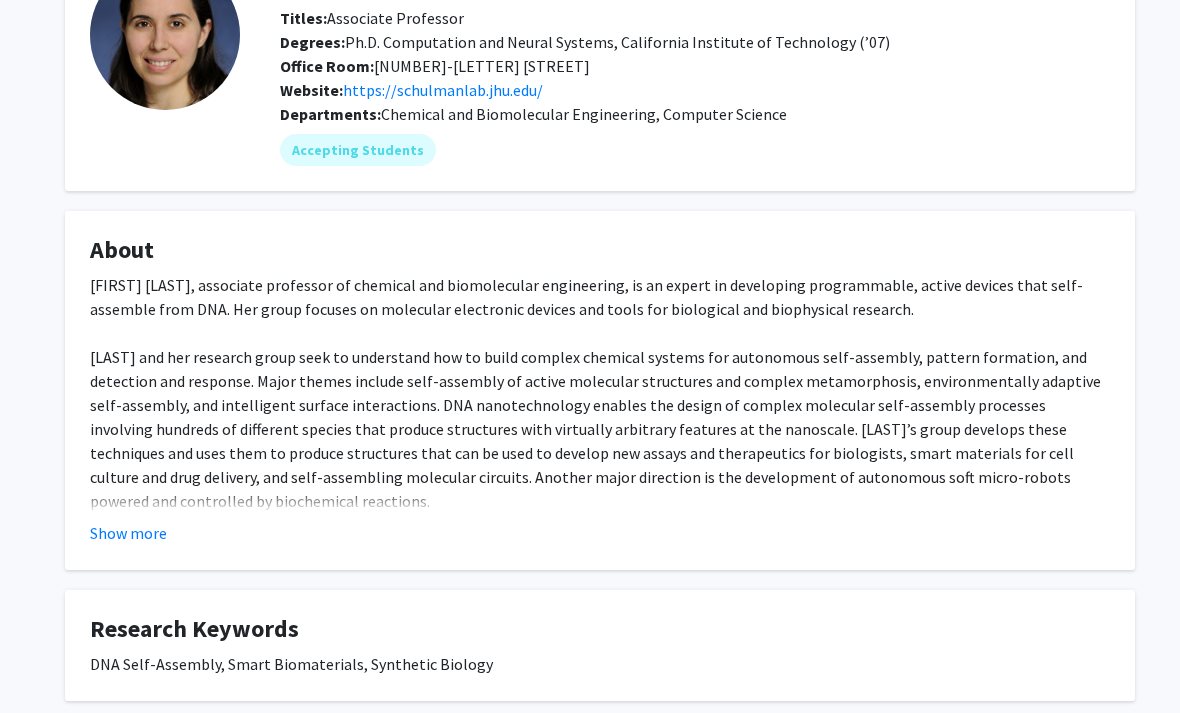 scroll, scrollTop: 164, scrollLeft: 0, axis: vertical 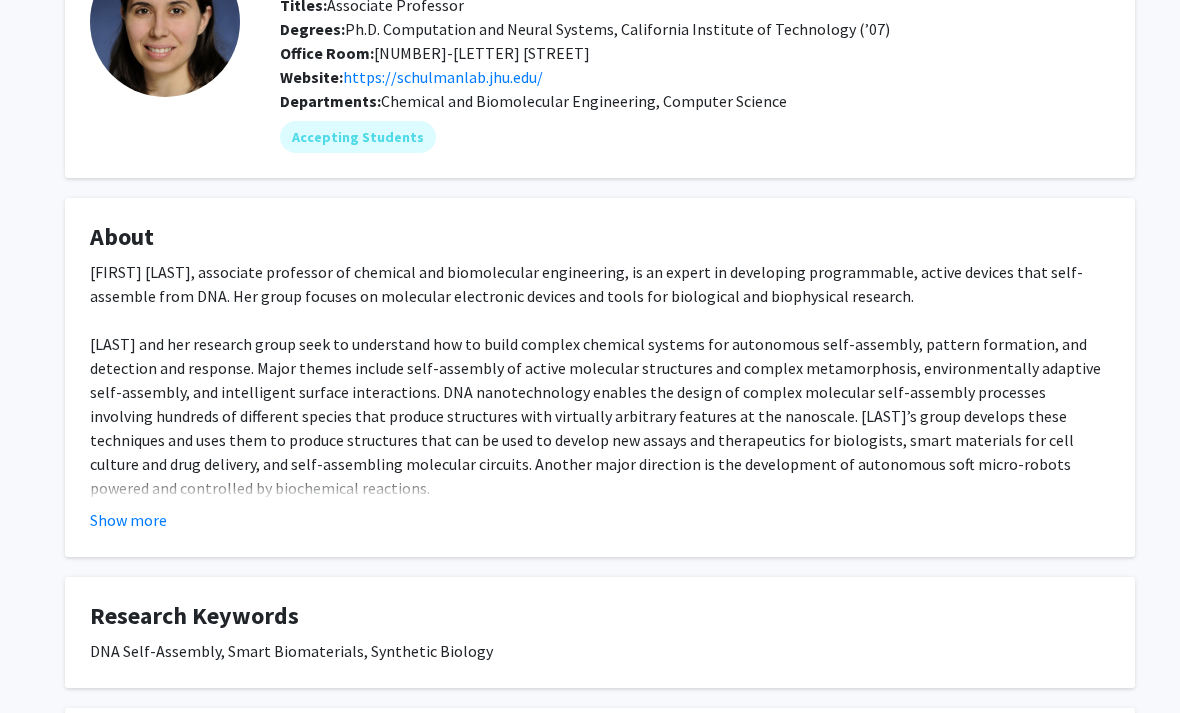 drag, startPoint x: 519, startPoint y: 361, endPoint x: 3, endPoint y: 201, distance: 540.237 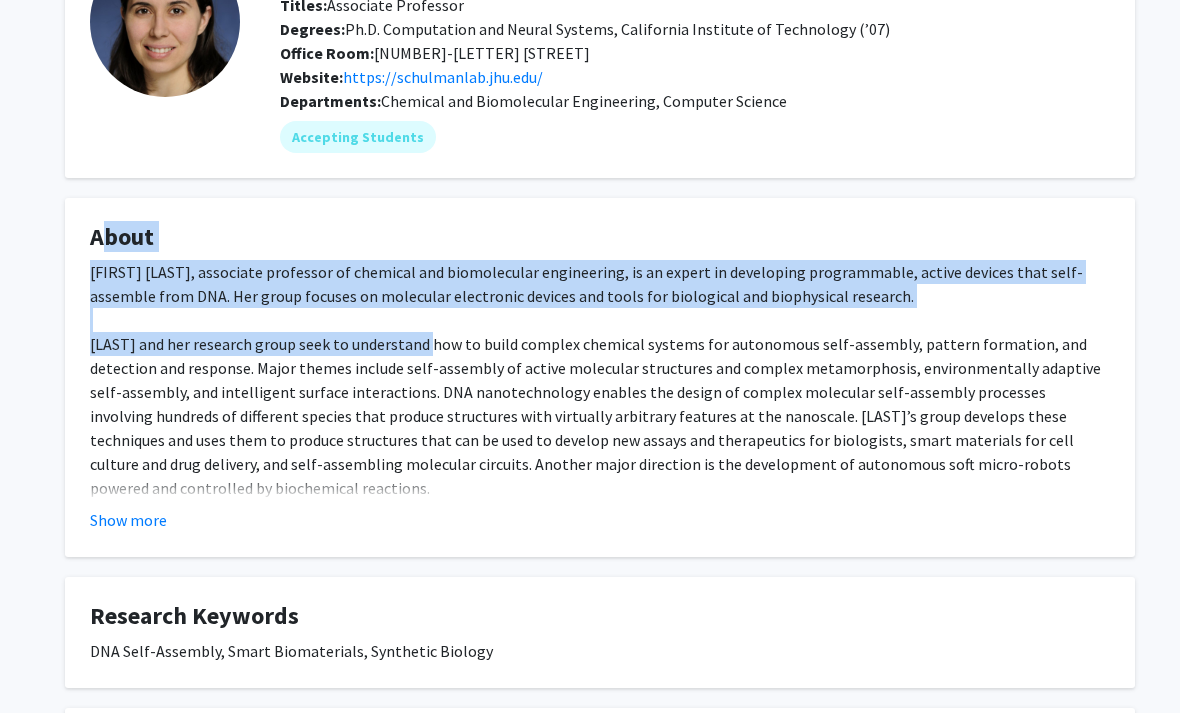 drag, startPoint x: 3, startPoint y: 201, endPoint x: 576, endPoint y: 374, distance: 598.5466 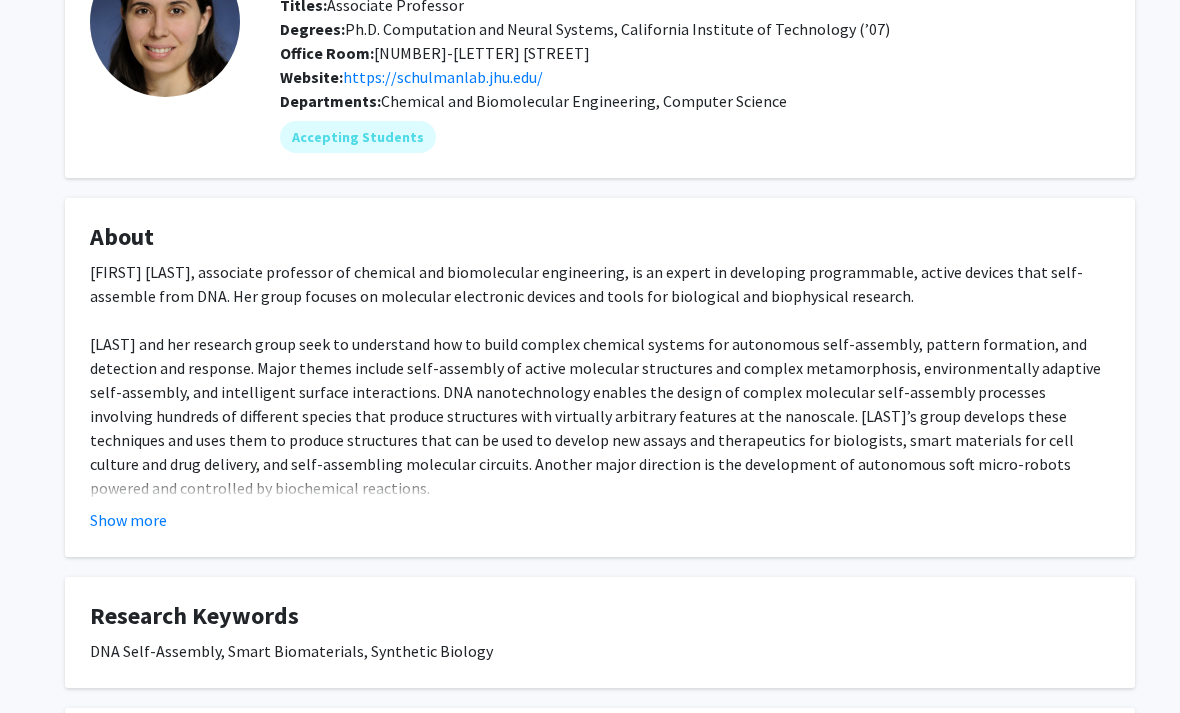 click on "Rebecca Schulman, associate professor of chemical and biomolecular engineering, is an expert in developing programmable, active devices that self-assemble from DNA. Her group focuses on molecular electronic devices and tools for biological and biophysical research. Schulman’s team builds these devices by applying basic tools the group has developed for dynamic self-assembly of materials and chemical circuits for self-regulation. The group focuses on the development of mechanisms for constructing massively reconfigurable materials using design principles similar to those the cytoskeleton uses. This work includes the development of mechanisms for controlling the nucleation and architecture of semiflexible filaments using the design of assembly pathways with specific energy barriers. Other work is focused on the design of molecular reaction systems (or chemical reaction networks) for regulating energy flow within materials and for sensing and responding to environmental signals." 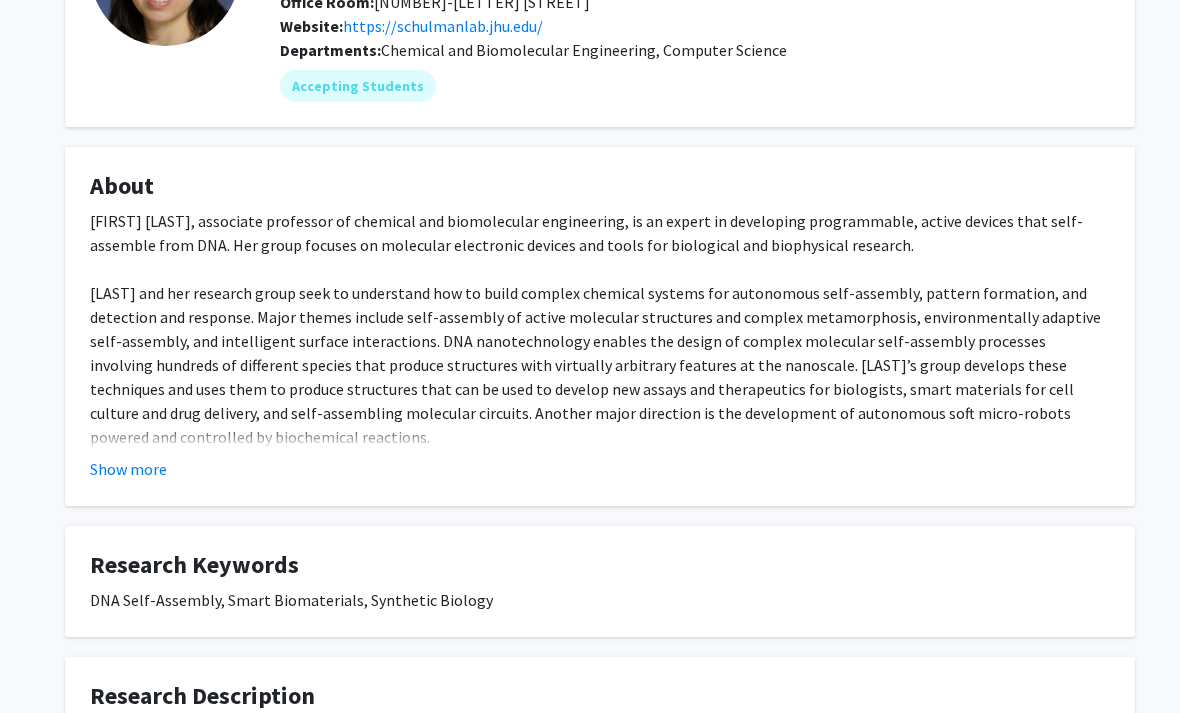 scroll, scrollTop: 0, scrollLeft: 0, axis: both 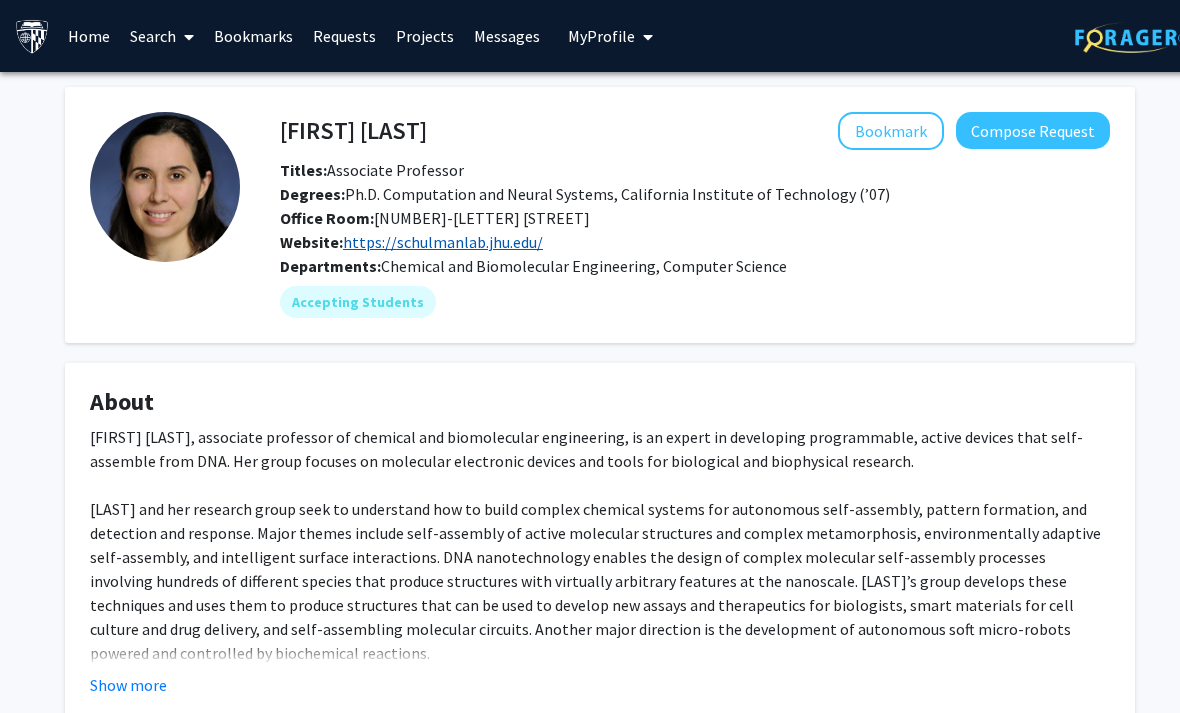 click on "https://schulmanlab.jhu.edu/" 